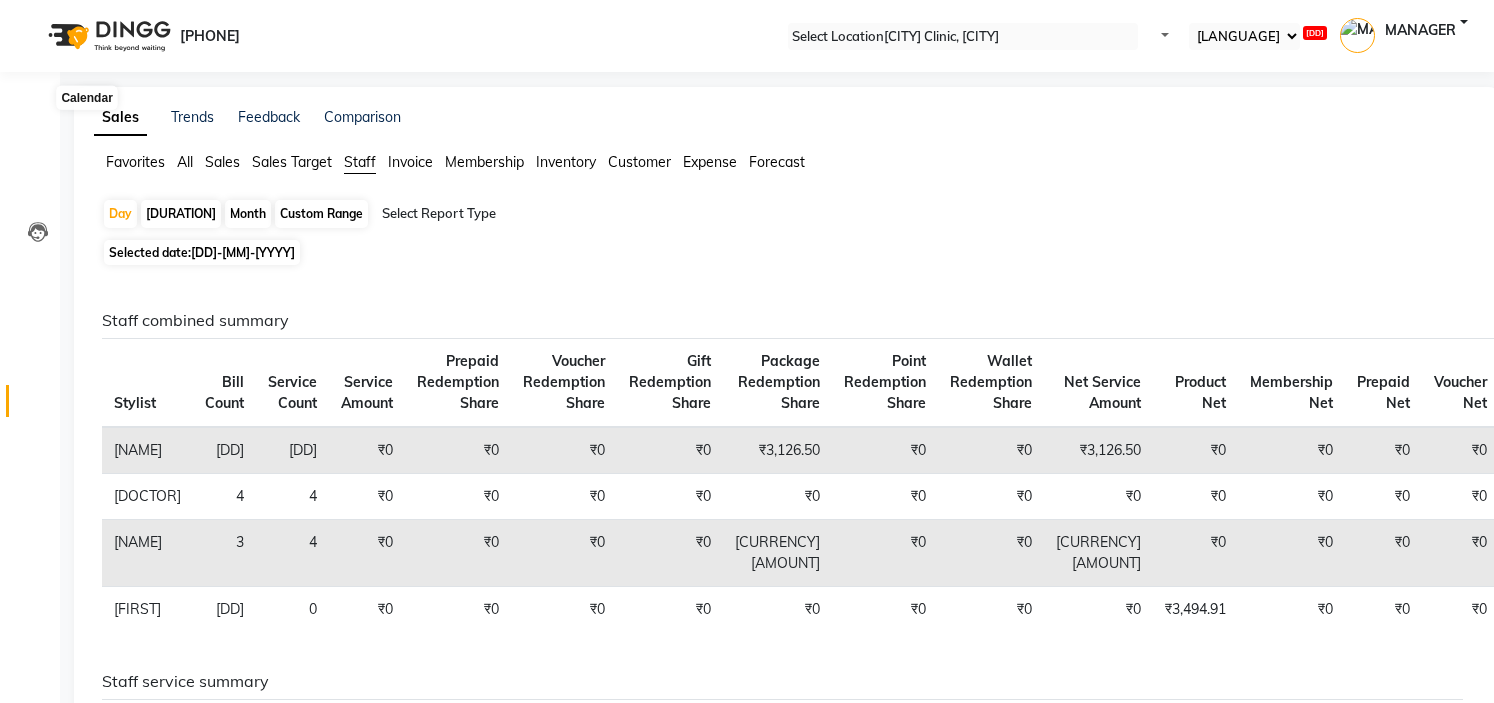 scroll, scrollTop: 0, scrollLeft: 0, axis: both 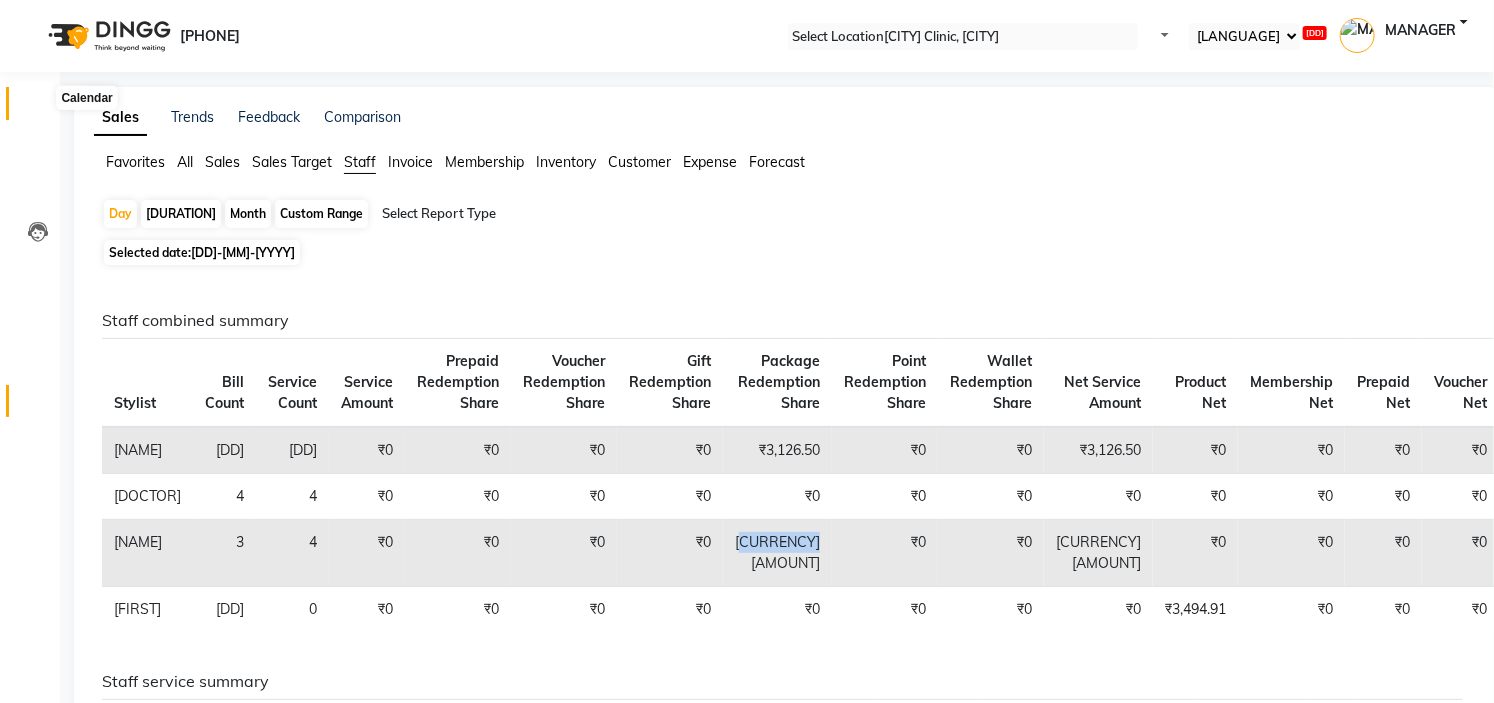 click at bounding box center [37, 108] 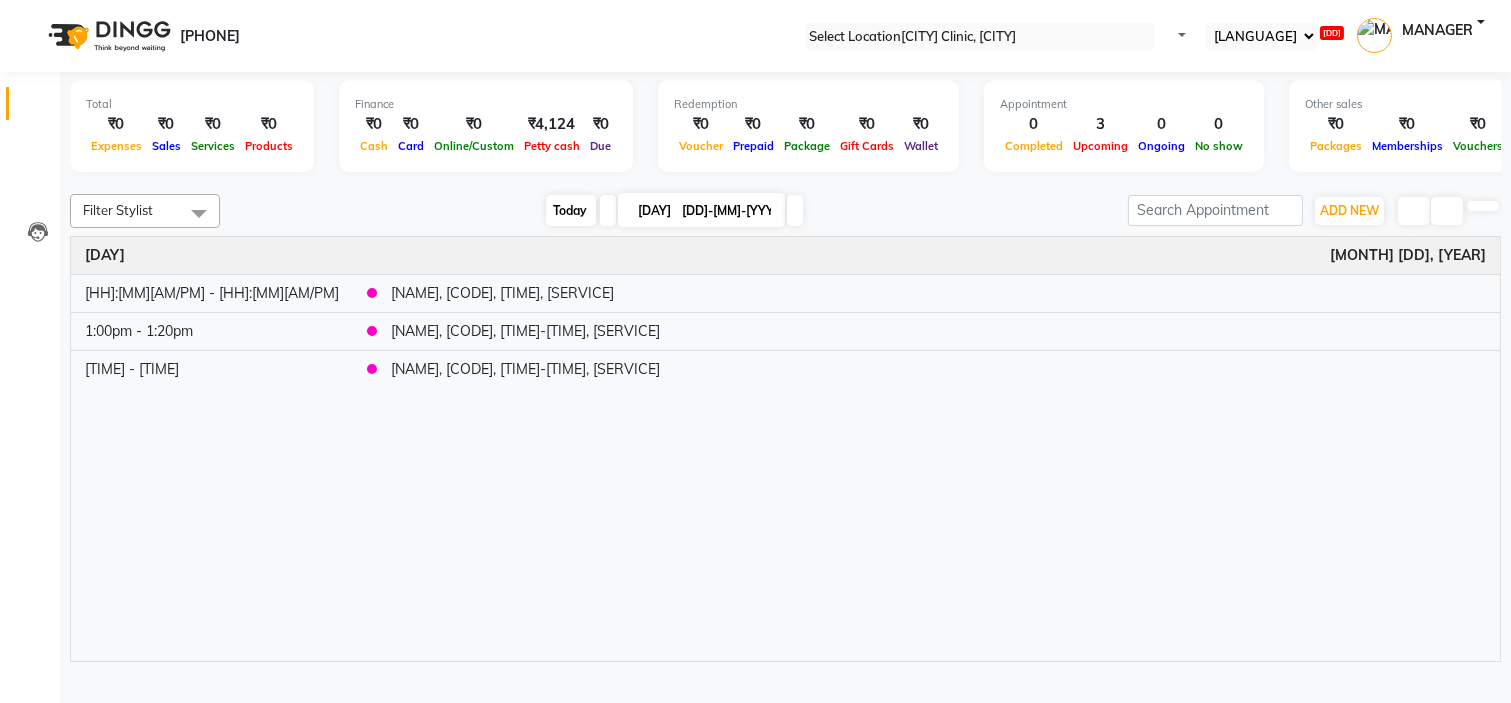 click on "Today" at bounding box center [571, 210] 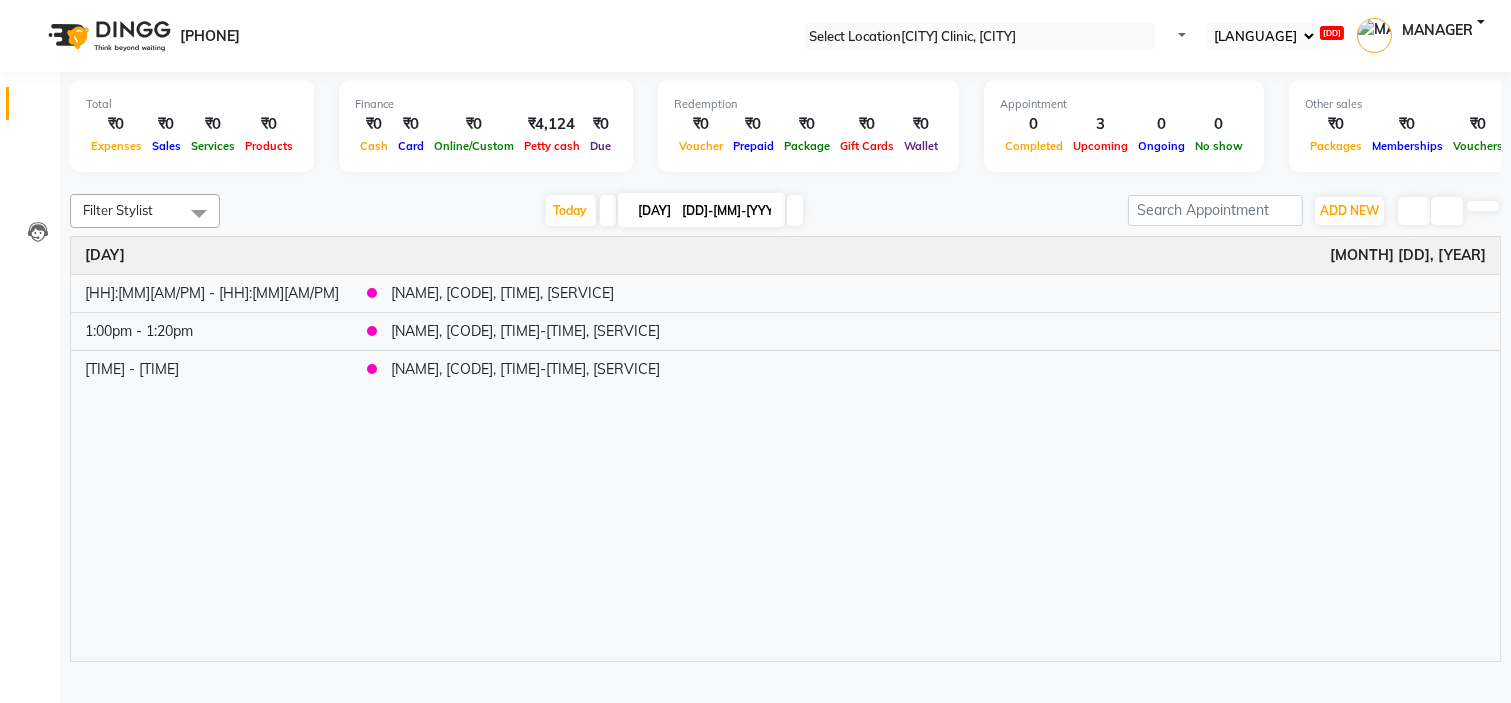 click on "Start Service" at bounding box center [50, 737] 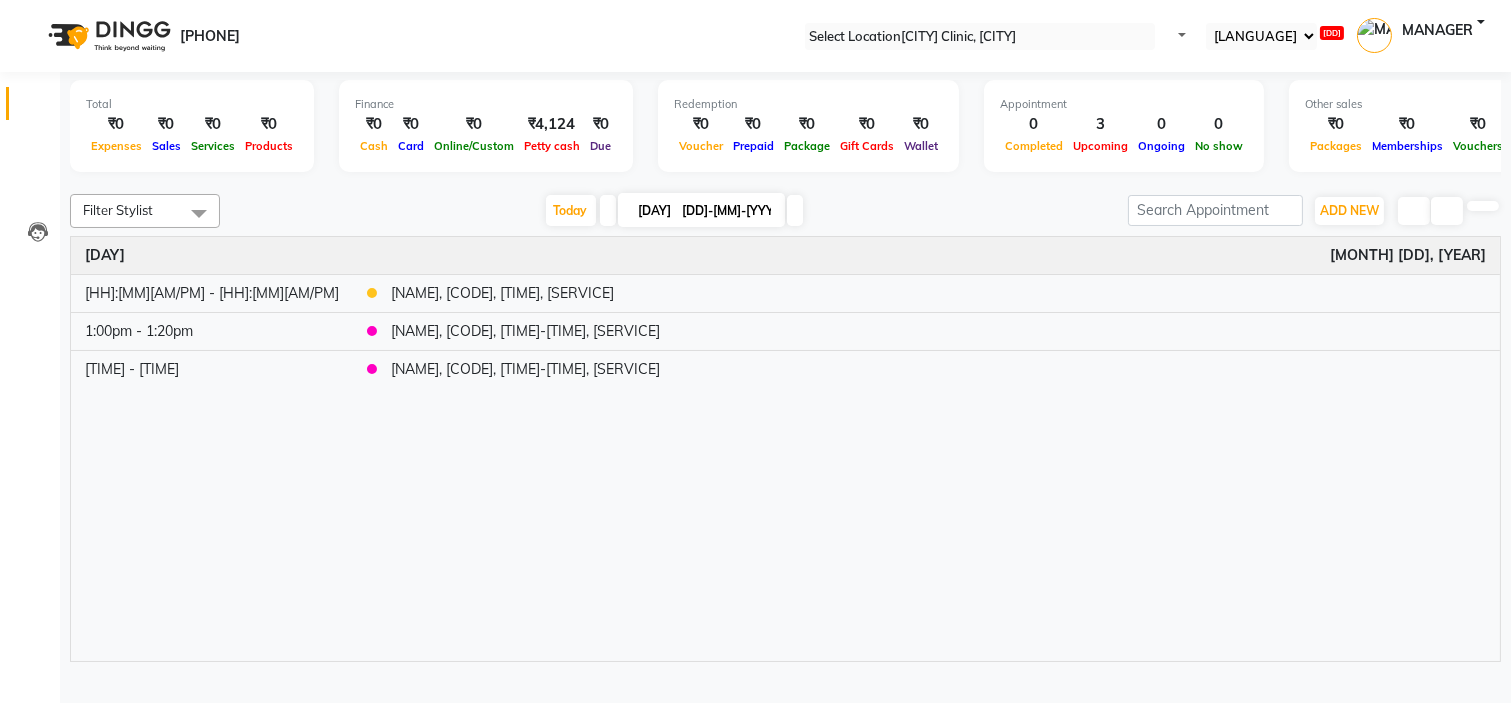 click on "[DD]-[MM]-[YYYY]" at bounding box center (727, 211) 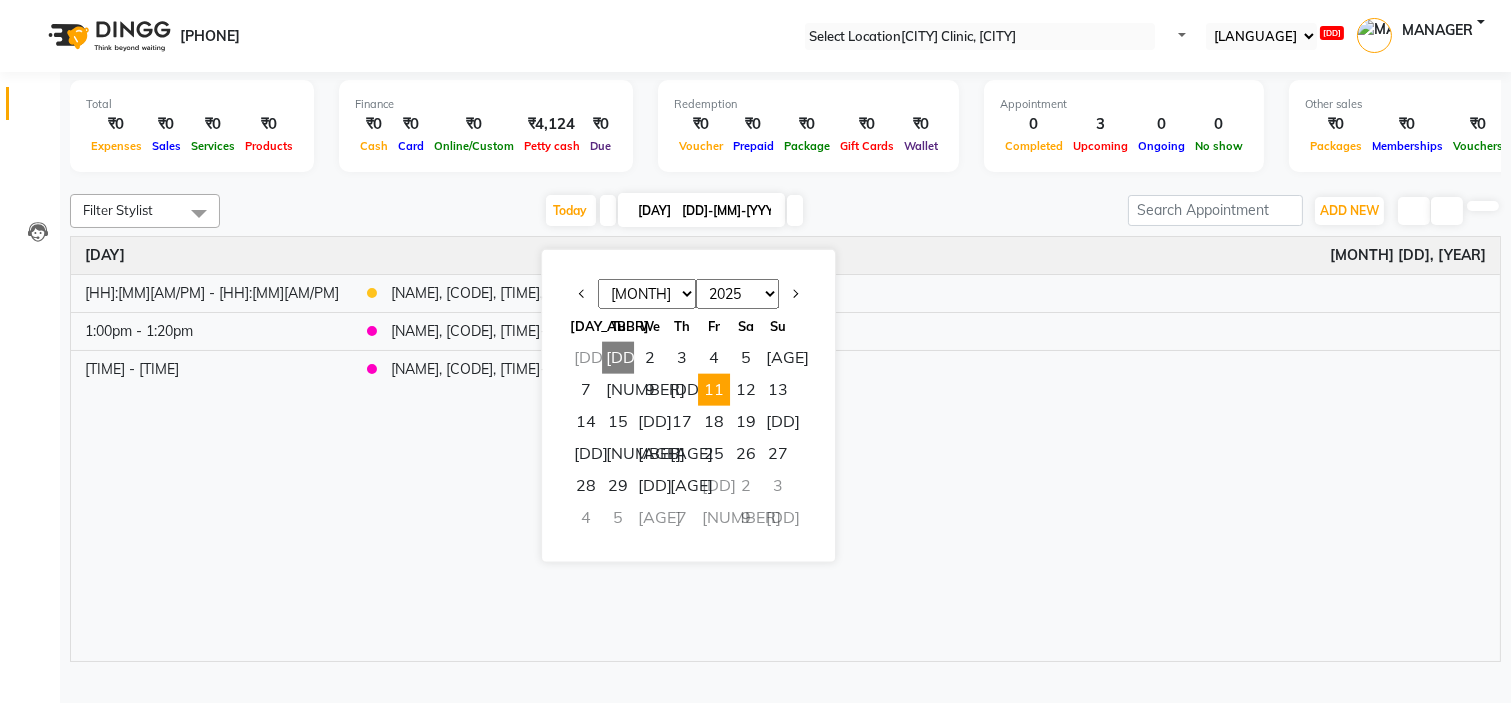 click on "11" at bounding box center [714, 390] 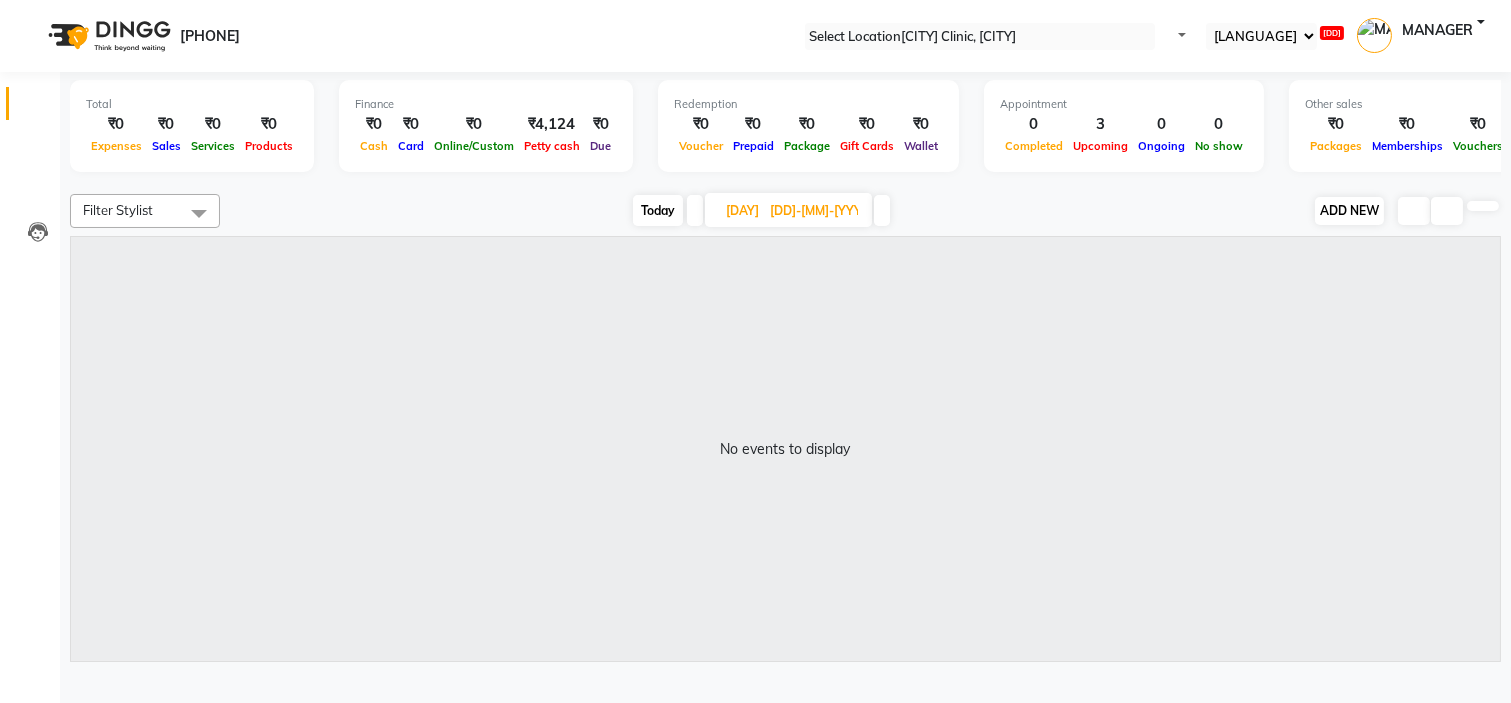 click on "ADD NEW" at bounding box center [1349, 210] 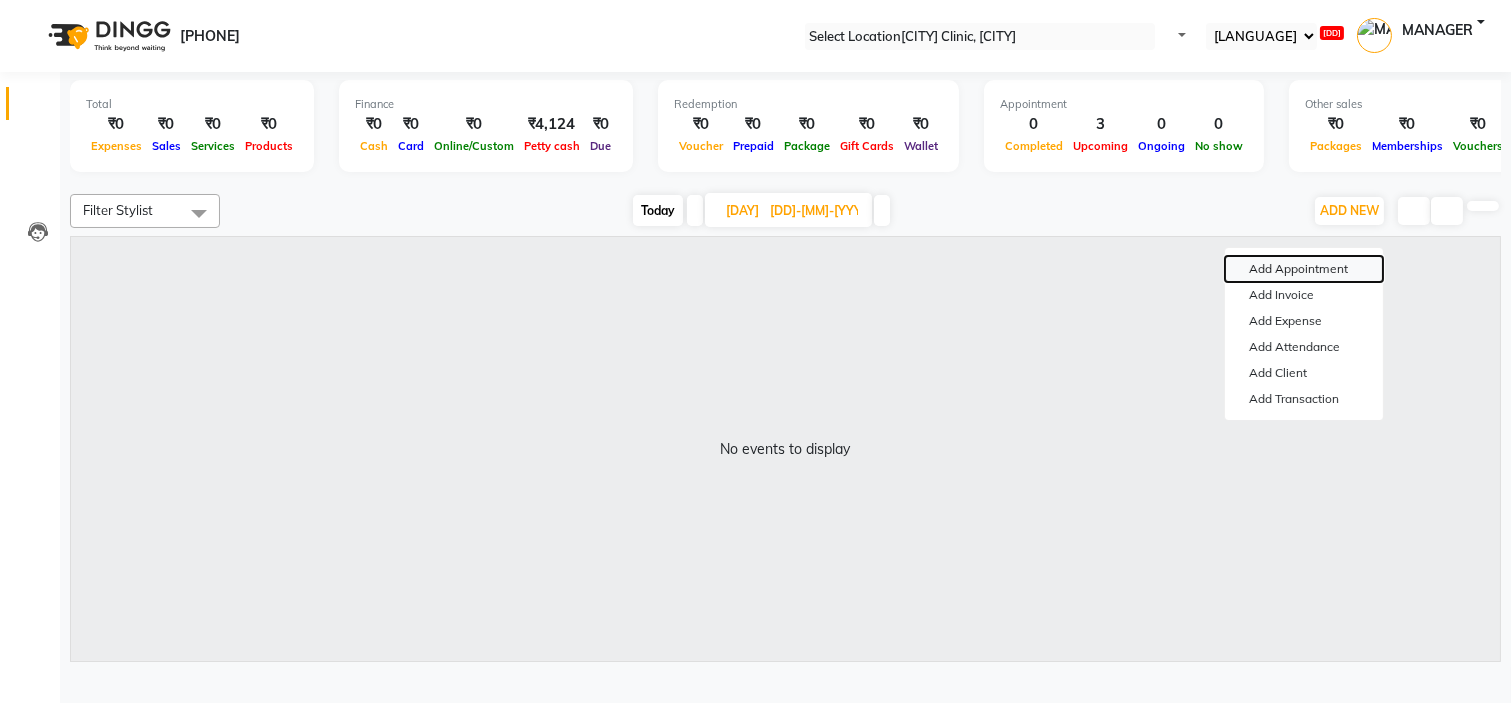 click on "Add Appointment" at bounding box center (1304, 269) 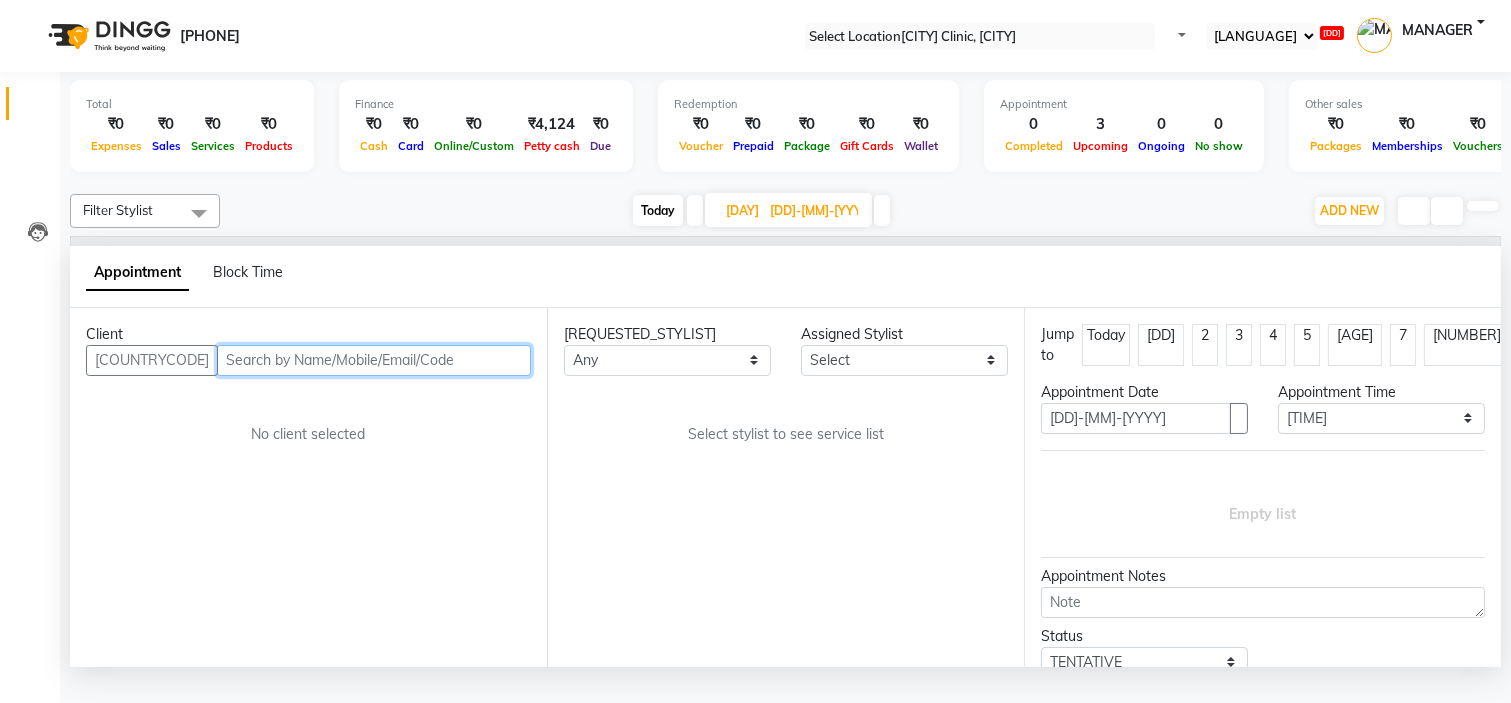 click at bounding box center (374, 360) 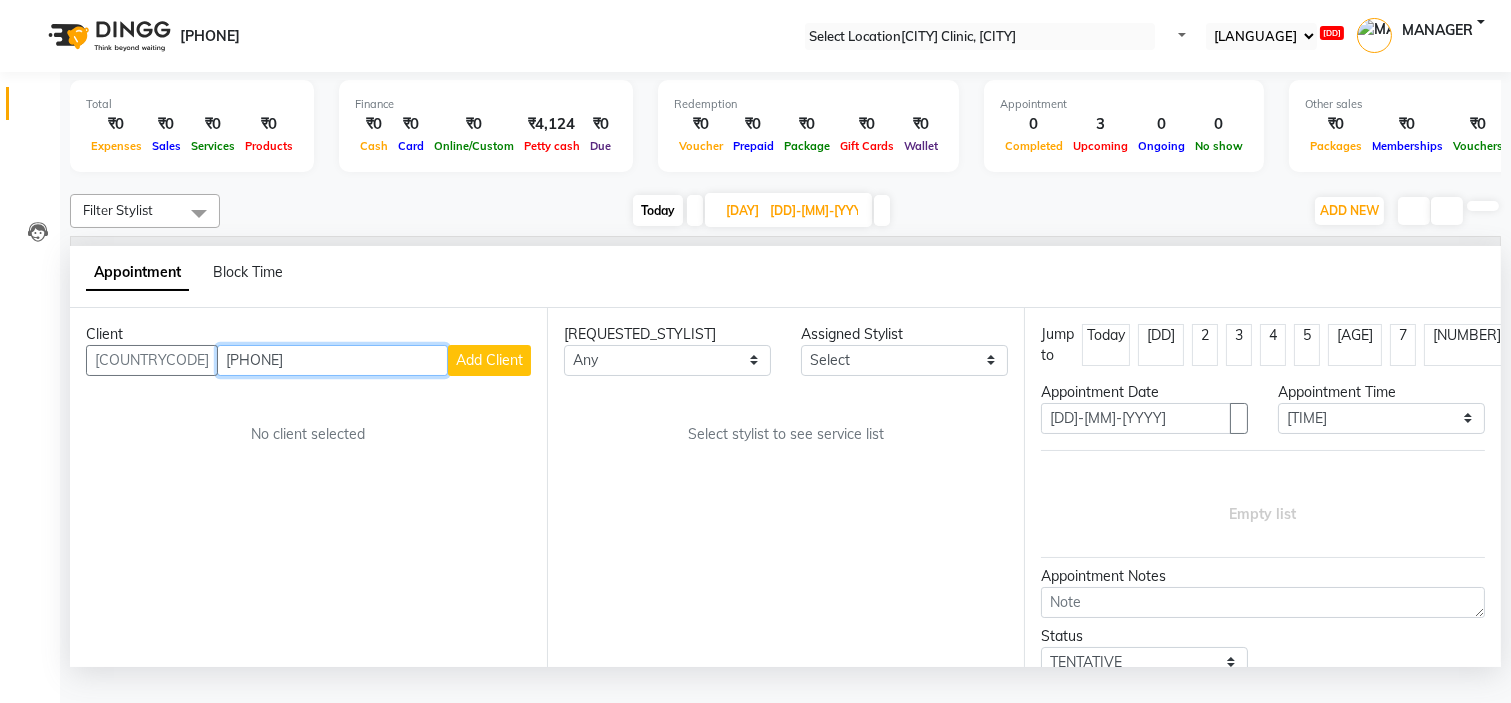 type on "[PHONE]" 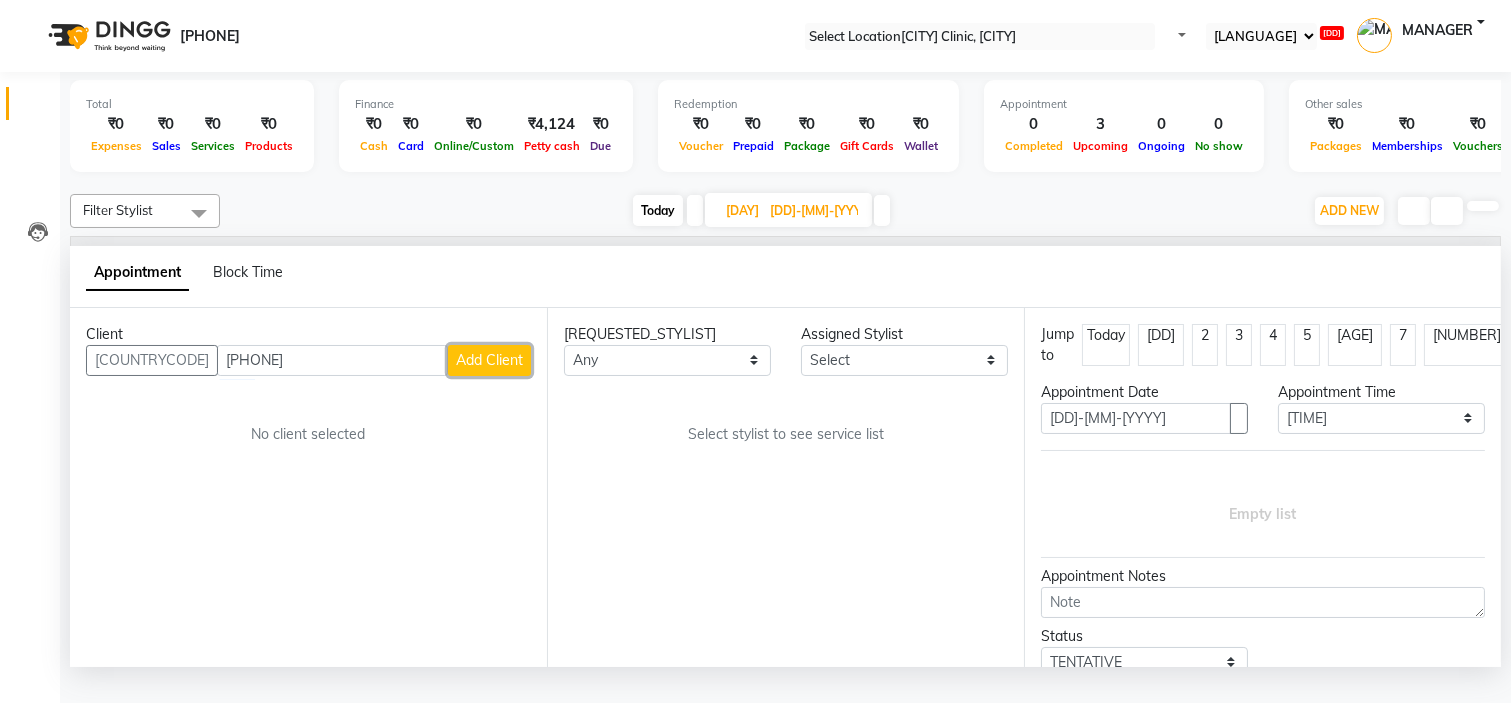 click on "Add Client" at bounding box center [489, 360] 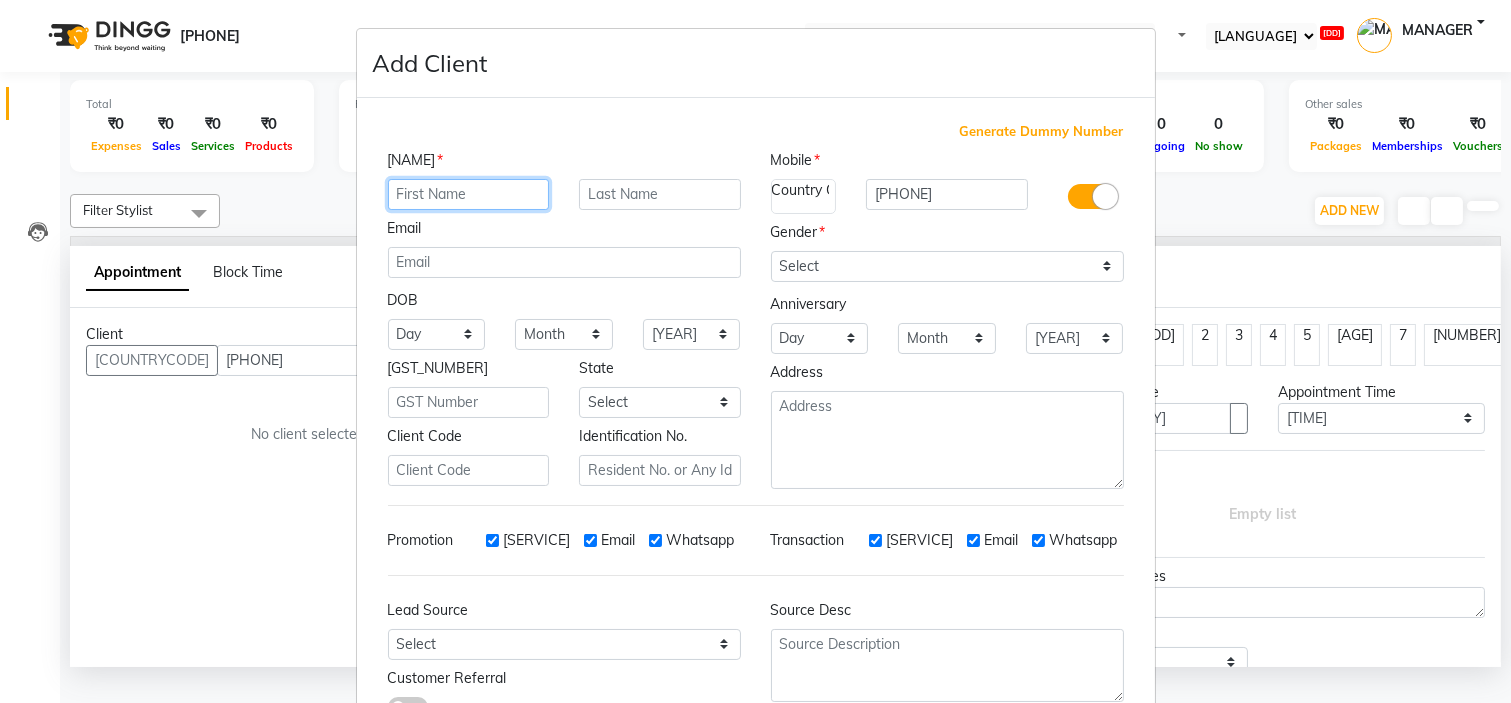 paste on "[NAME]" 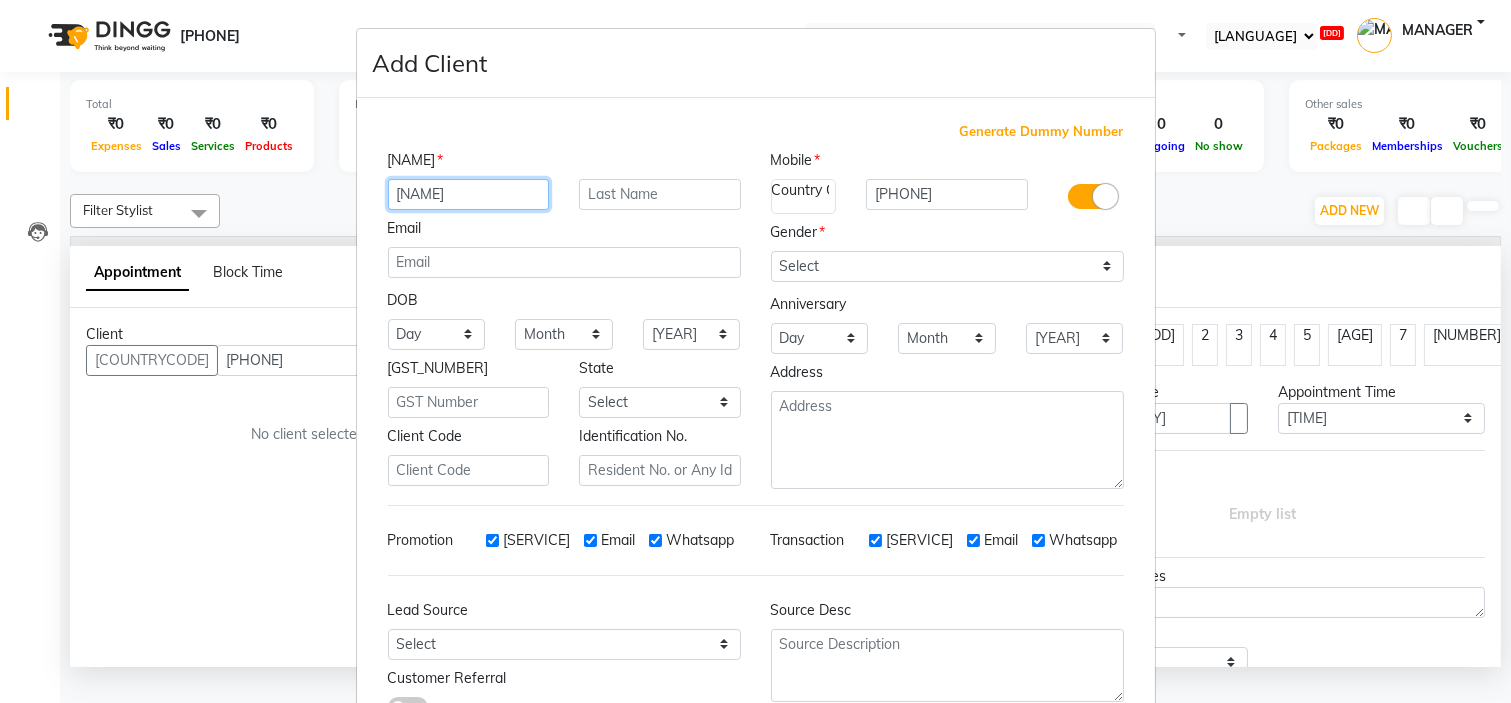 click on "[NAME]" at bounding box center (469, 194) 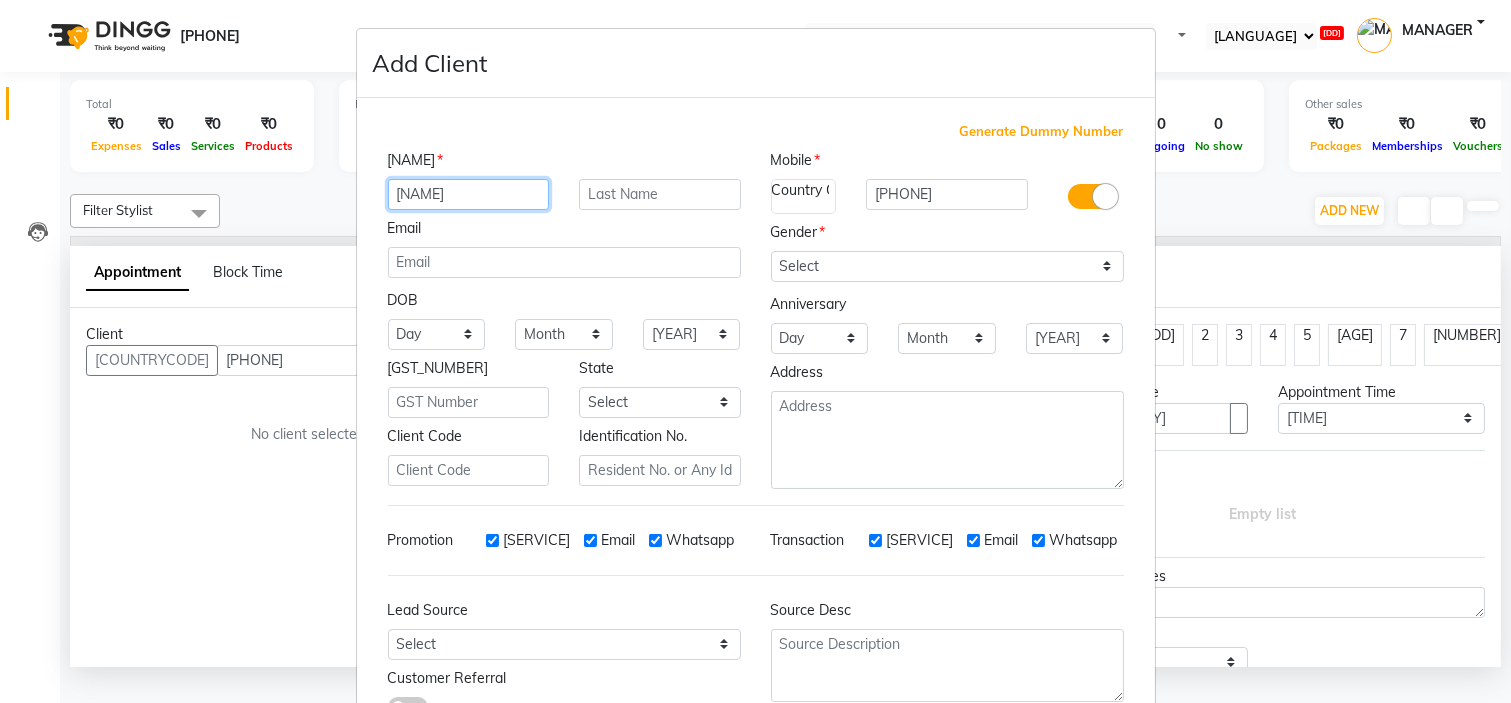 type on "[NAME]" 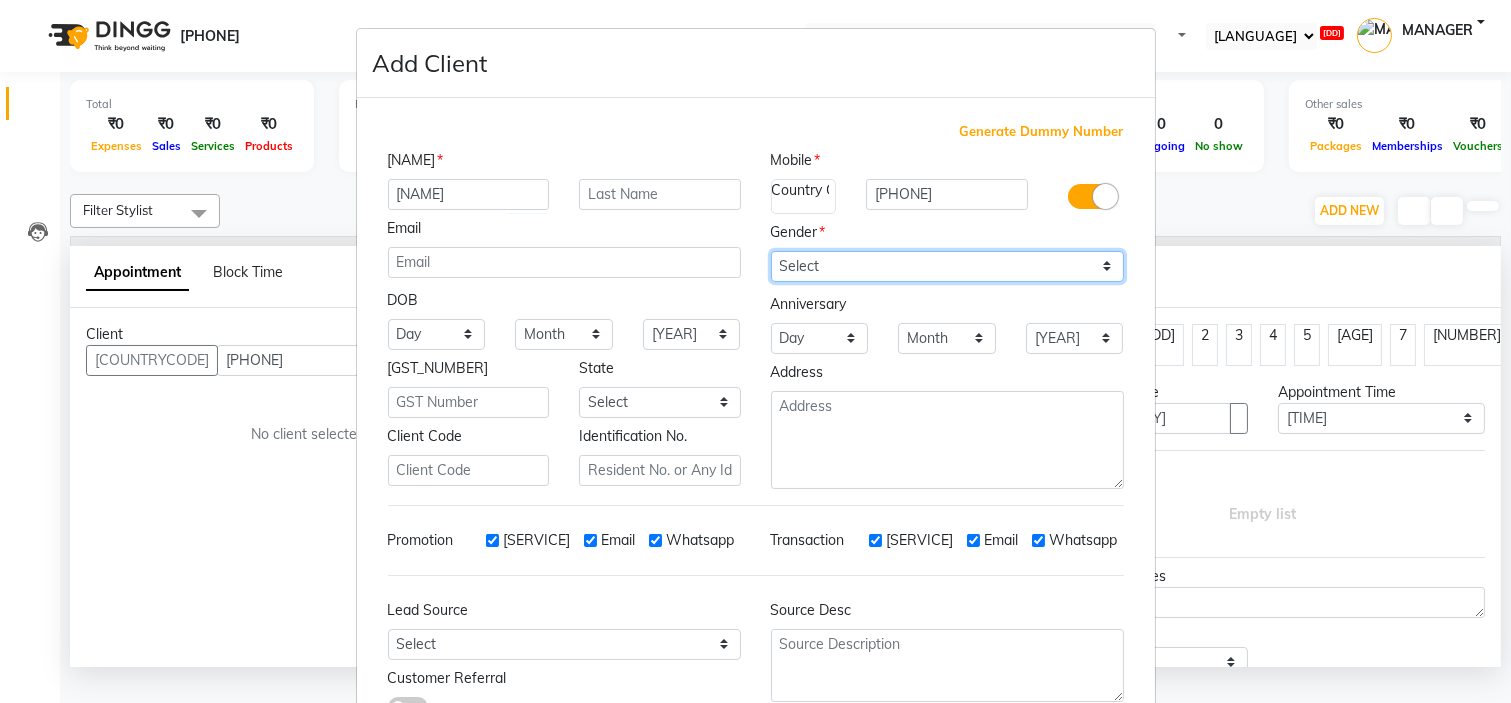 drag, startPoint x: 796, startPoint y: 273, endPoint x: 801, endPoint y: 340, distance: 67.18631 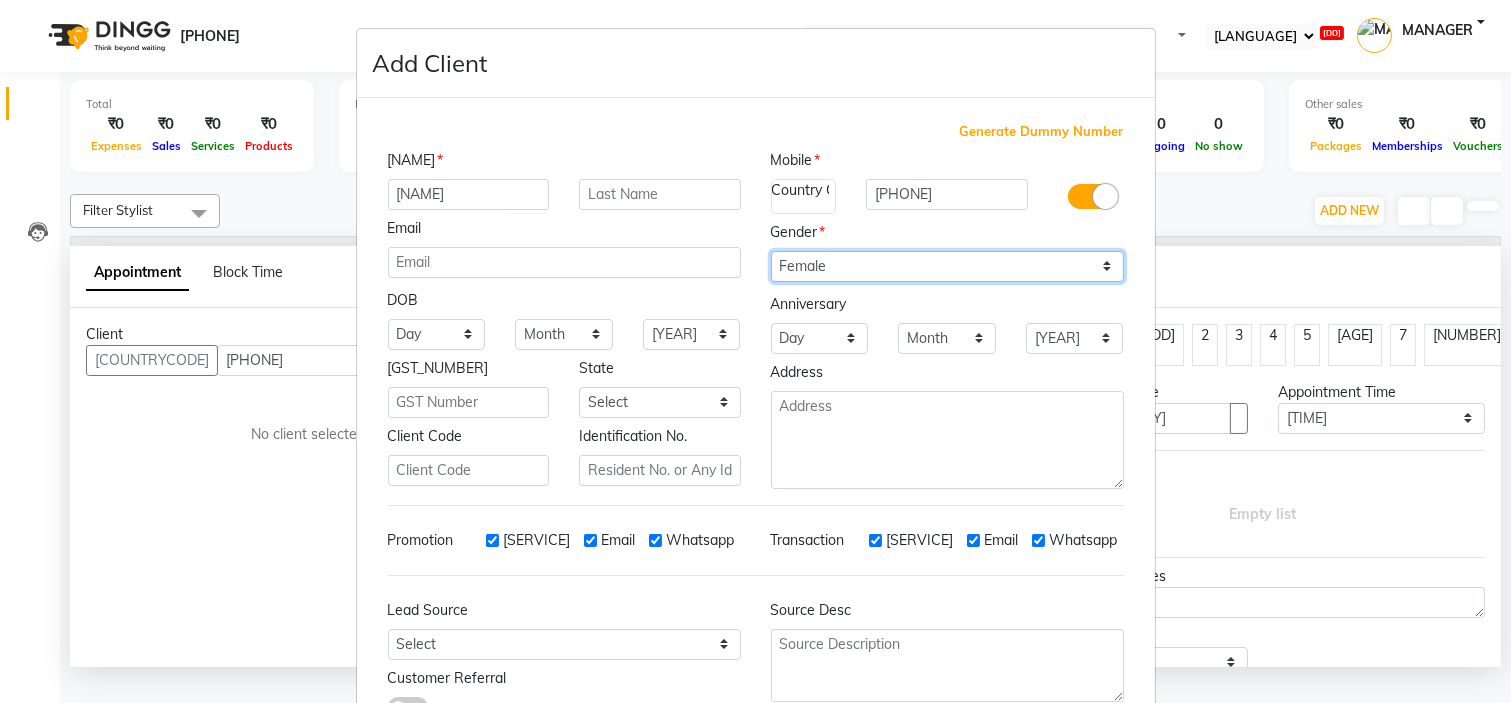 click on "Select Male Female Other Prefer Not To Say" at bounding box center [947, 266] 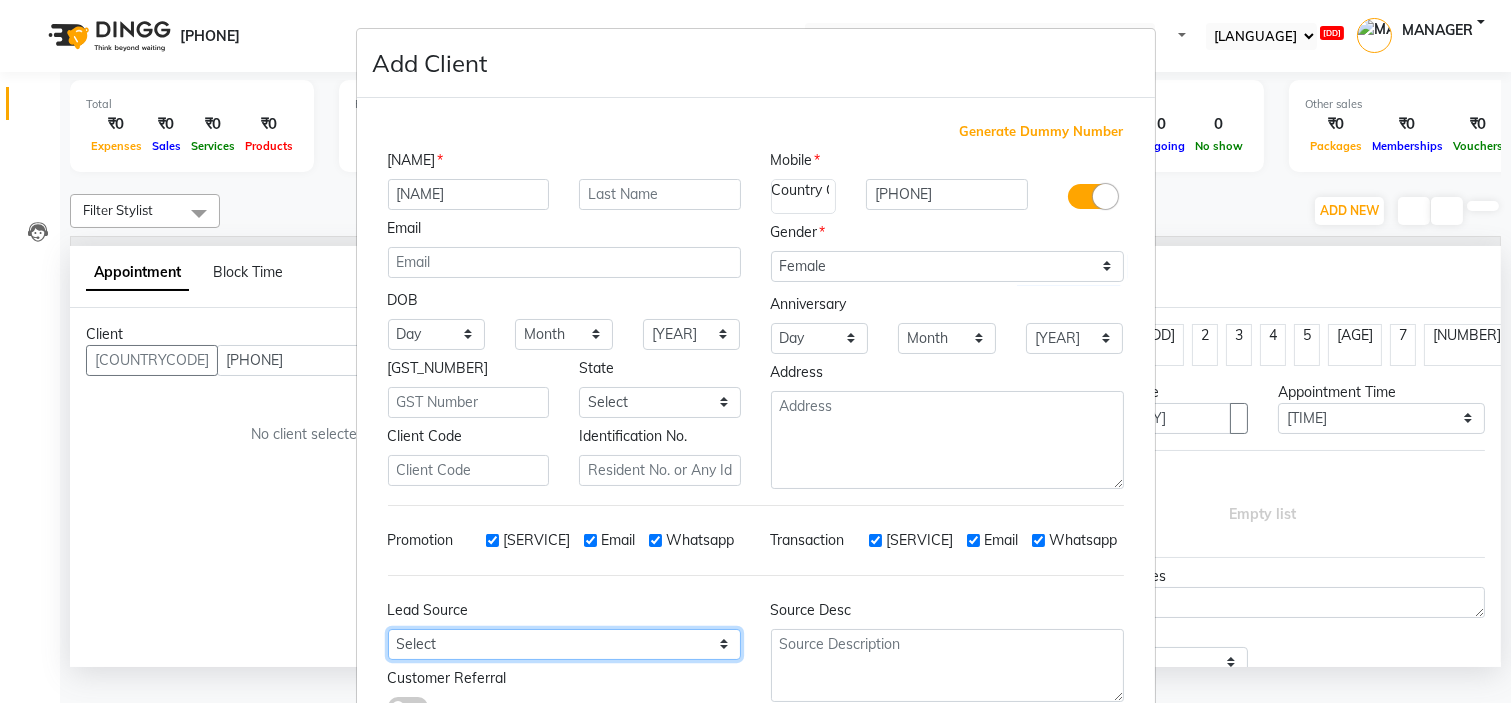 click on "Select Walk-in Referral Internet Friend Word of Mouth Advertisement Facebook JustDial Google Other" at bounding box center (437, 334) 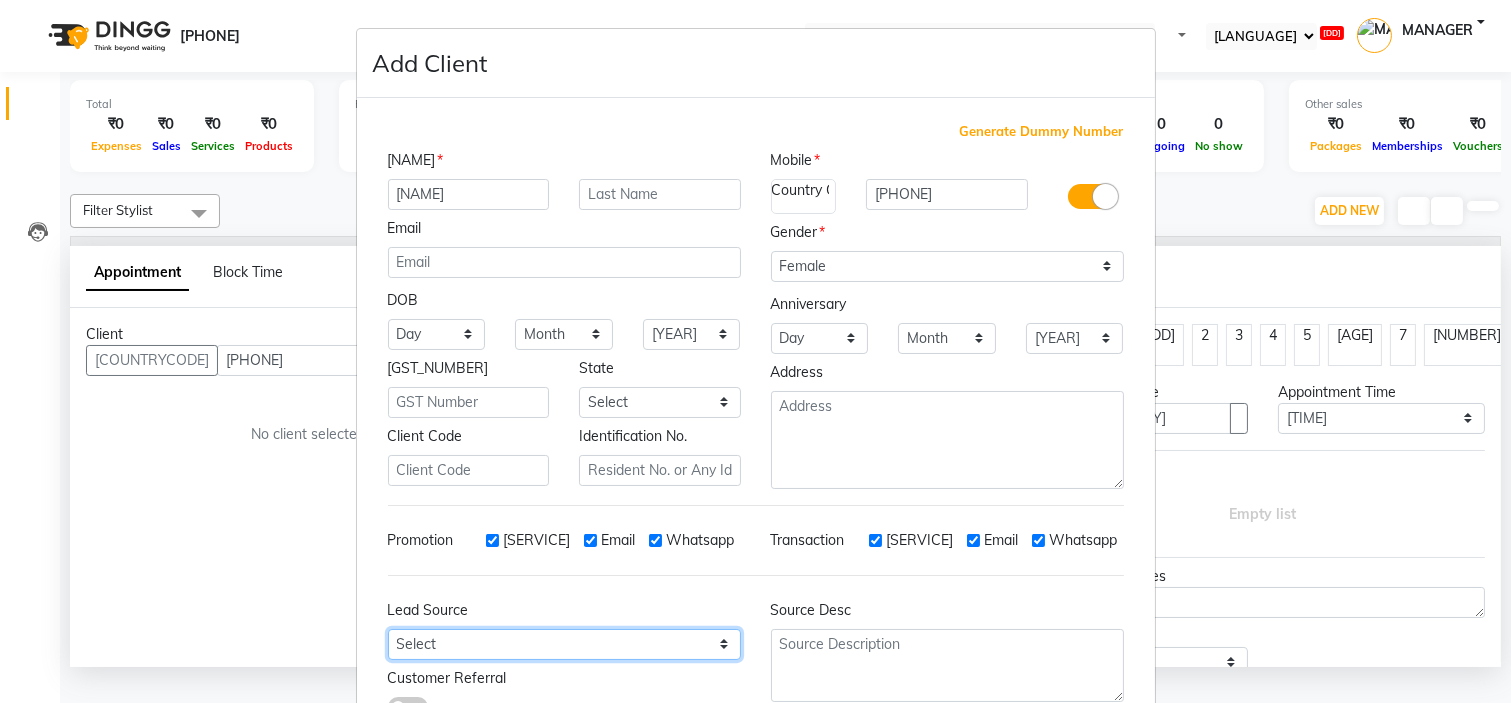 select on "[NUMBER]" 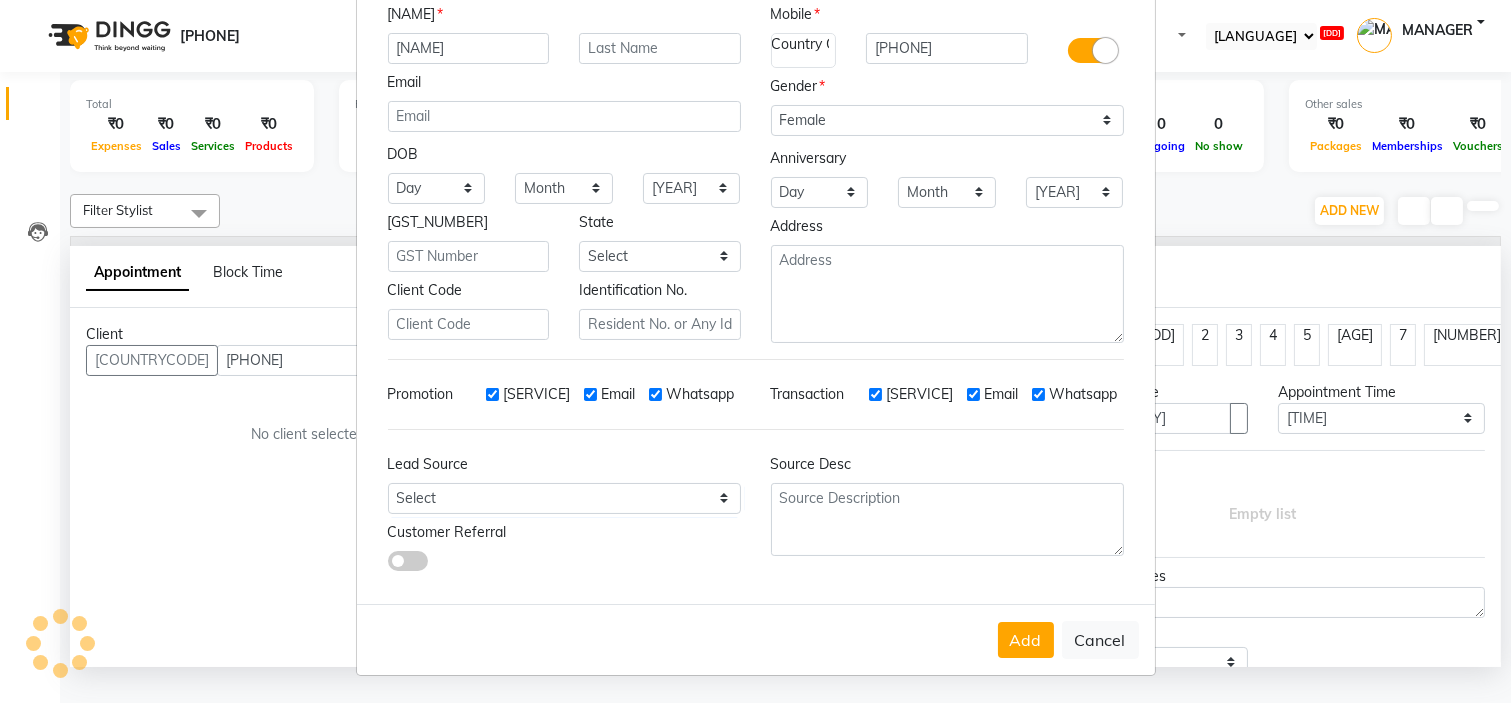 scroll, scrollTop: 147, scrollLeft: 0, axis: vertical 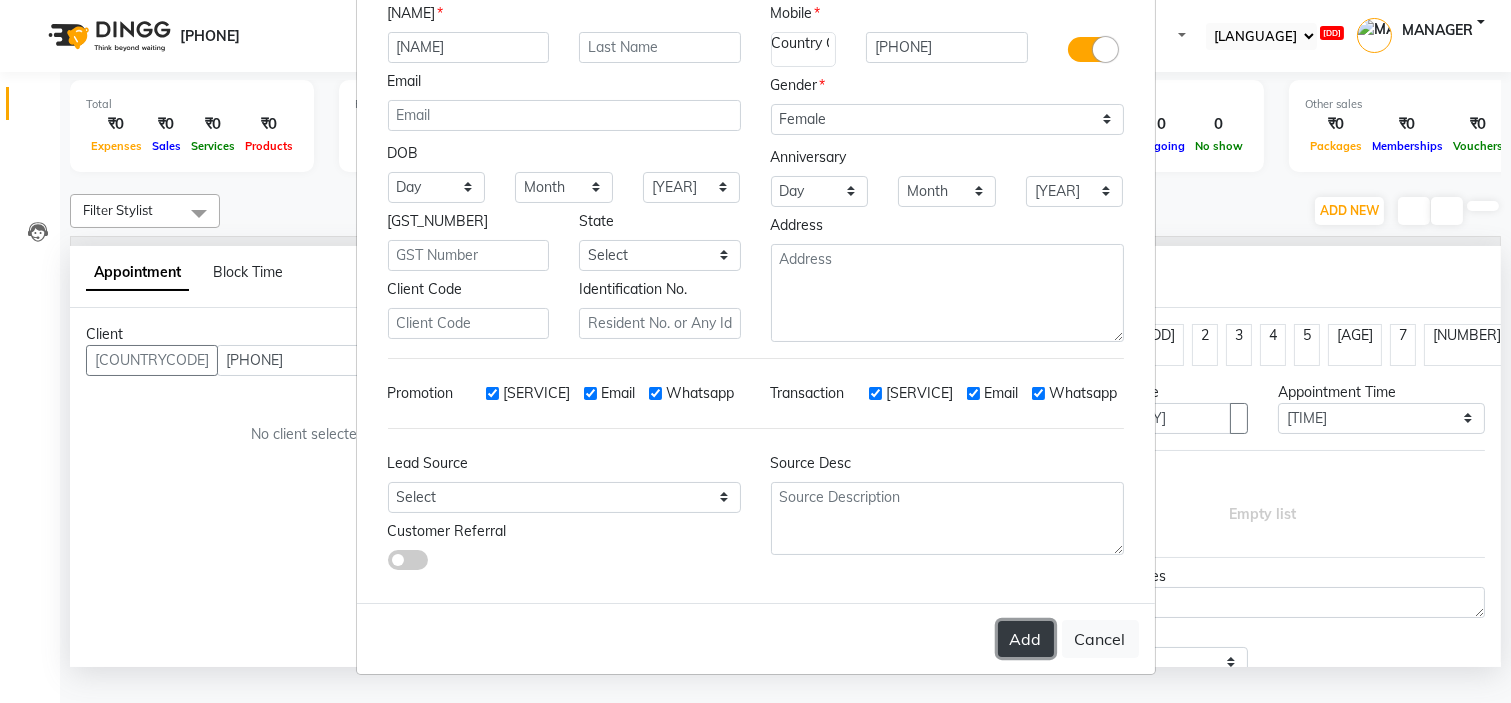 click on "Add" at bounding box center (1026, 639) 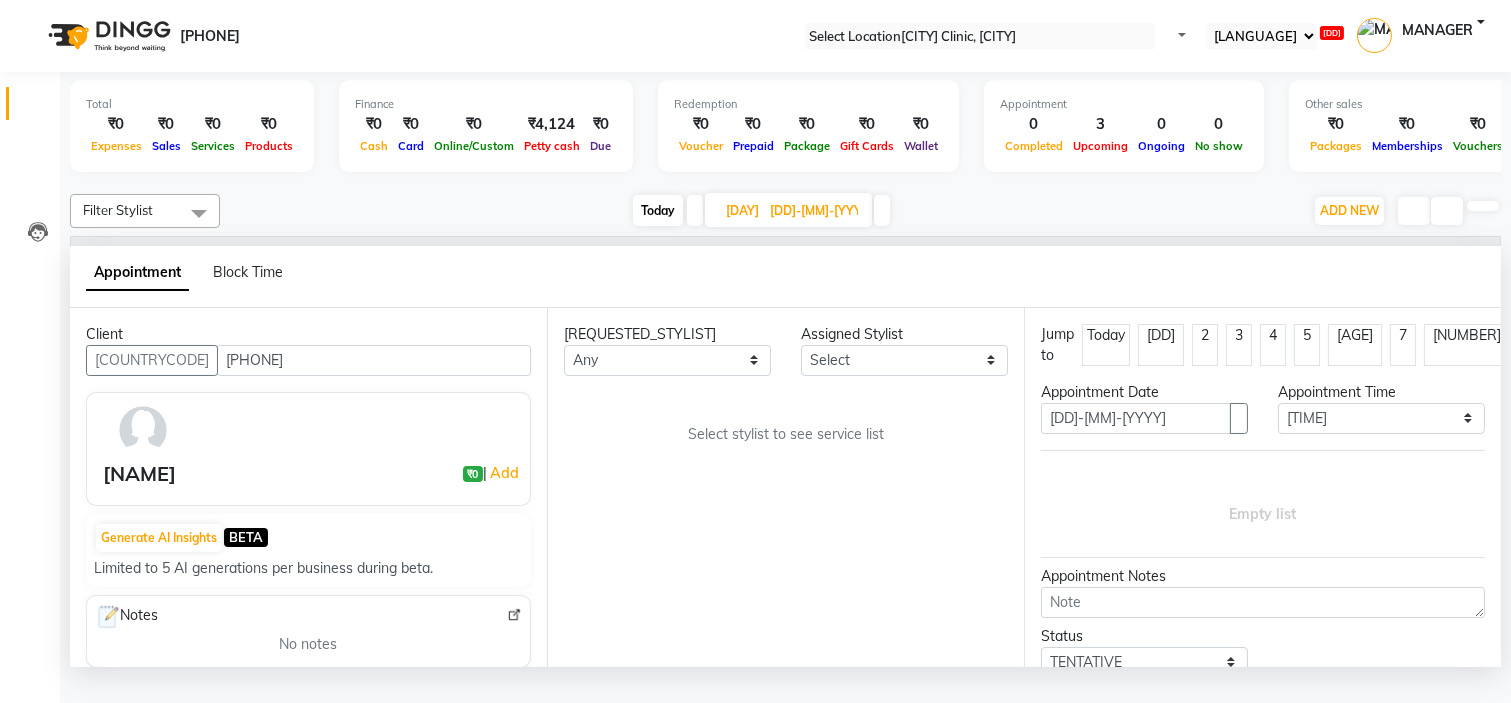 click on "Requested Stylist Any [NAME] [NAME] [NAME] [DOCTOR] [NAME] MANAGER [NAME] [NAME] Select stylist to see service list" at bounding box center (785, 488) 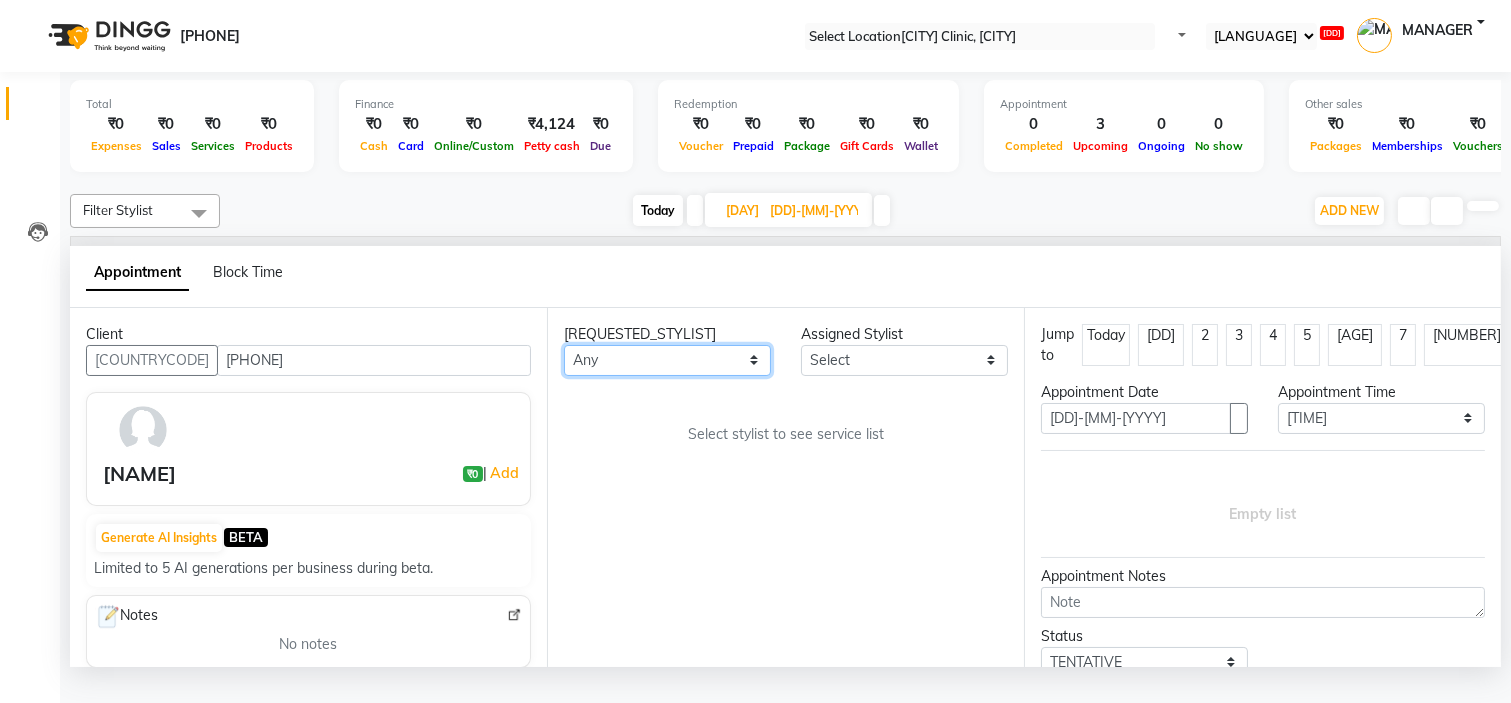 click on "Any [NAME] [NAME] [NAME] [DOCTOR] [NAME] MANAGER [NAME] [NAME]" at bounding box center (667, 360) 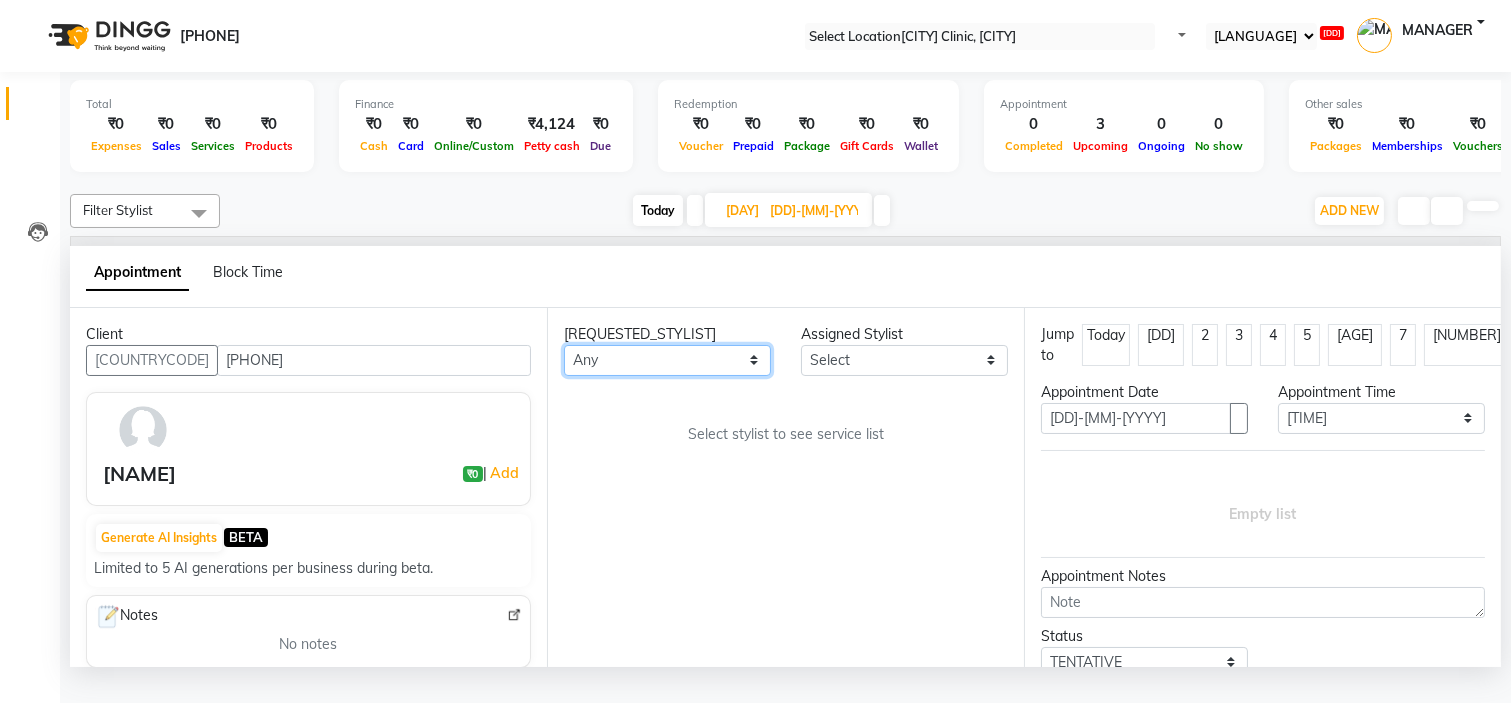 click on "Any [NAME] [NAME] [NAME] [DOCTOR] [NAME] MANAGER [NAME] [NAME]" at bounding box center [667, 360] 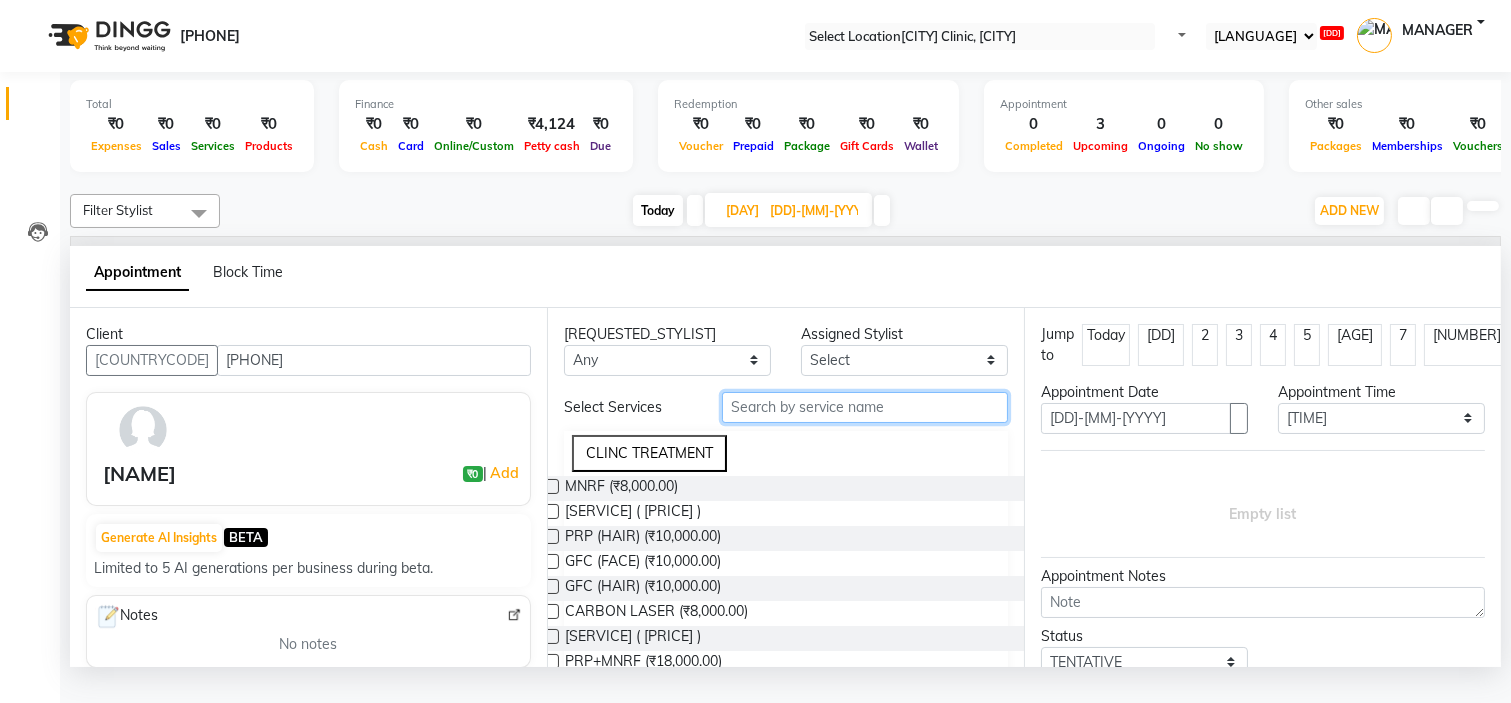 click at bounding box center [865, 407] 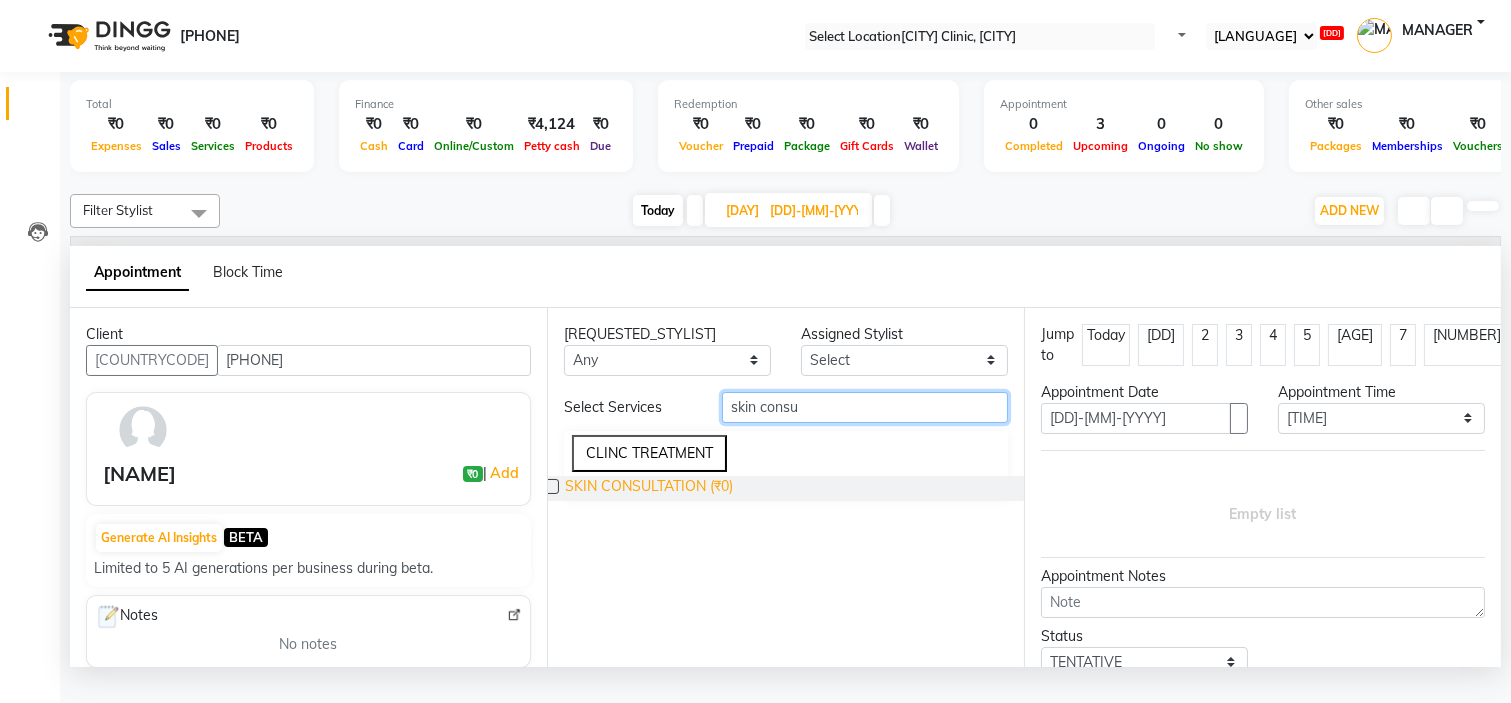 type on "skin consu" 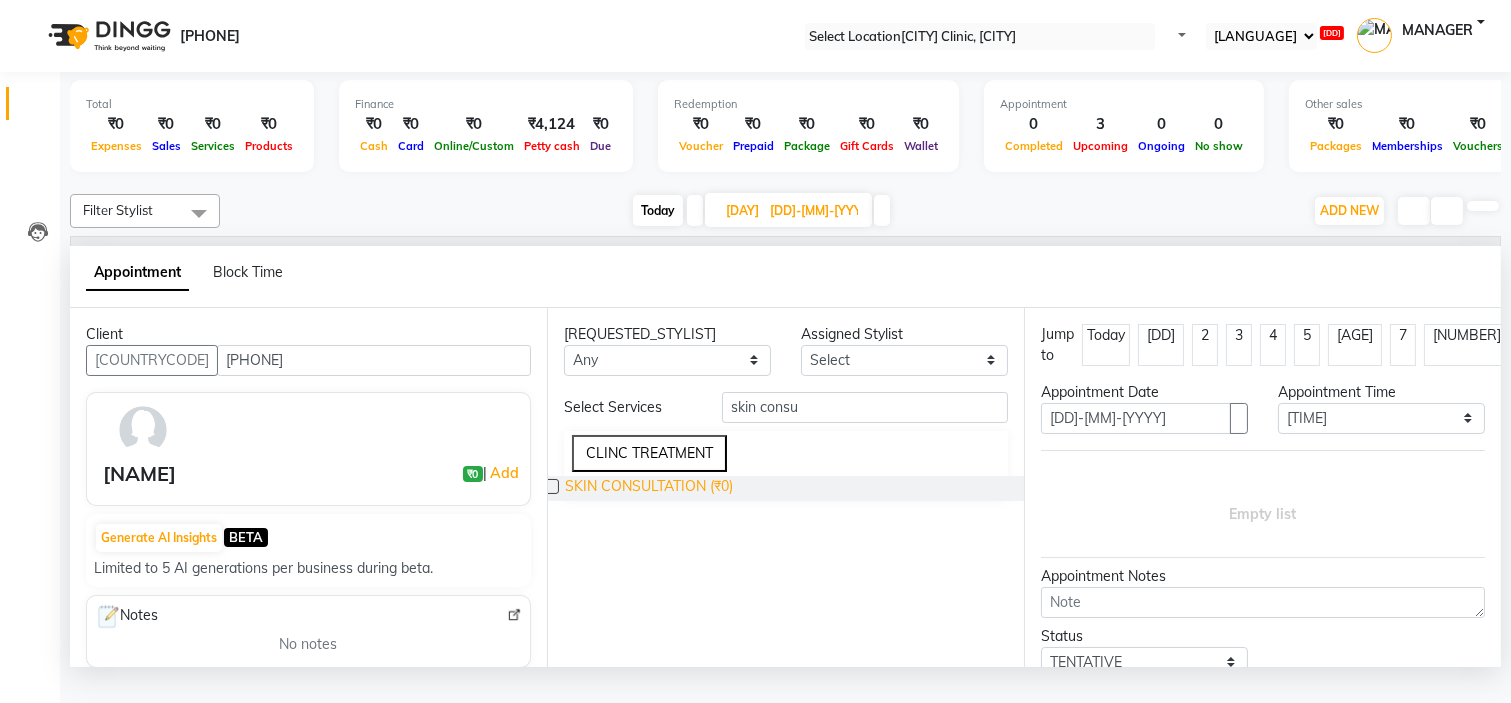 click on "SKIN CONSULTATION (₹0)" at bounding box center [649, 488] 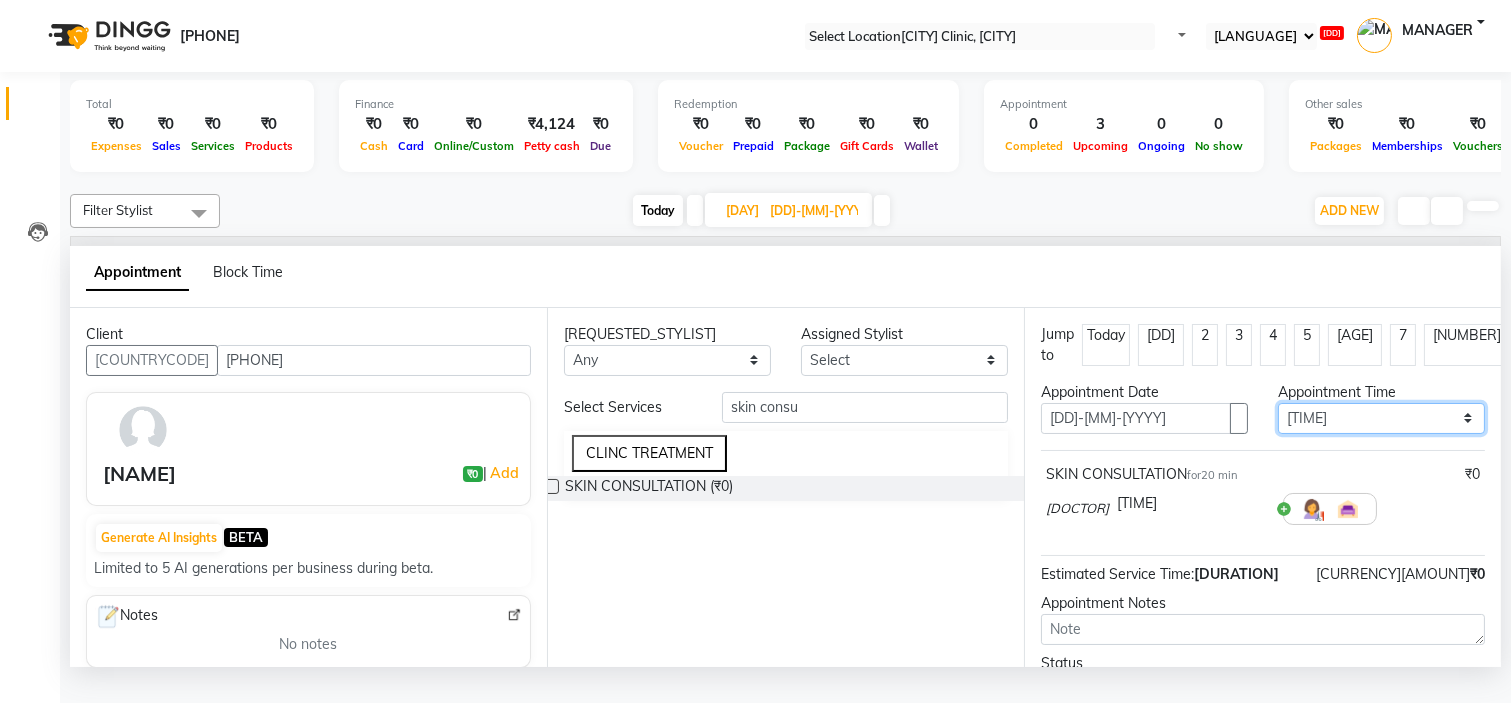 click on "Select 09:00 AM 09:15 AM 09:30 AM 09:45 AM 10:00 AM 10:15 AM 10:30 AM 10:45 AM 11:00 AM 11:15 AM 11:30 AM 11:45 AM 12:00 PM 12:15 PM 12:30 PM 12:45 PM 01:00 PM 01:15 PM 01:30 PM 01:45 PM 02:00 PM 02:15 PM 02:30 PM 02:45 PM 03:00 PM 03:15 PM 03:30 PM 03:45 PM 04:00 PM 04:15 PM 04:30 PM 04:45 PM 05:00 PM 05:15 PM 05:30 PM 05:45 PM 06:00 PM 06:15 PM 06:30 PM 06:45 PM 07:00 PM 07:15 PM 07:30 PM 07:45 PM 08:00 PM" at bounding box center [1381, 418] 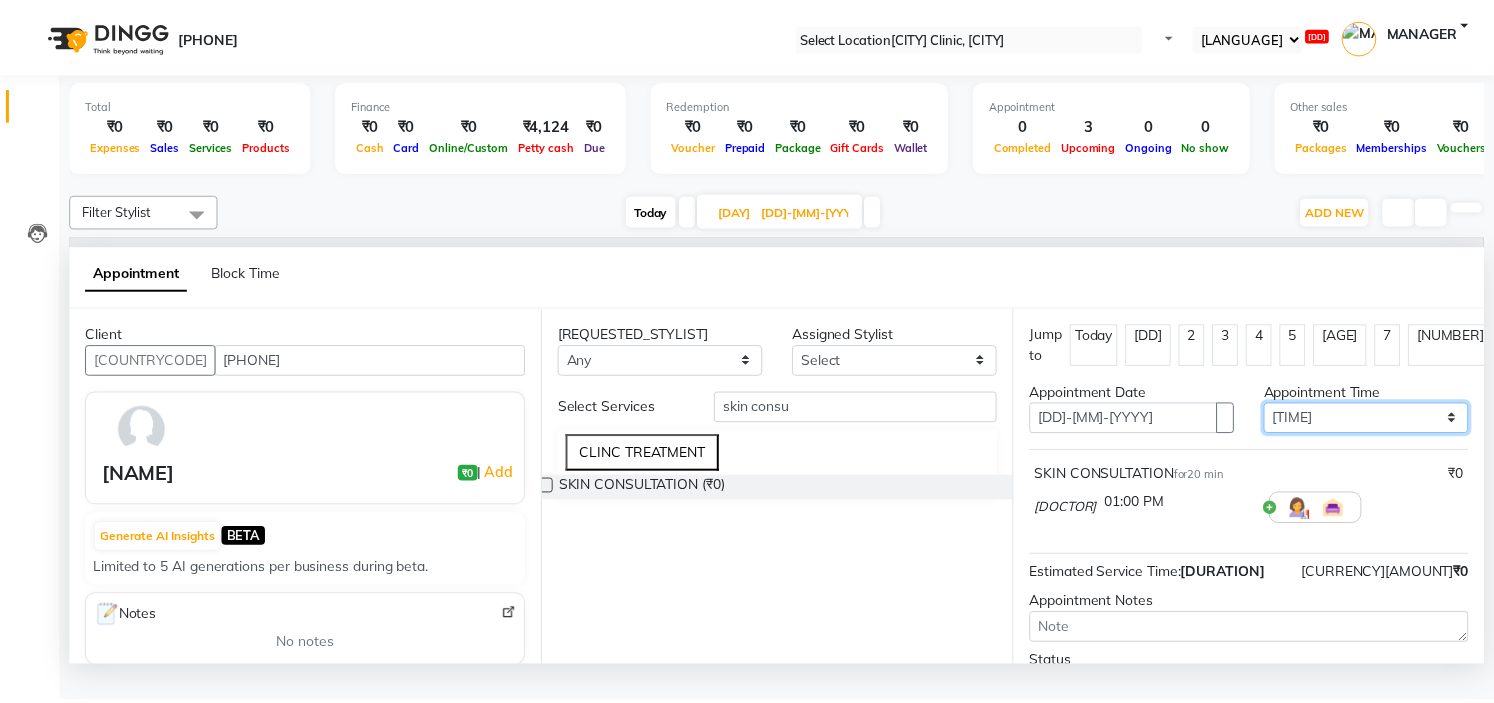 scroll, scrollTop: 166, scrollLeft: 0, axis: vertical 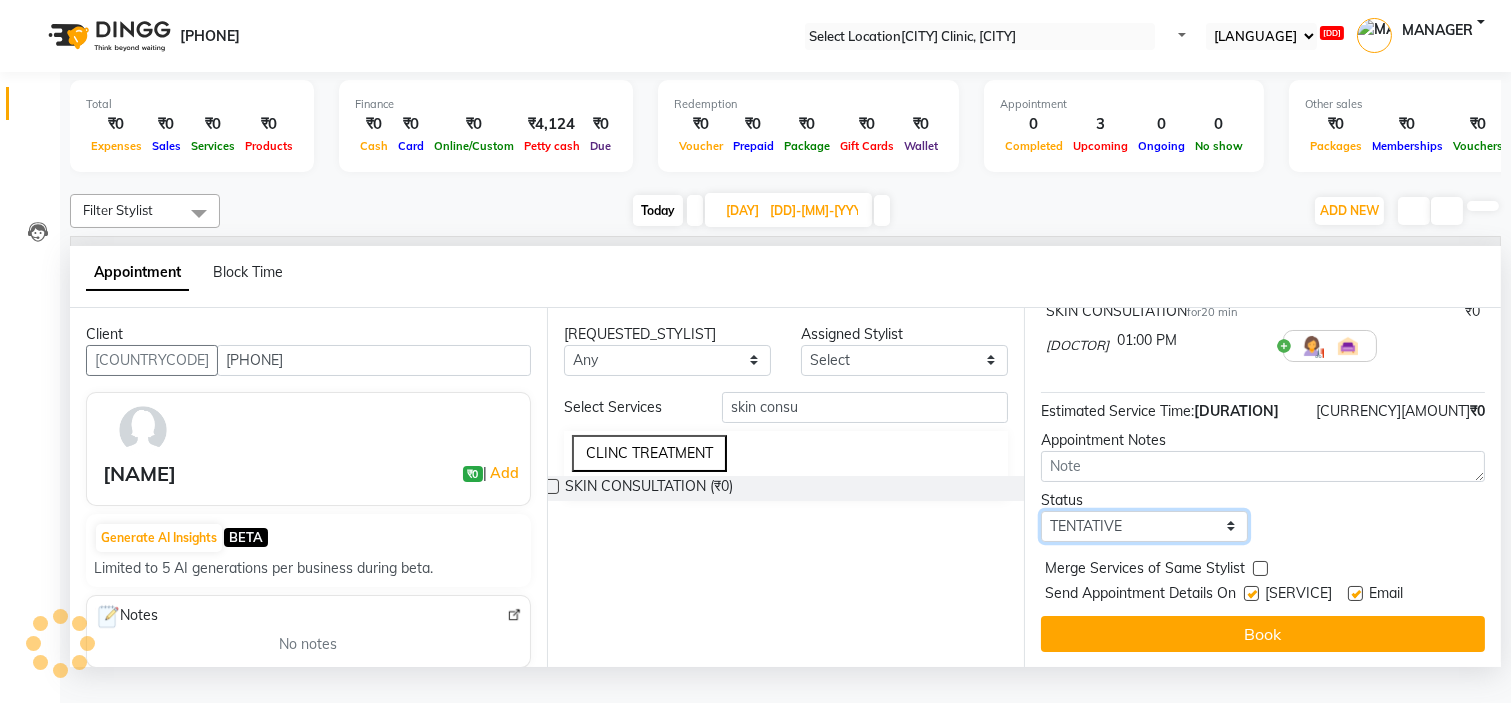 click on "Select TENTATIVE CONFIRM UPCOMING" at bounding box center [1144, 526] 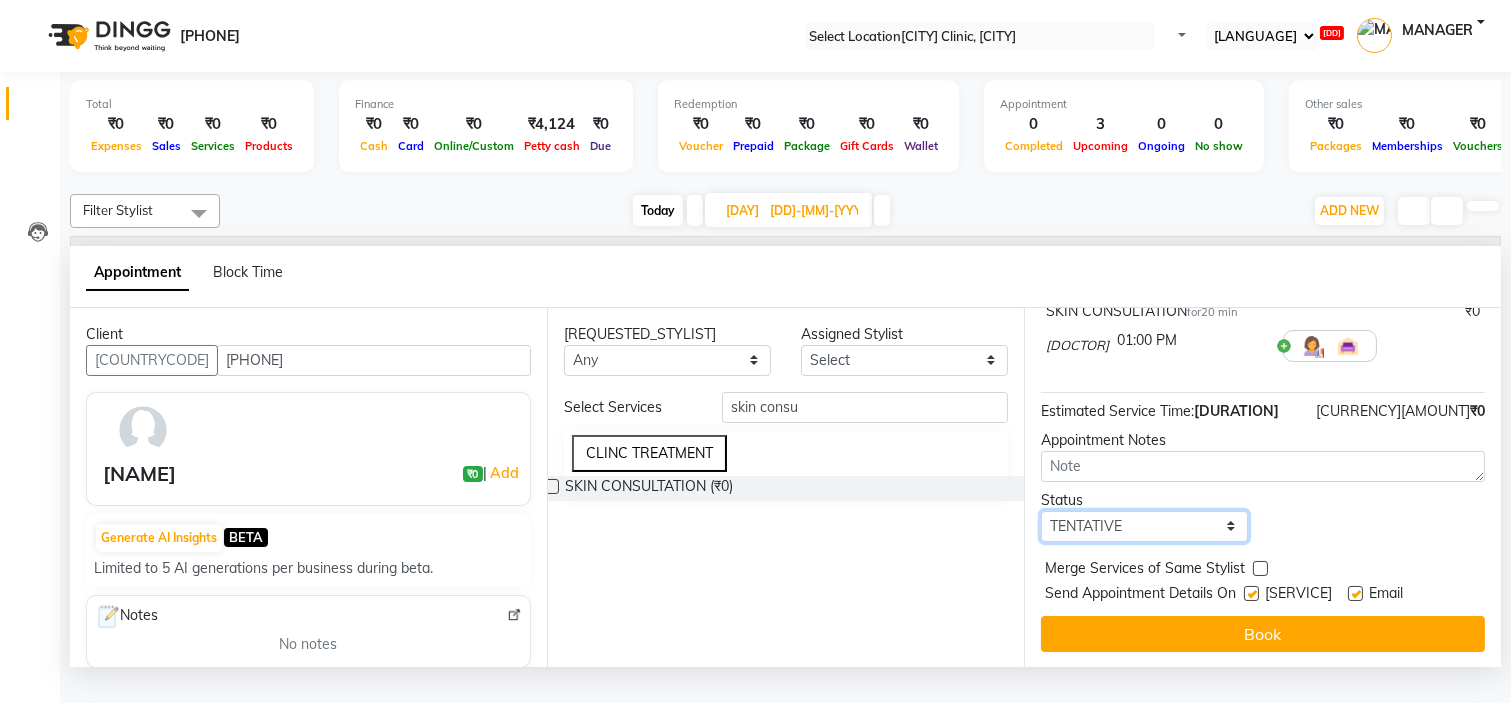 select on "confirm booking" 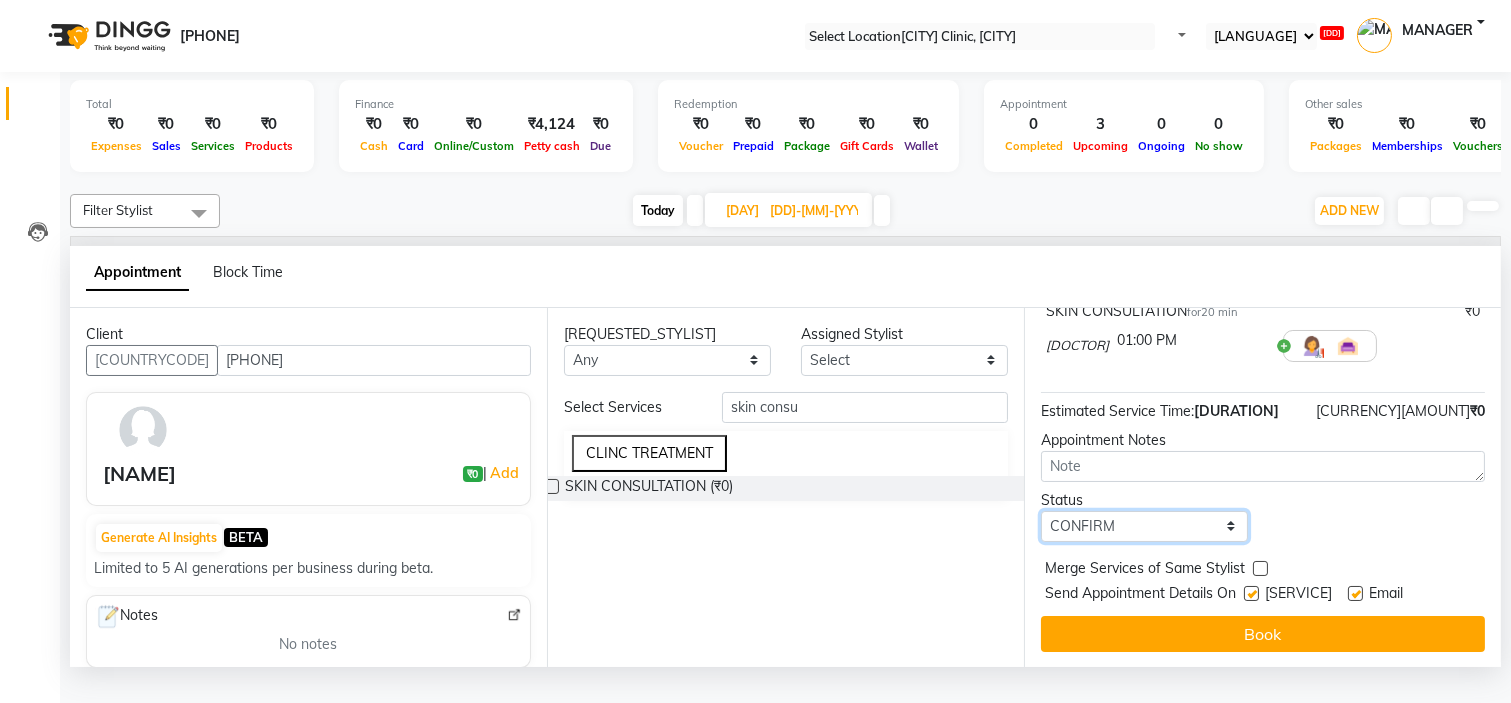 click on "Select TENTATIVE CONFIRM UPCOMING" at bounding box center (1144, 526) 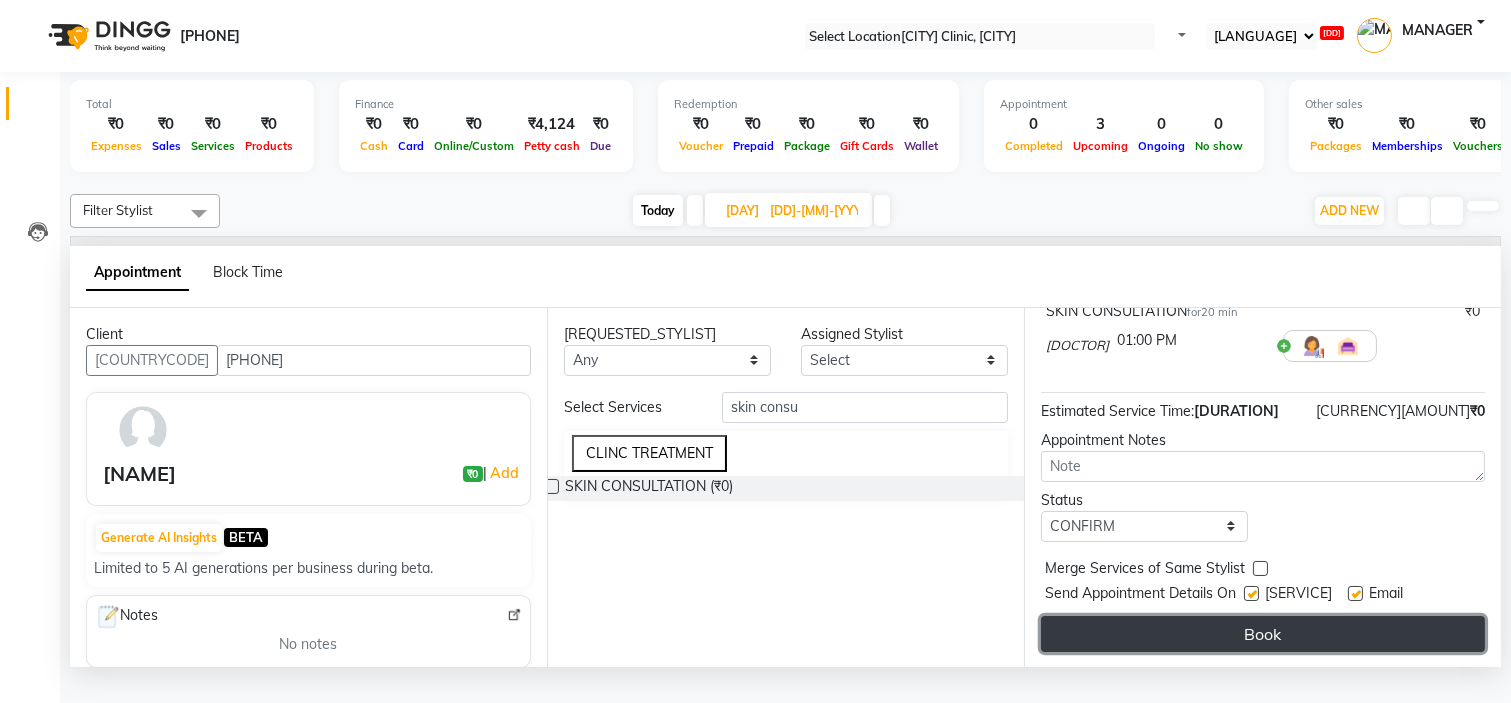 click on "Book" at bounding box center (1263, 634) 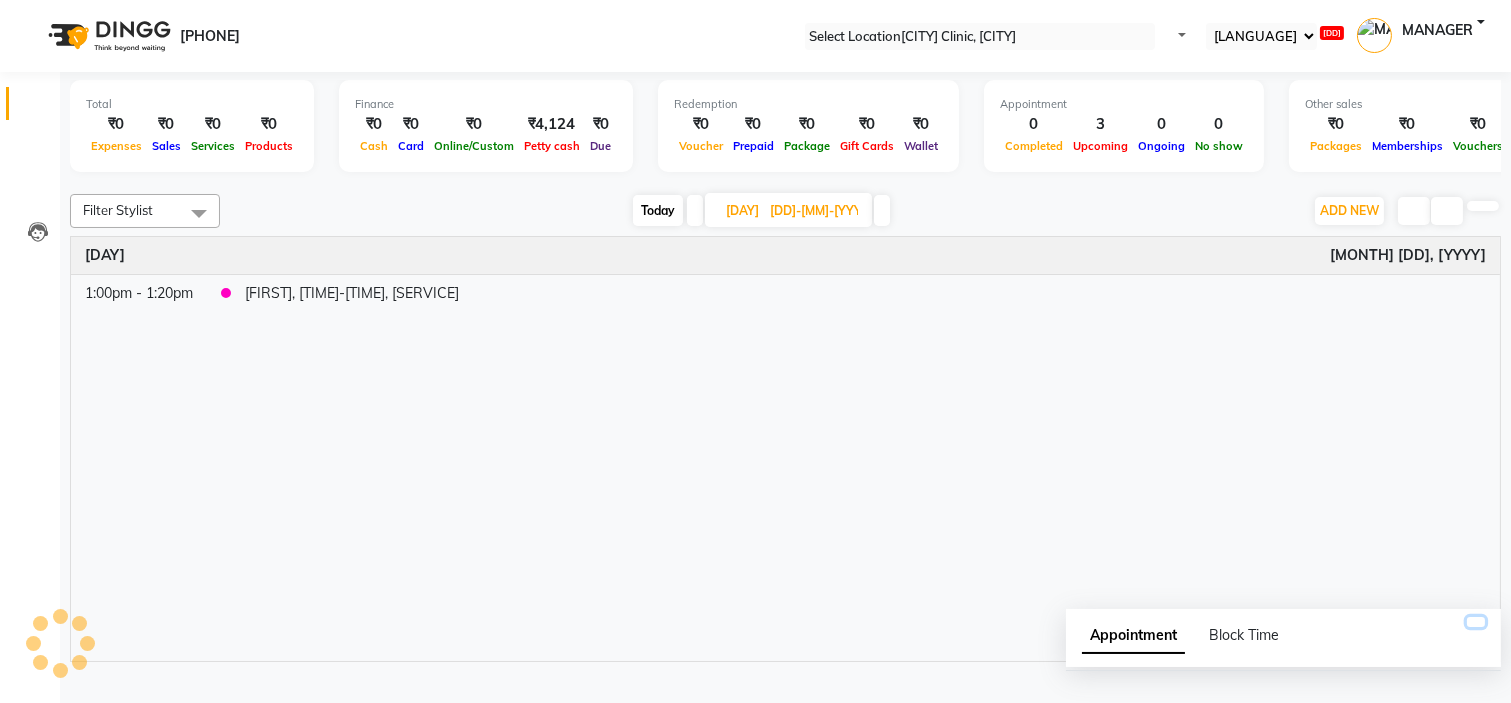 click at bounding box center [1476, 622] 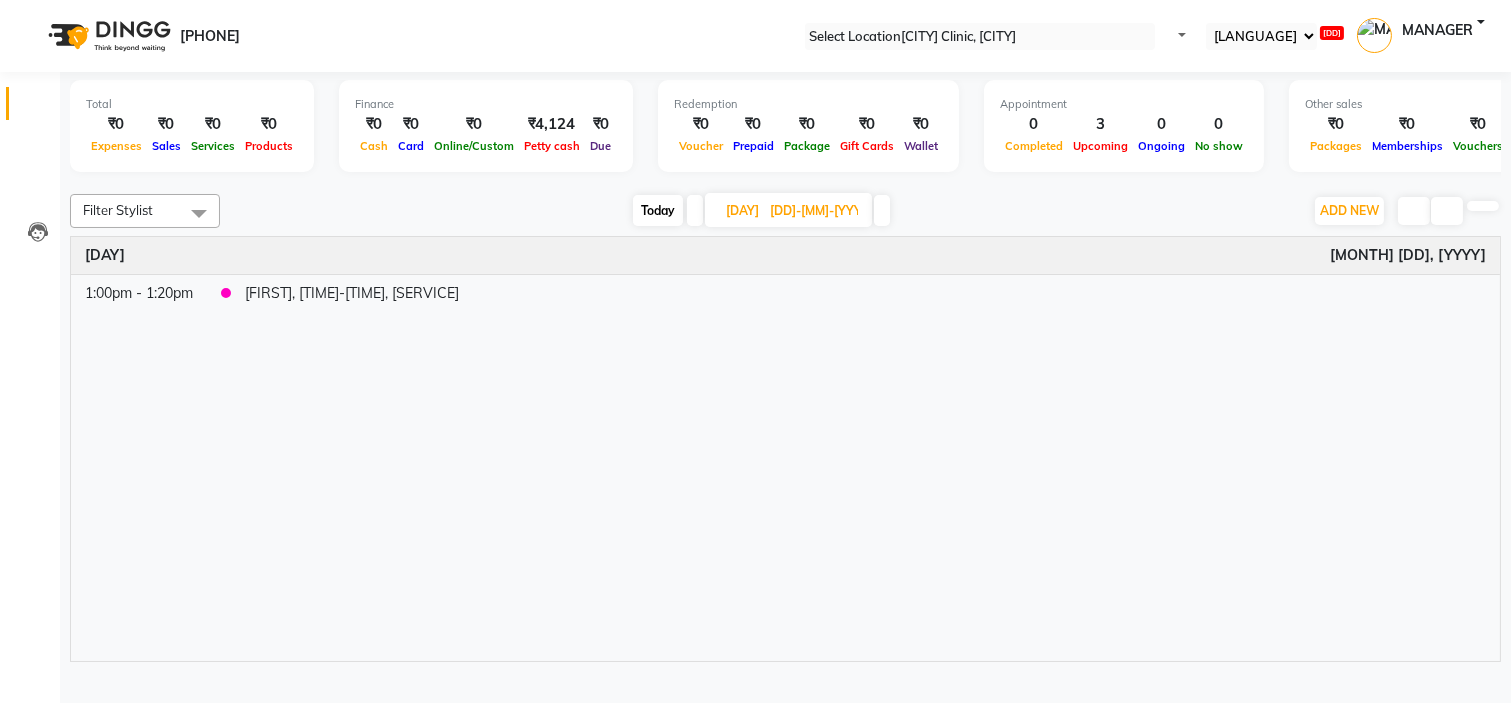 click on "Reminder" at bounding box center [39, 833] 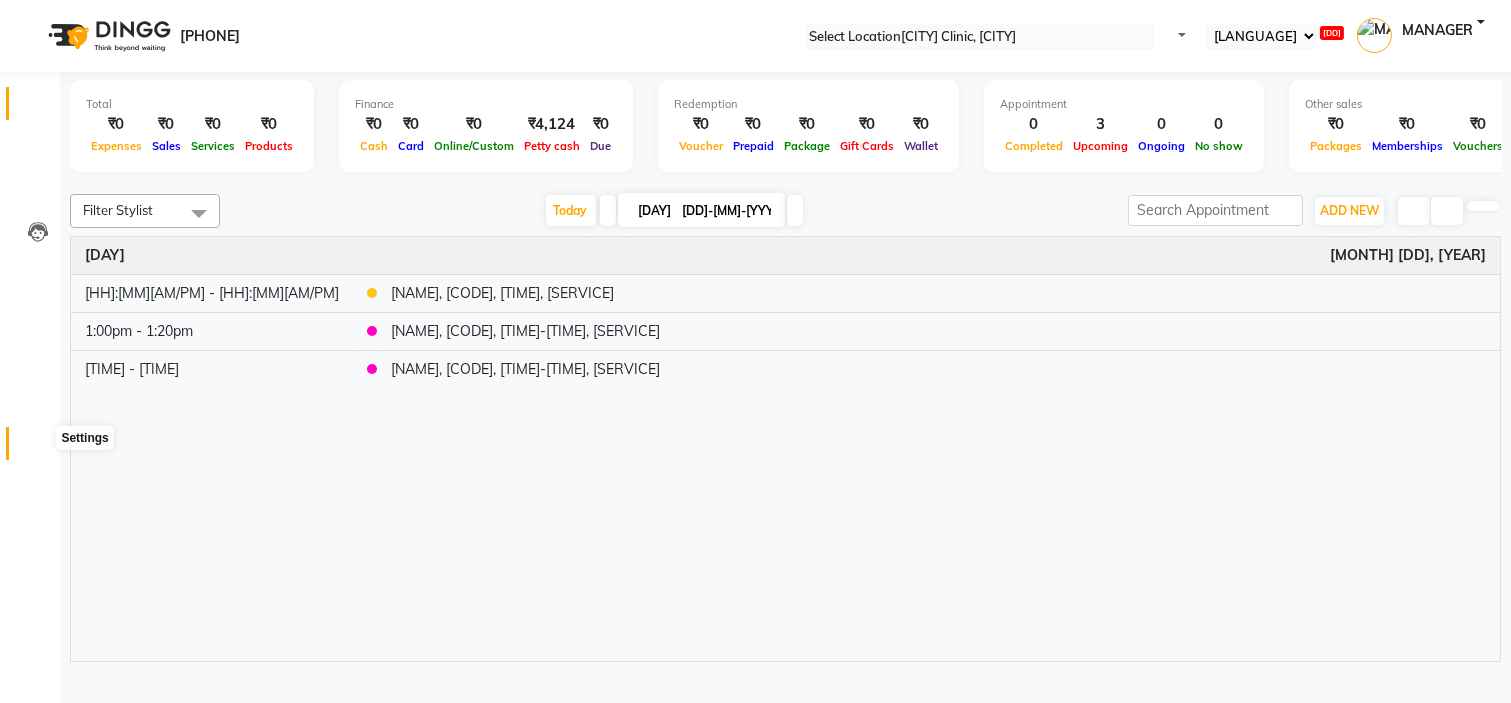 click at bounding box center (38, 448) 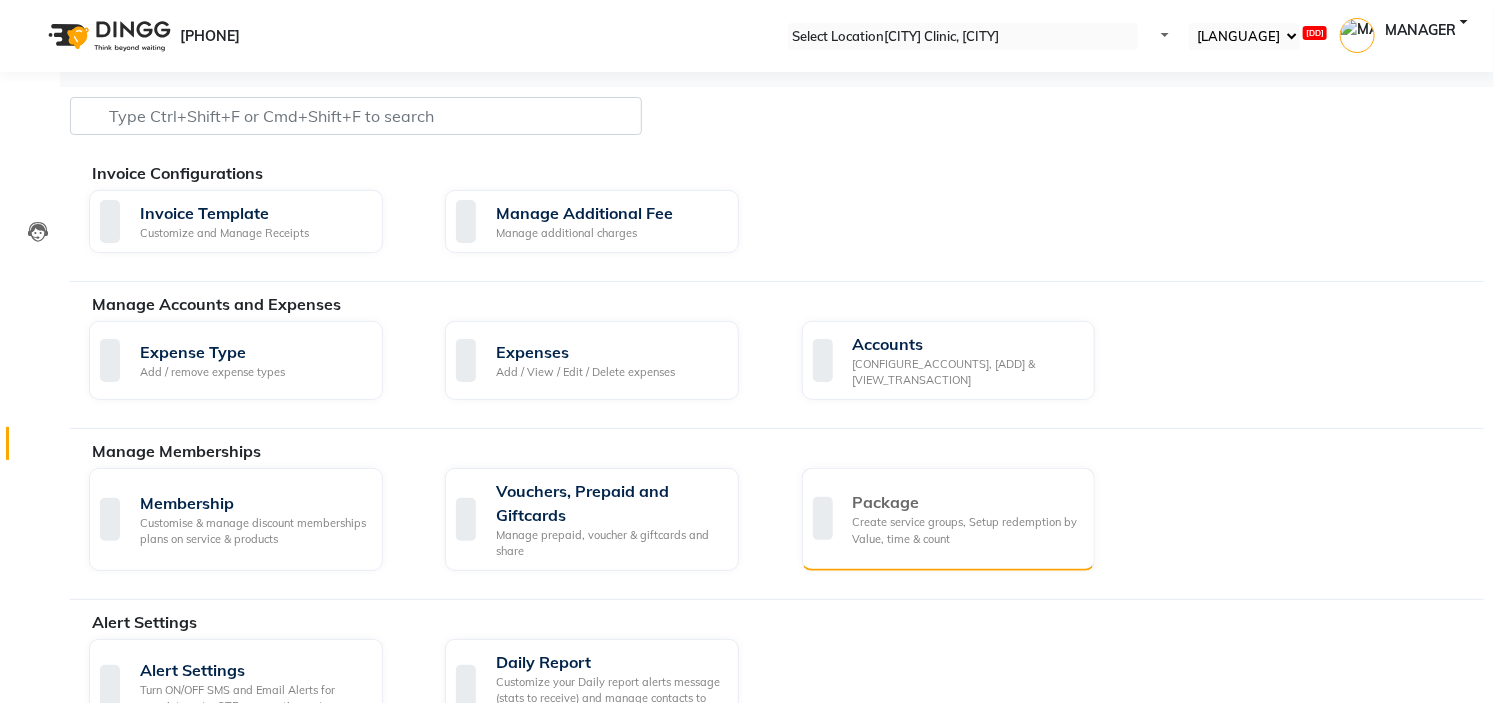 click on "Package" at bounding box center [966, 502] 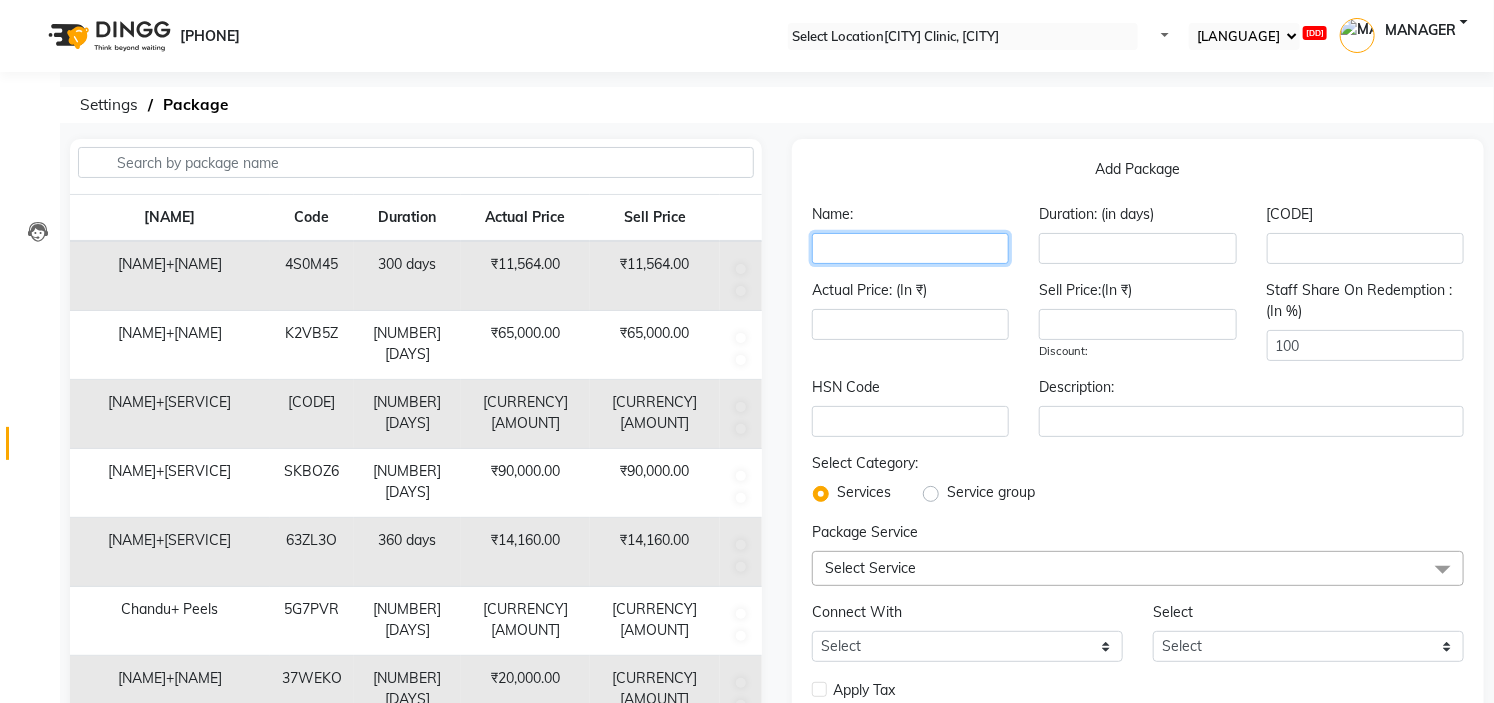 click at bounding box center (910, 248) 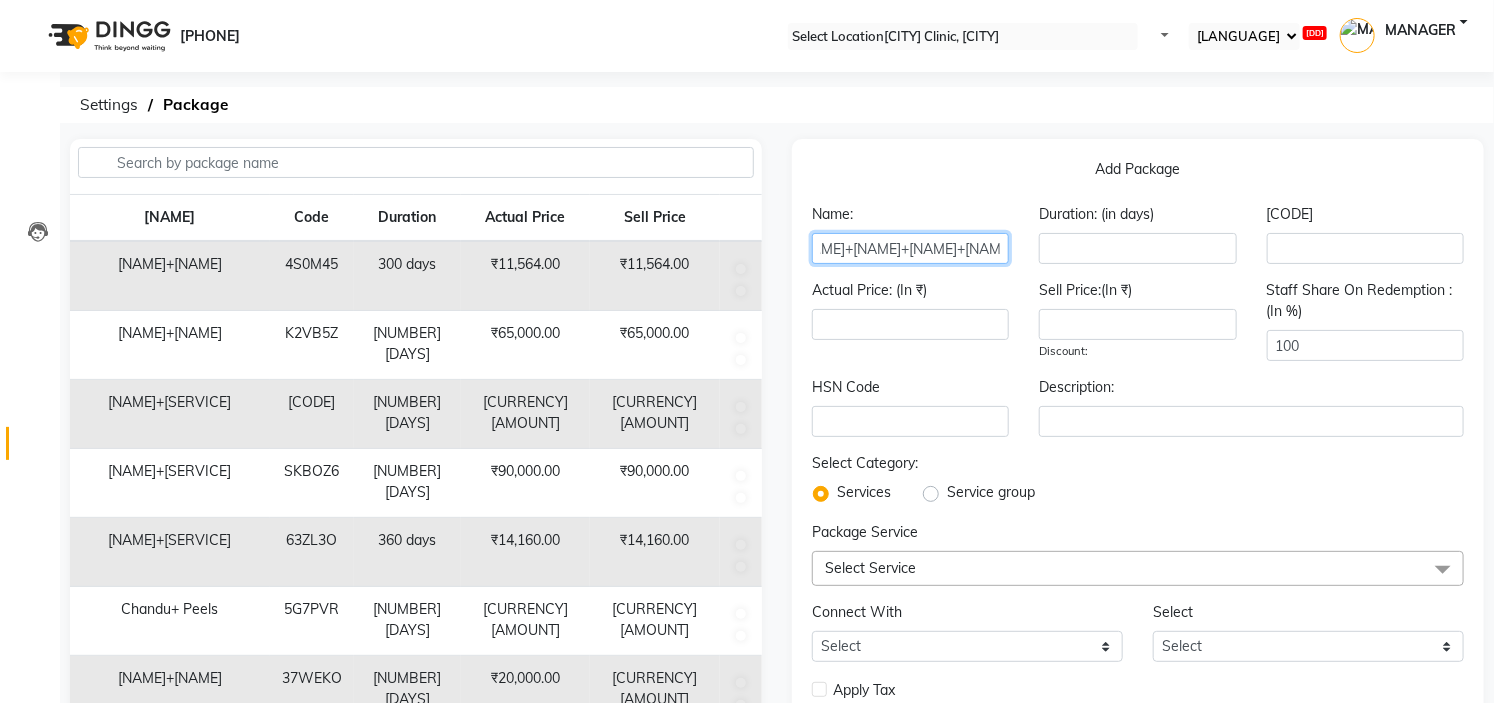 scroll, scrollTop: 0, scrollLeft: 32, axis: horizontal 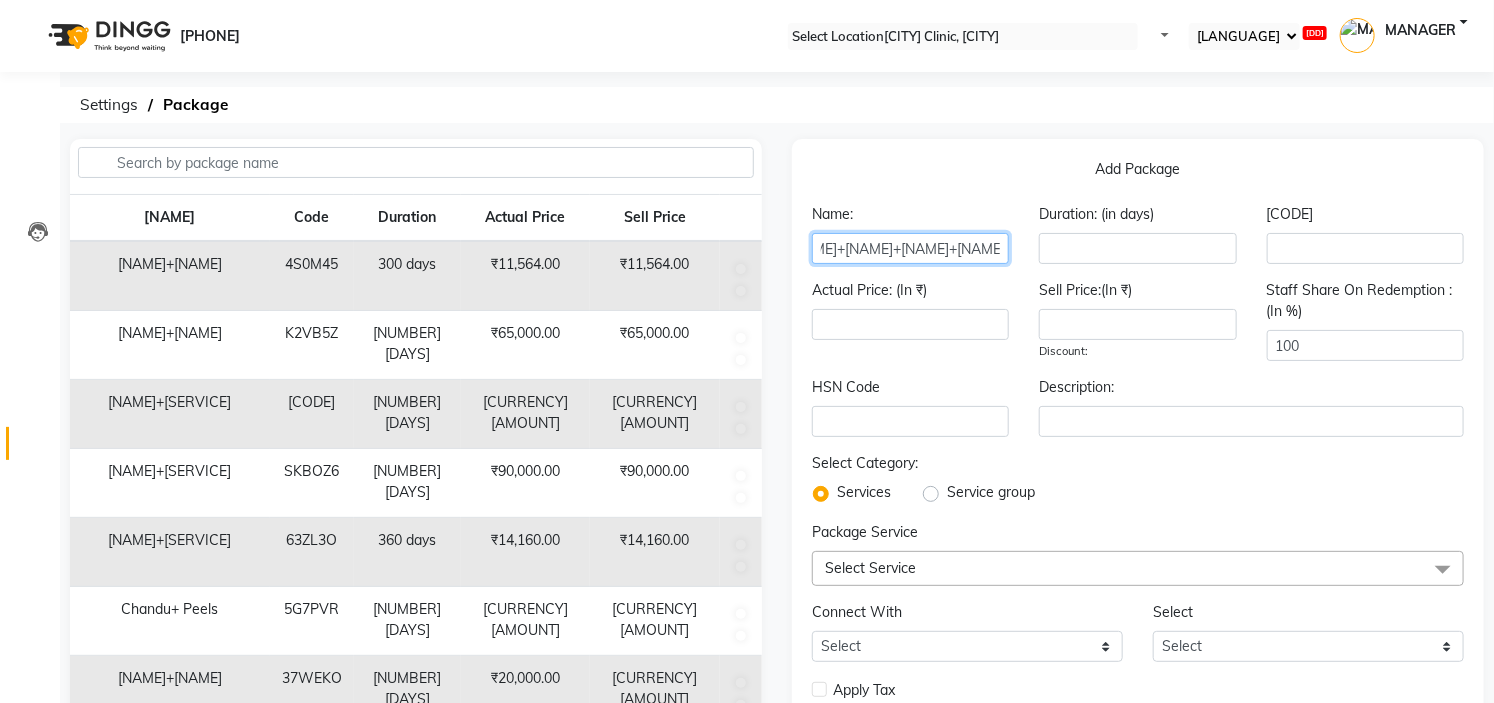 type on "[NAME]+[NAME]+[NAME]+[NAME]" 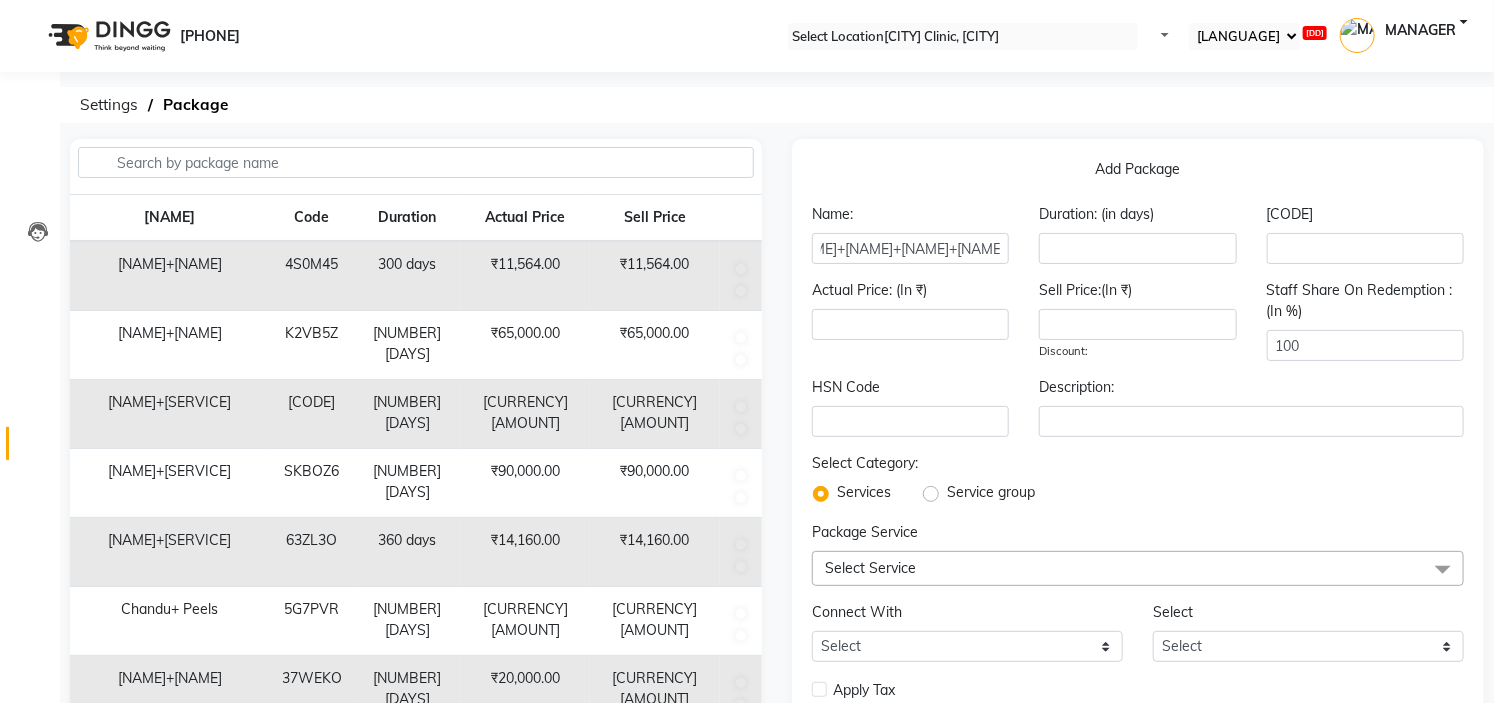 scroll, scrollTop: 0, scrollLeft: 0, axis: both 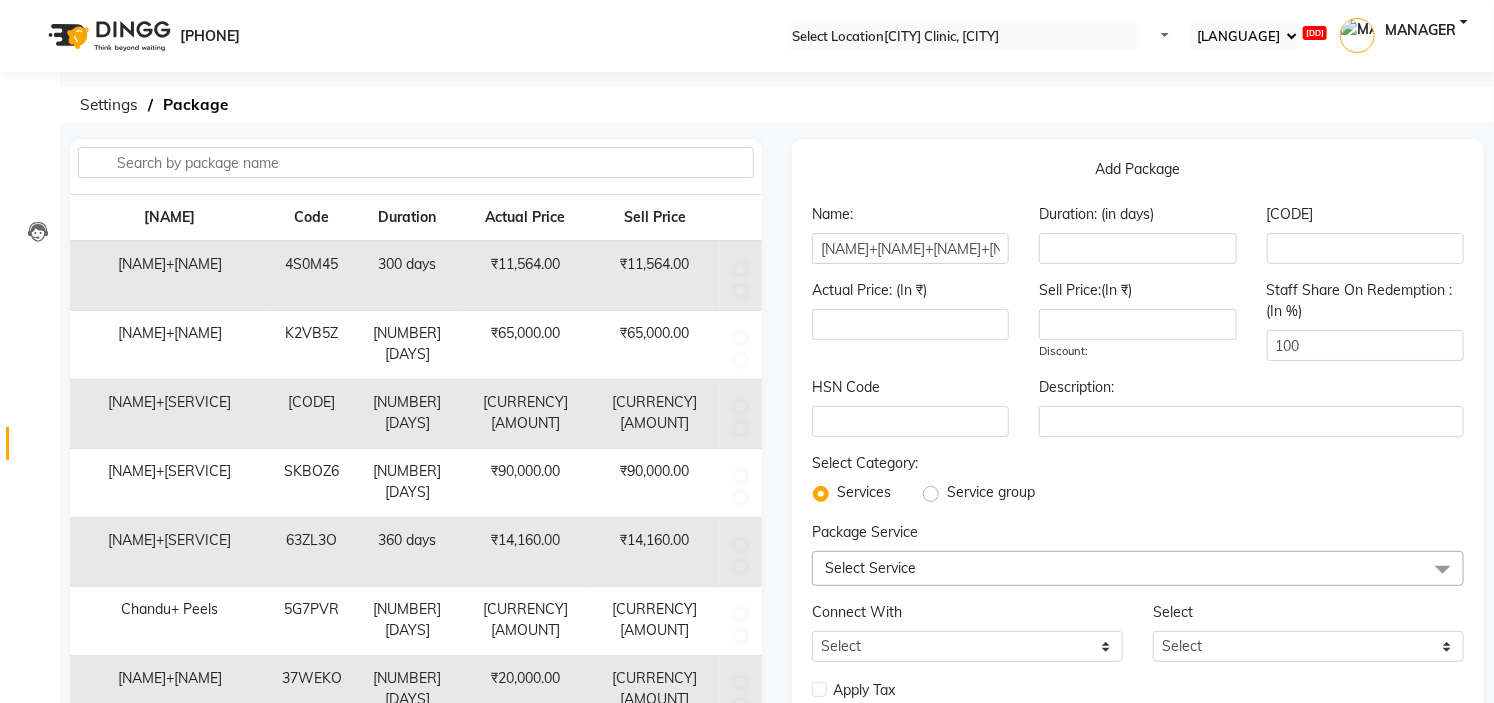 click on "Services" at bounding box center [852, 494] 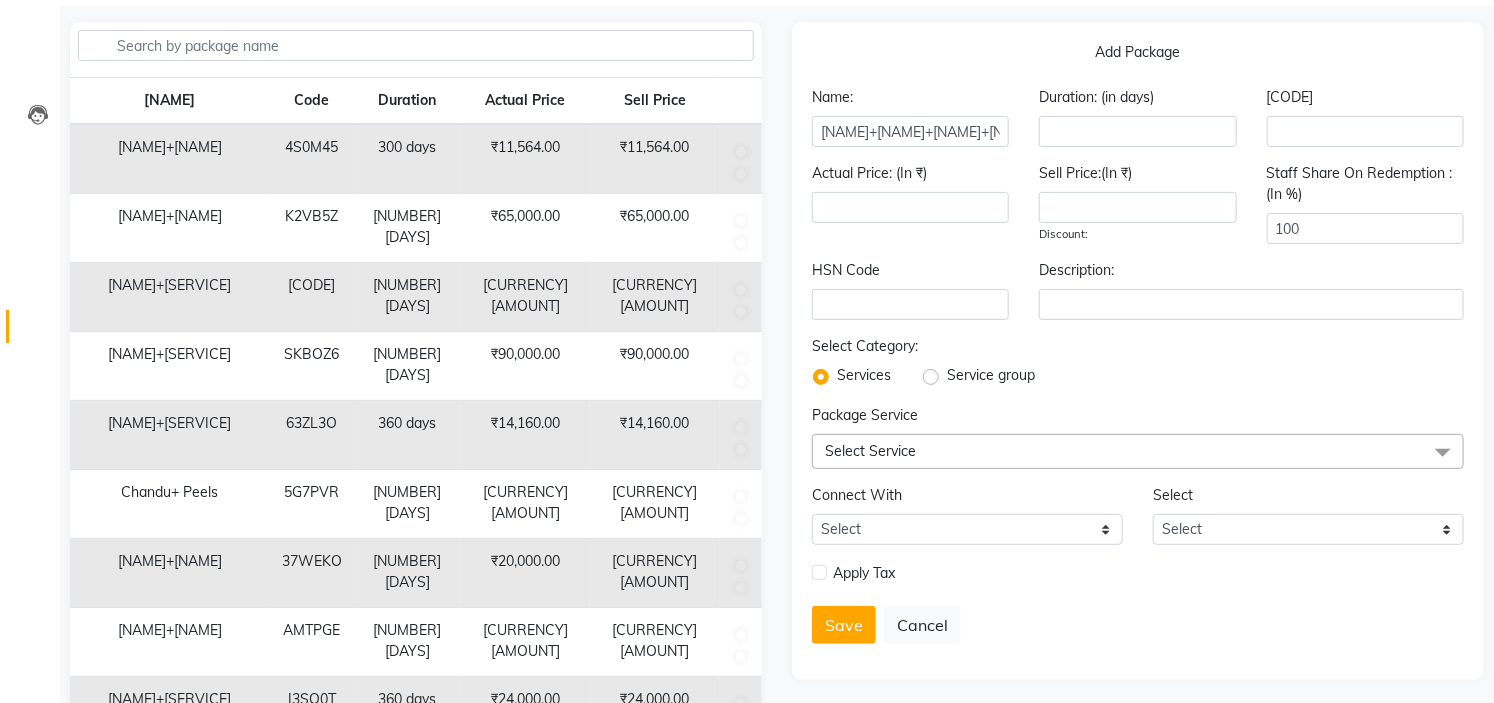 scroll, scrollTop: 202, scrollLeft: 0, axis: vertical 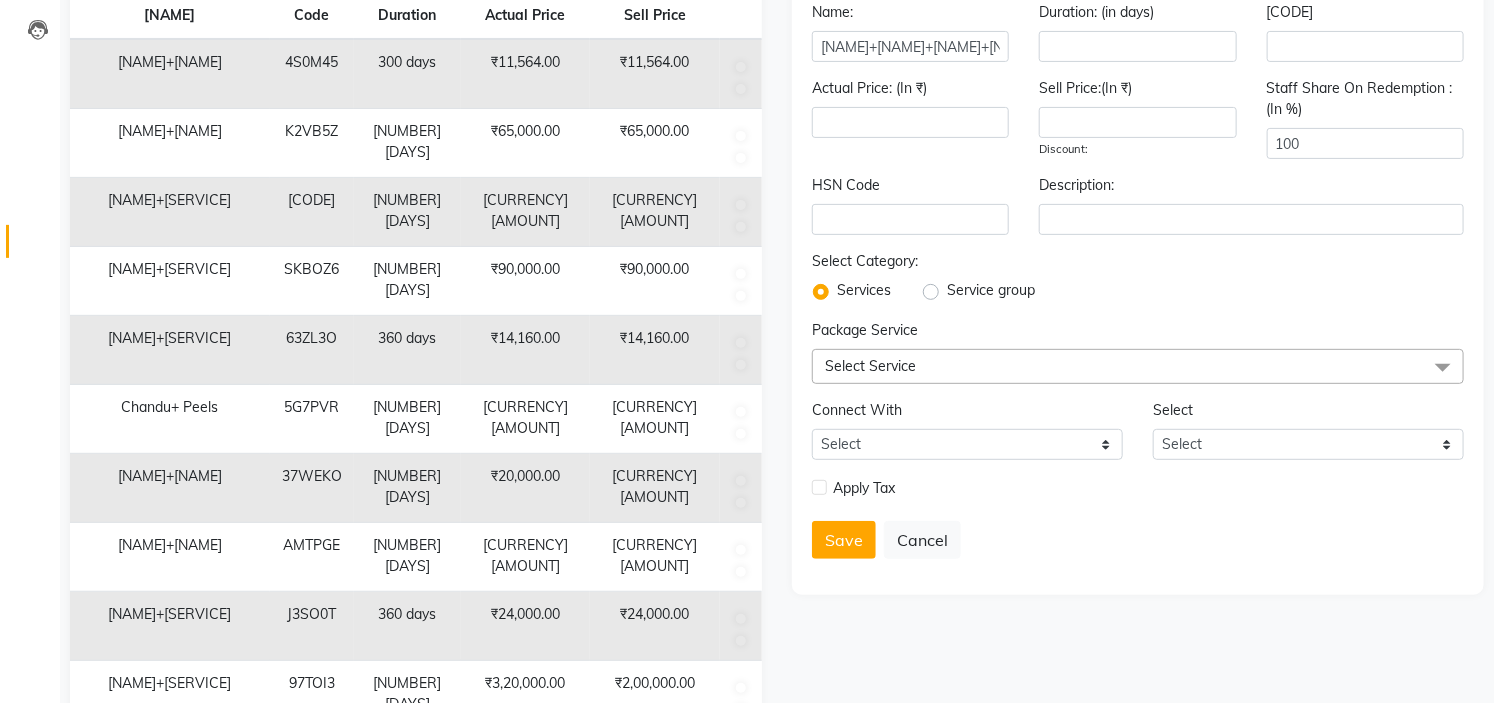 click on "Select Service" at bounding box center [1138, 366] 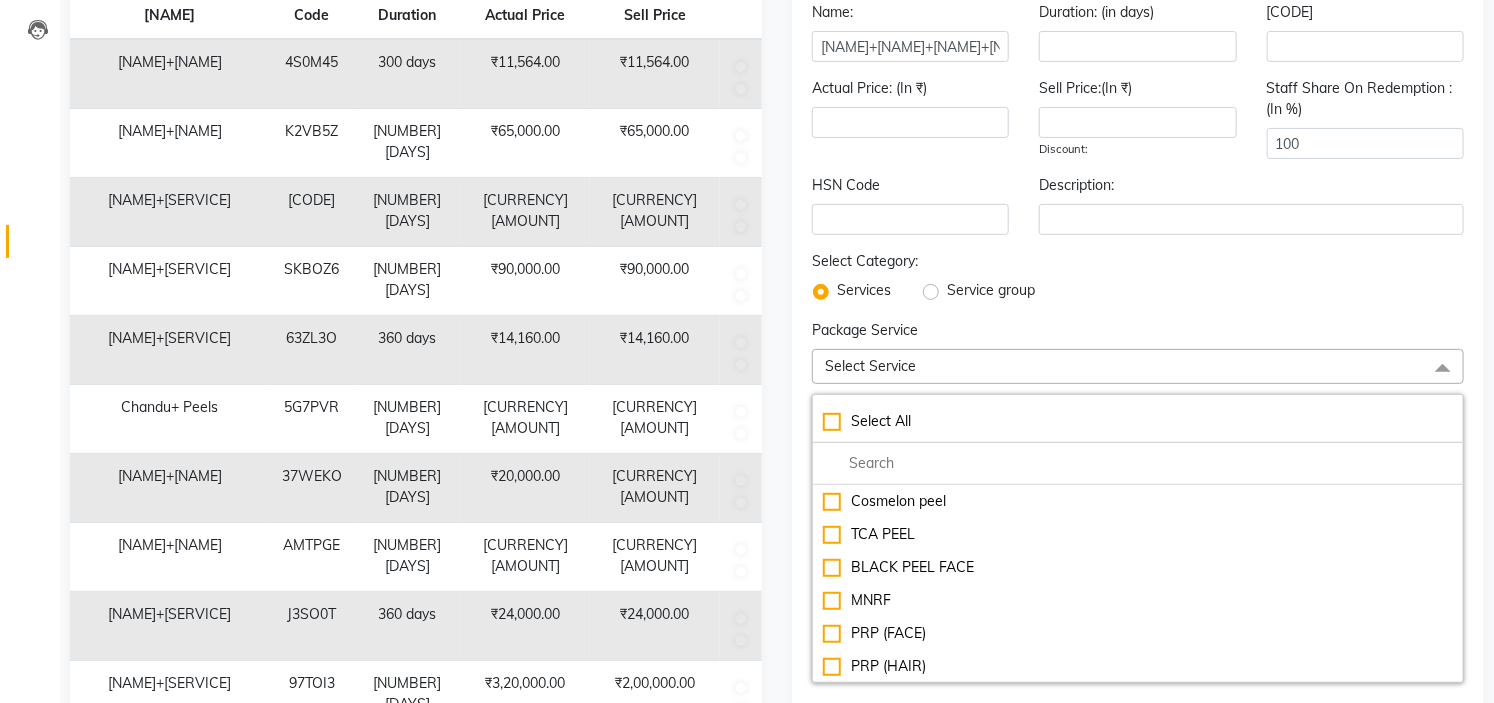 click at bounding box center (1138, 463) 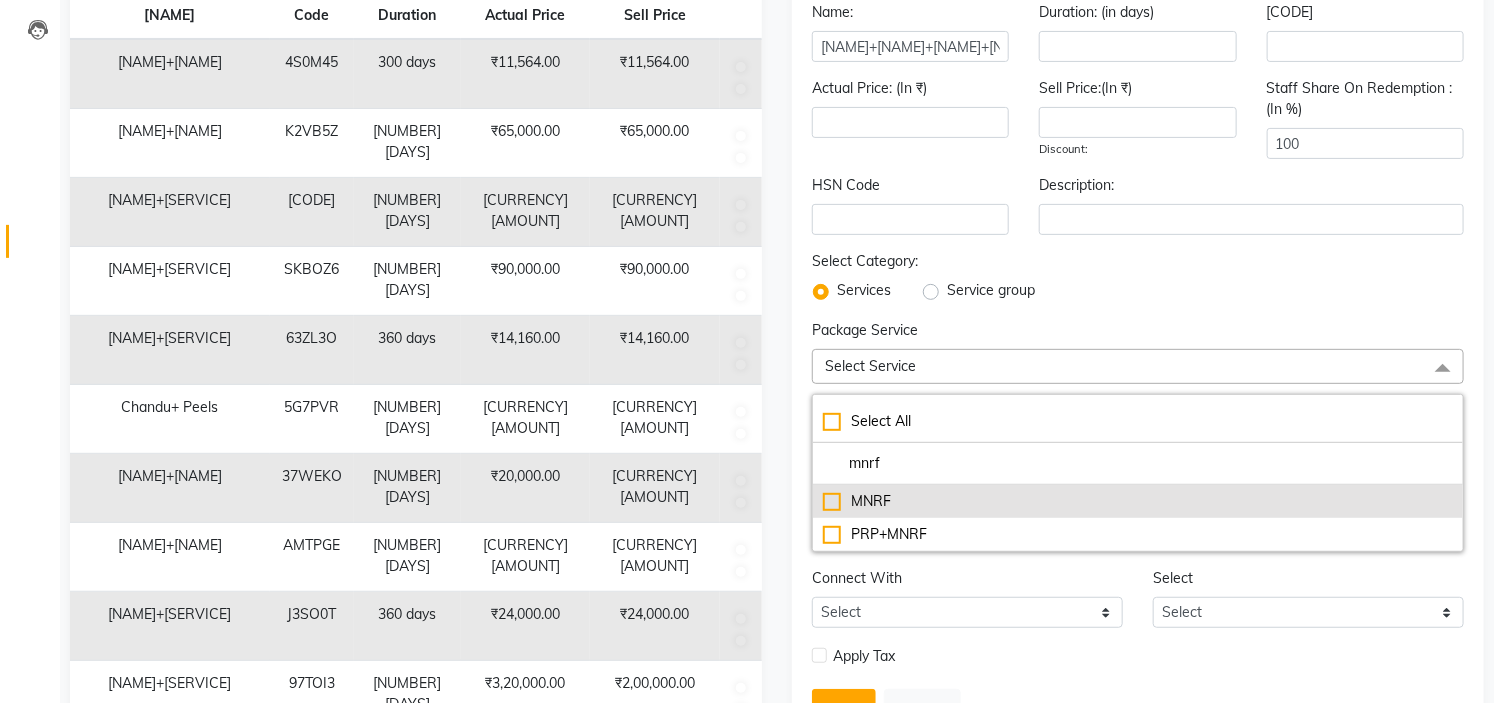click on "MNRF" at bounding box center [1138, 501] 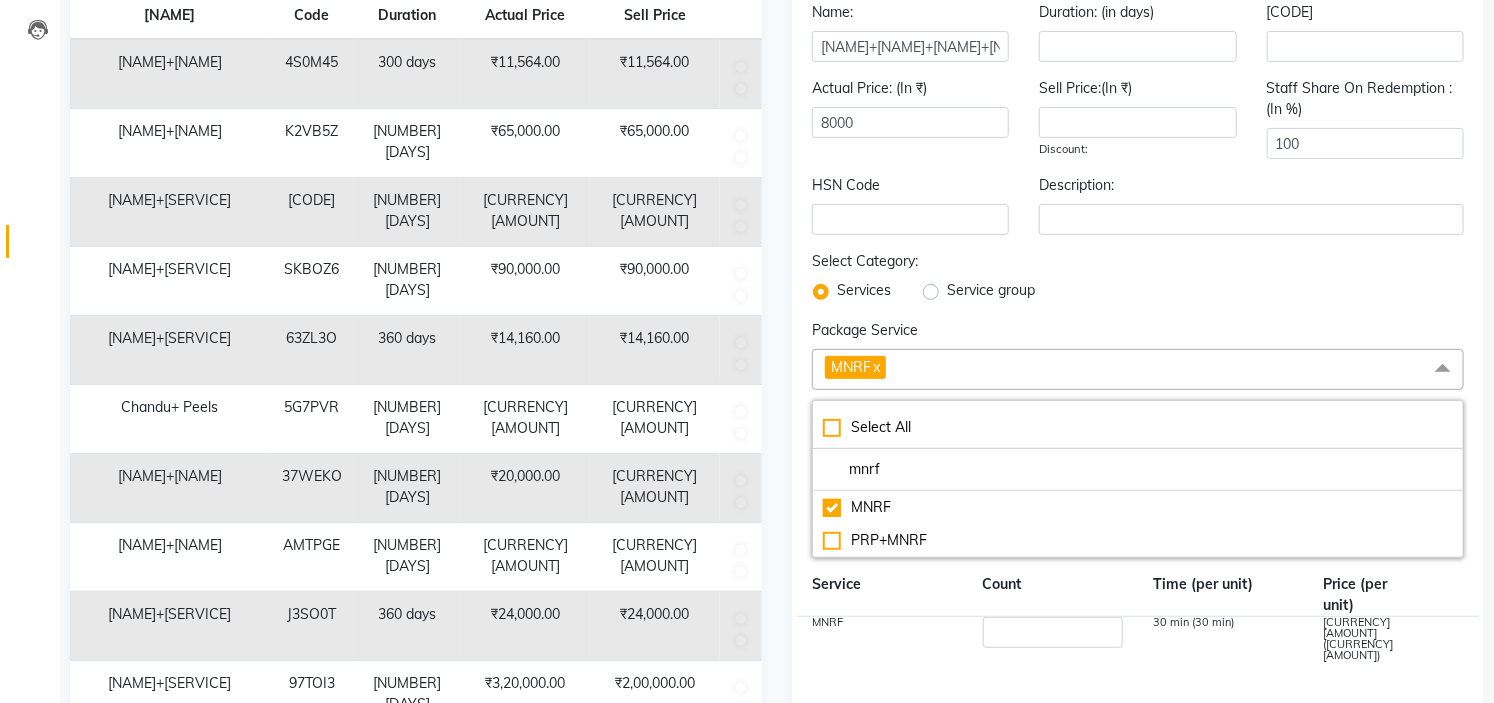 click on "mnrf" at bounding box center (1138, 469) 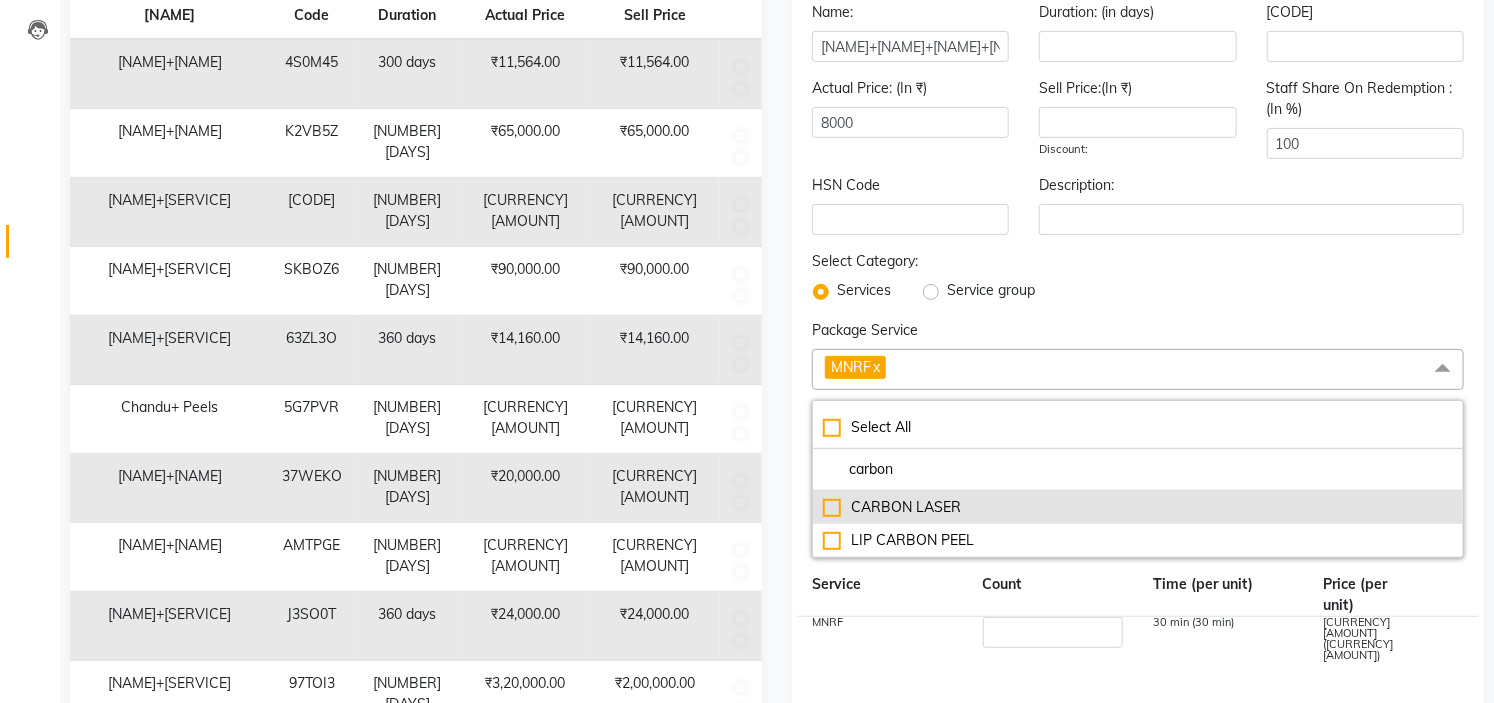 click on "CARBON LASER" at bounding box center (1138, 507) 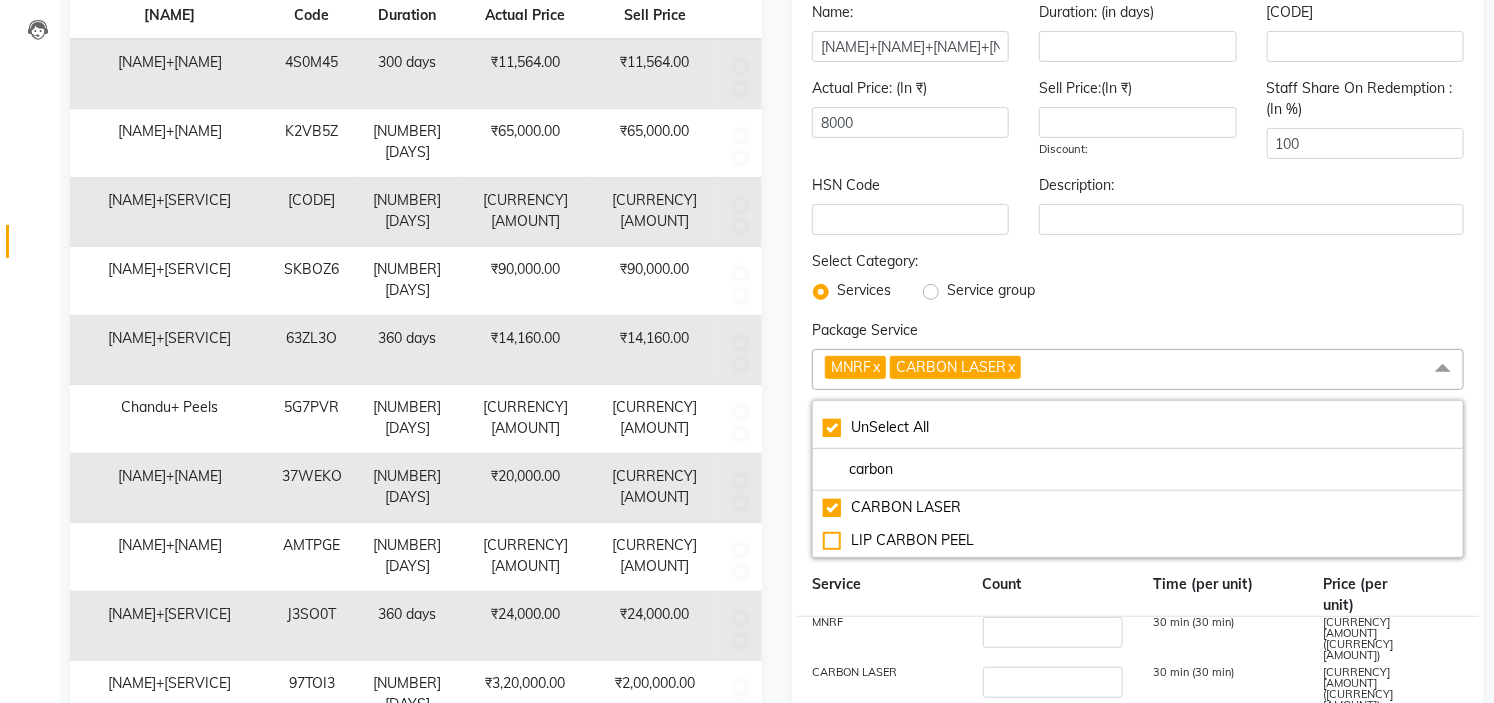click on "carbon" at bounding box center [1138, 469] 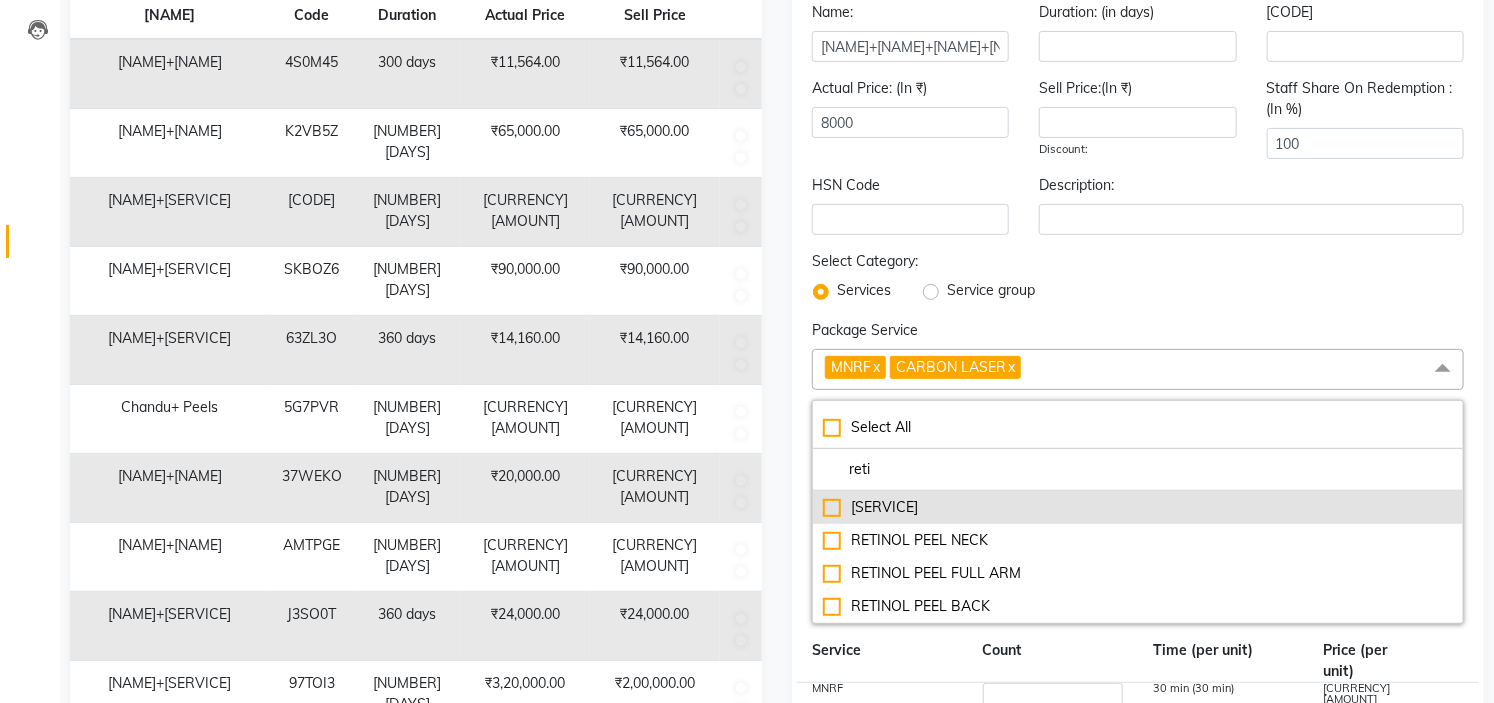 click on "[SERVICE]" at bounding box center (1138, 507) 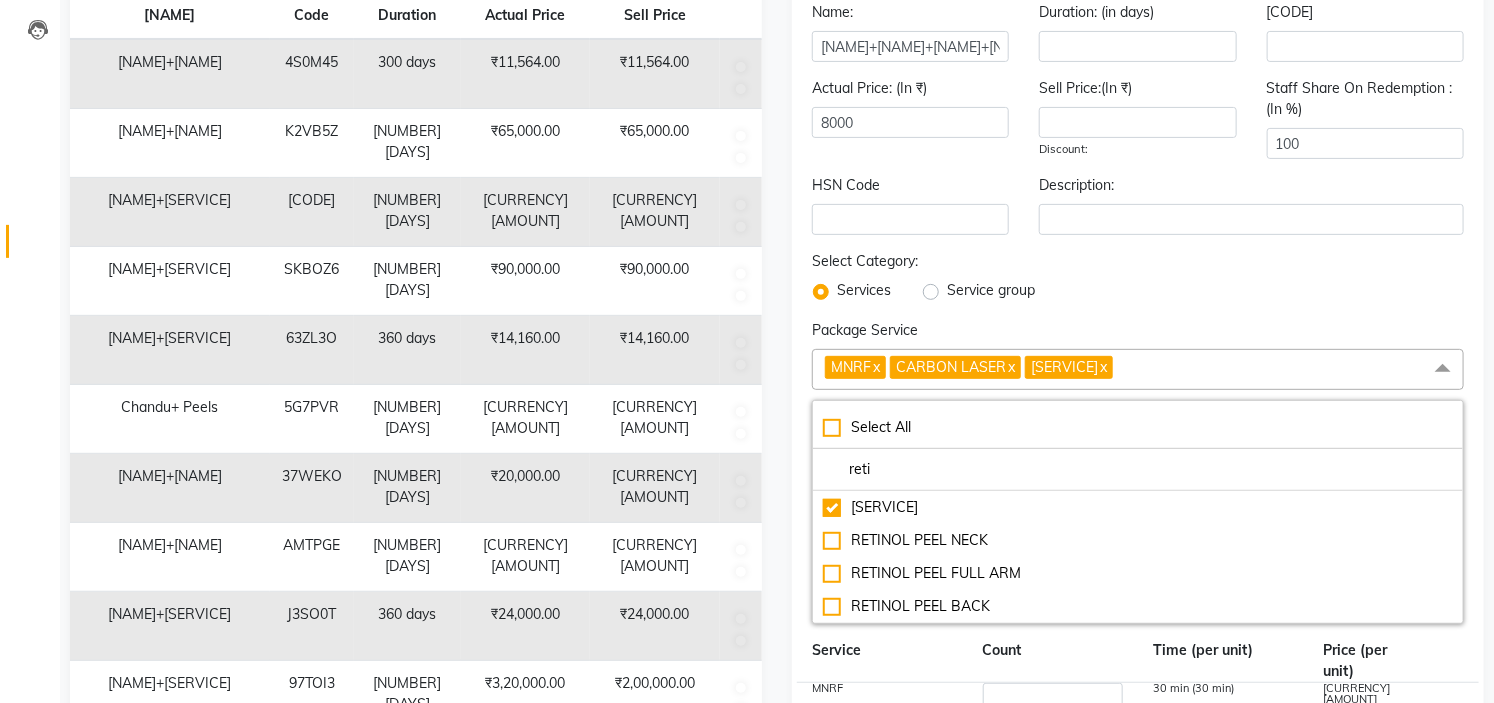 click on "reti" at bounding box center [1138, 469] 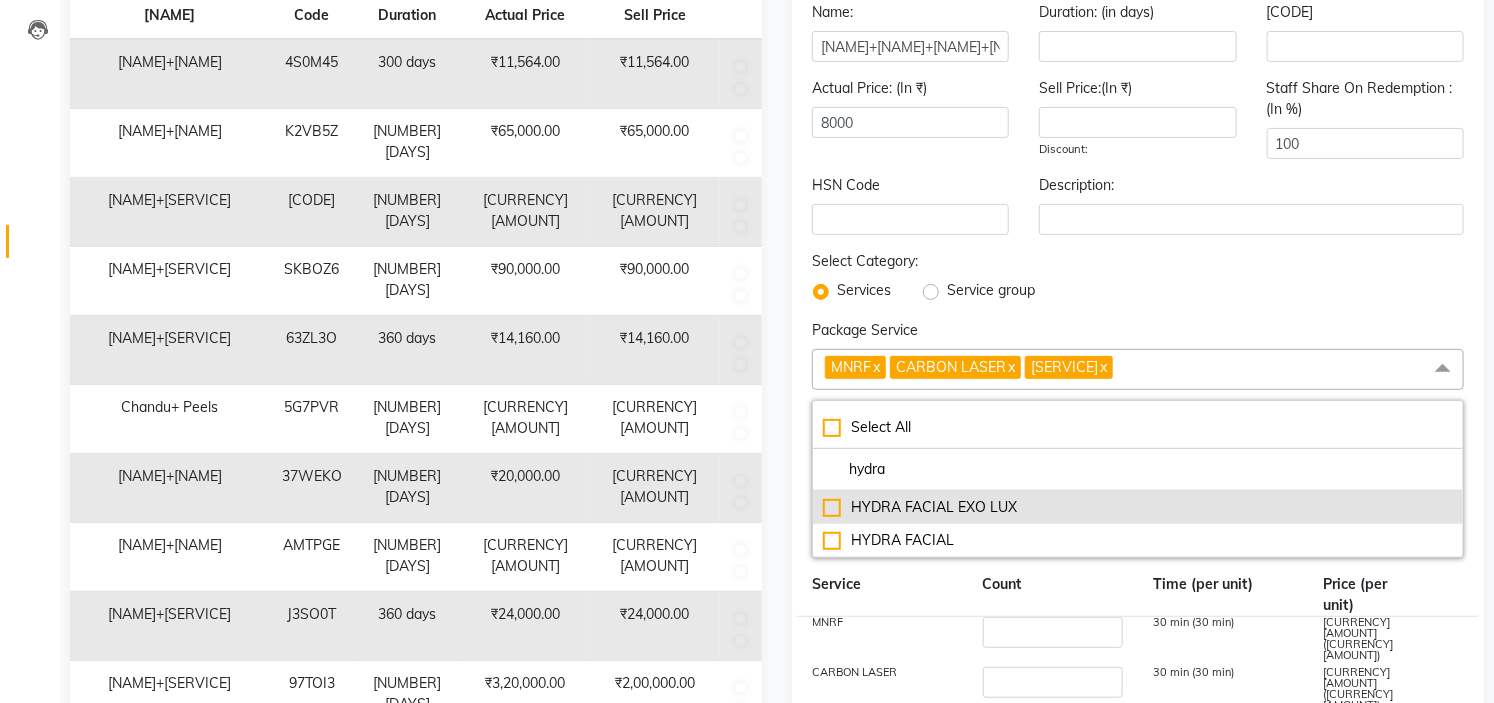 type on "hydra" 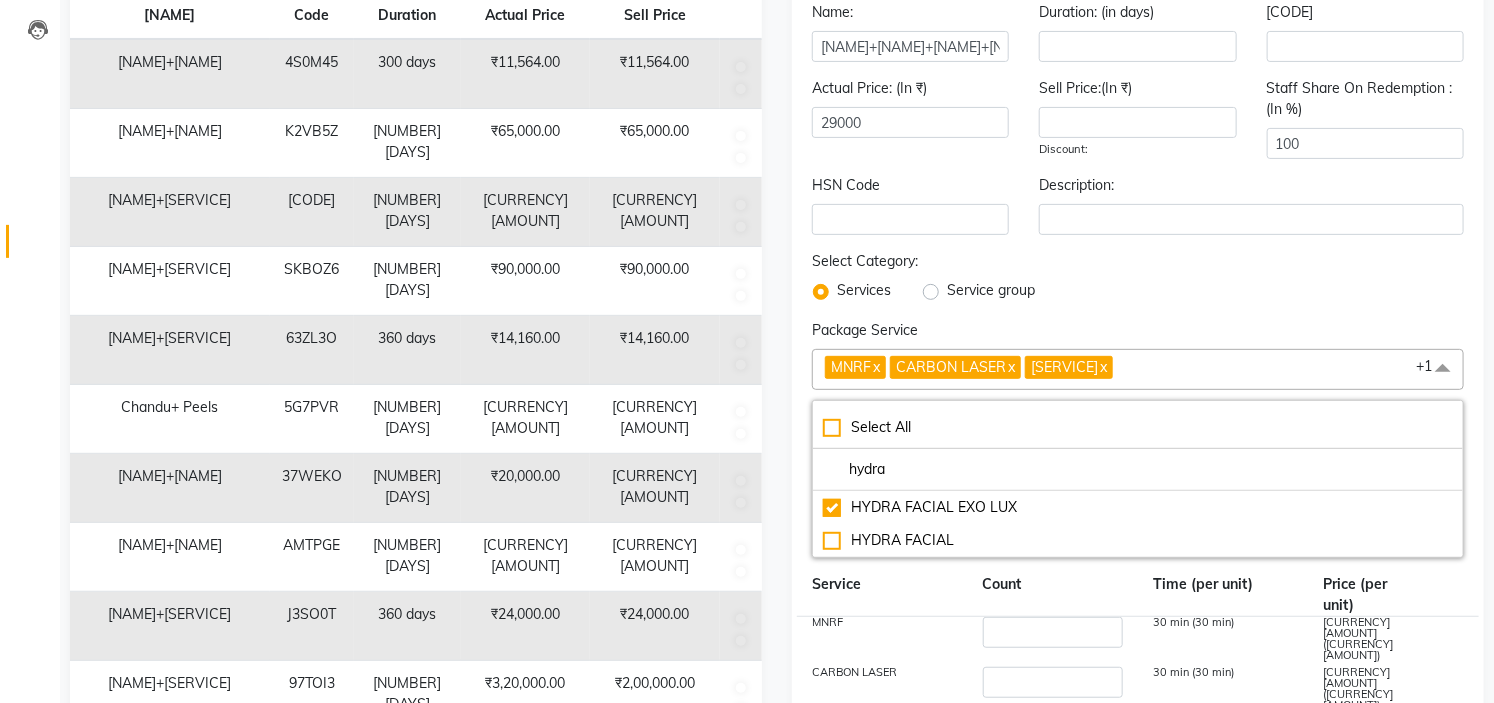 click on "Services" at bounding box center [852, 292] 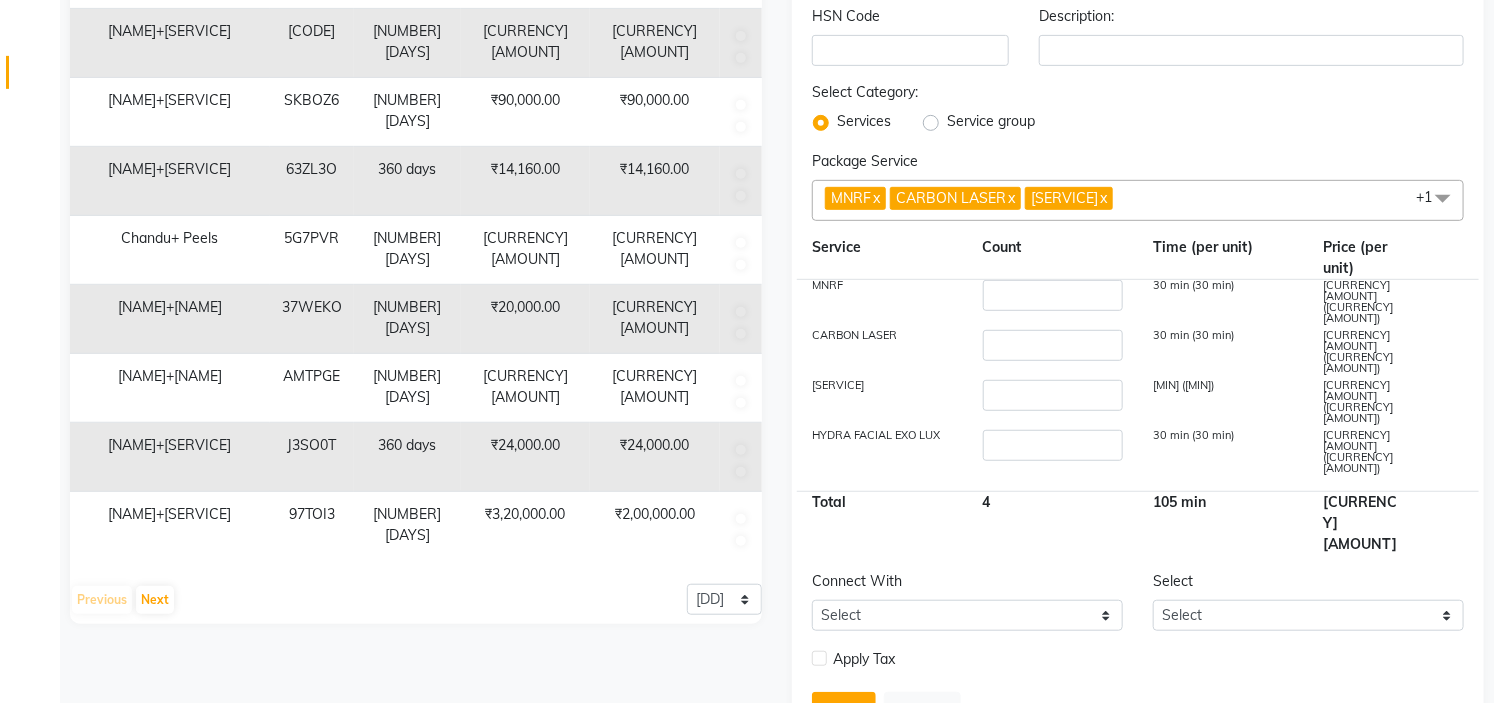 scroll, scrollTop: 424, scrollLeft: 0, axis: vertical 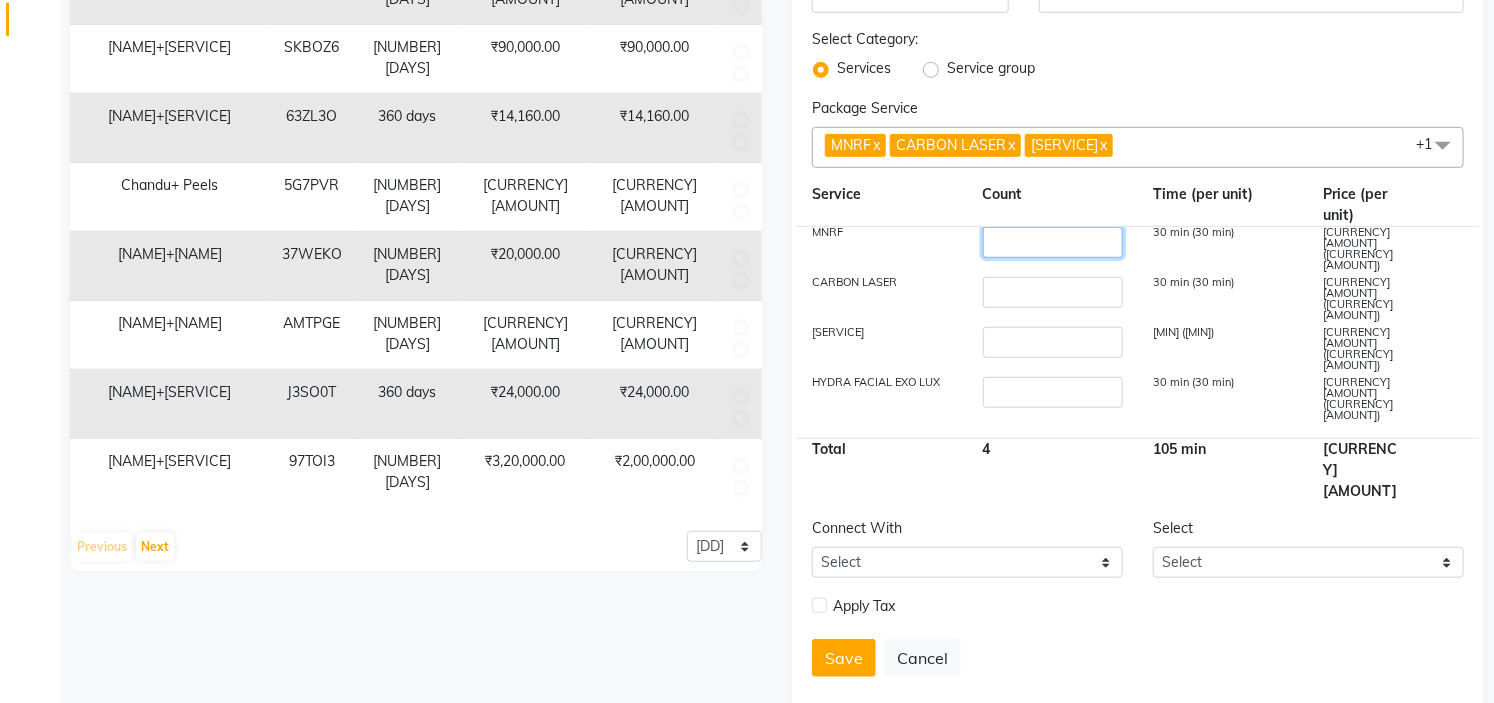 click on "[DD]" at bounding box center [1053, 242] 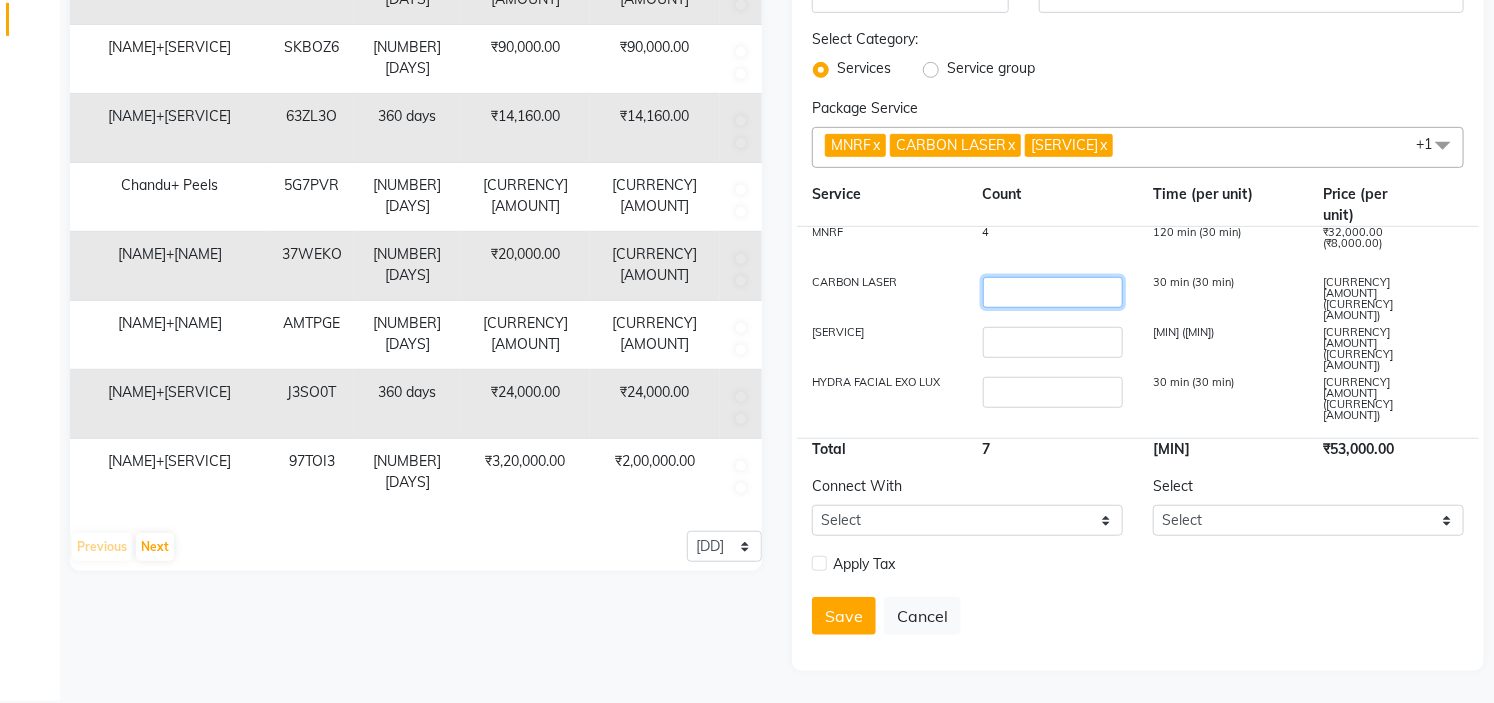 click on "[DD]" at bounding box center [1053, 292] 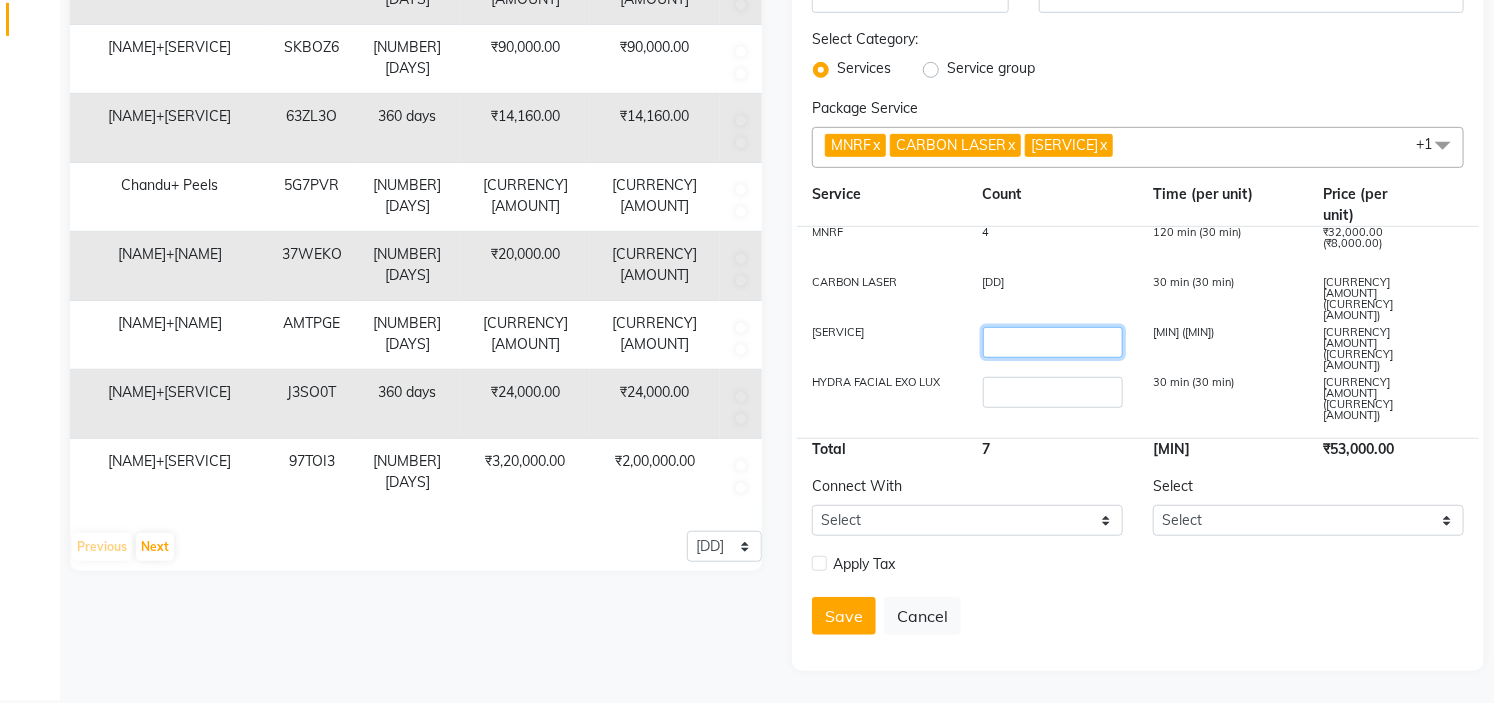 click on "[DD]" at bounding box center [1053, 342] 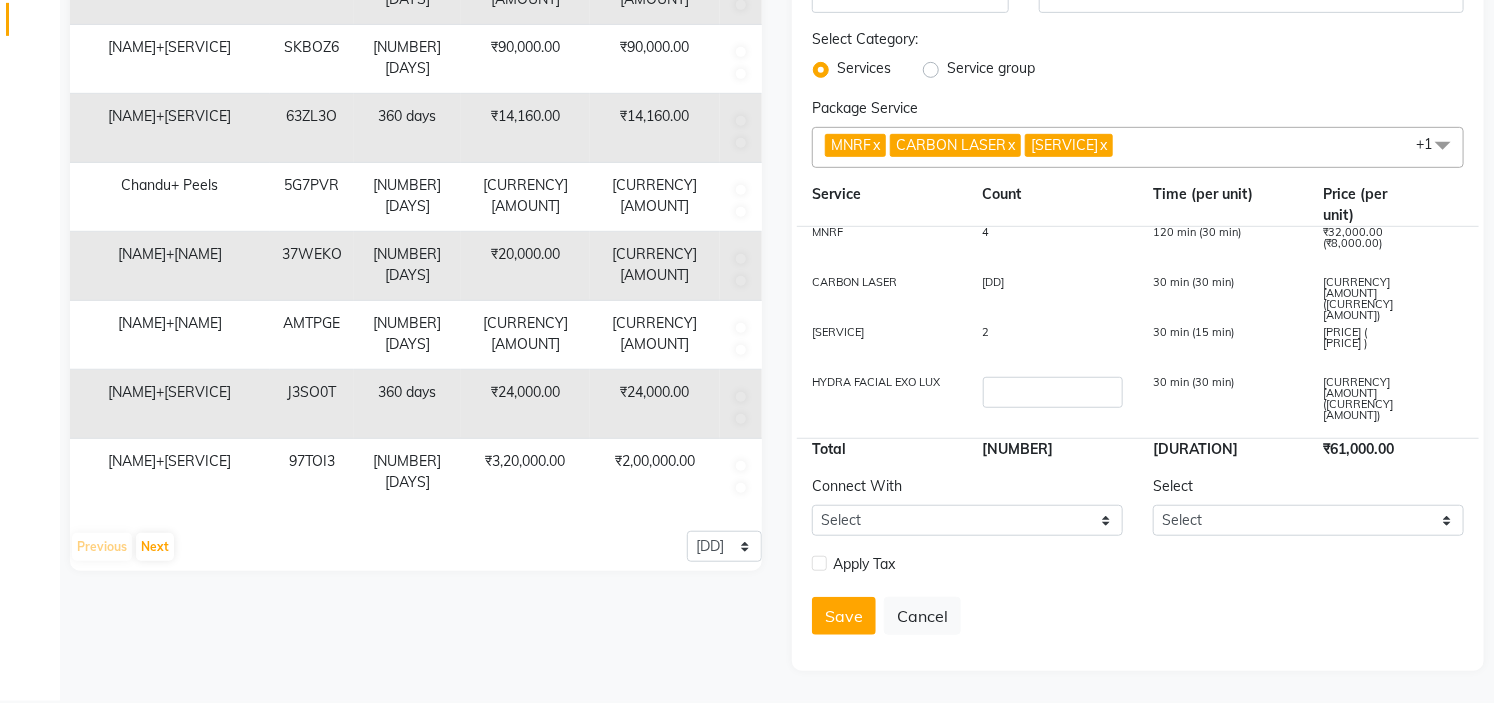 click on "Service group" at bounding box center [979, 70] 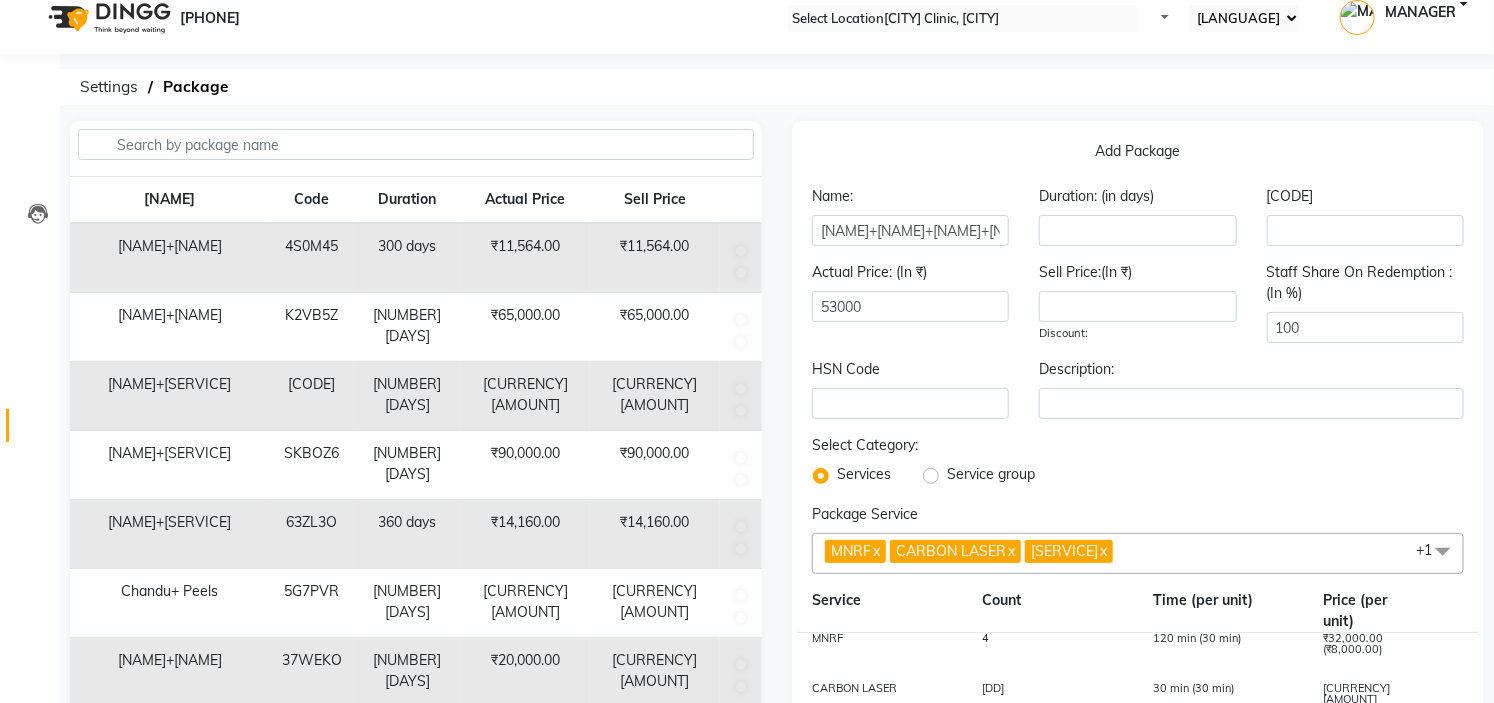 scroll, scrollTop: 0, scrollLeft: 0, axis: both 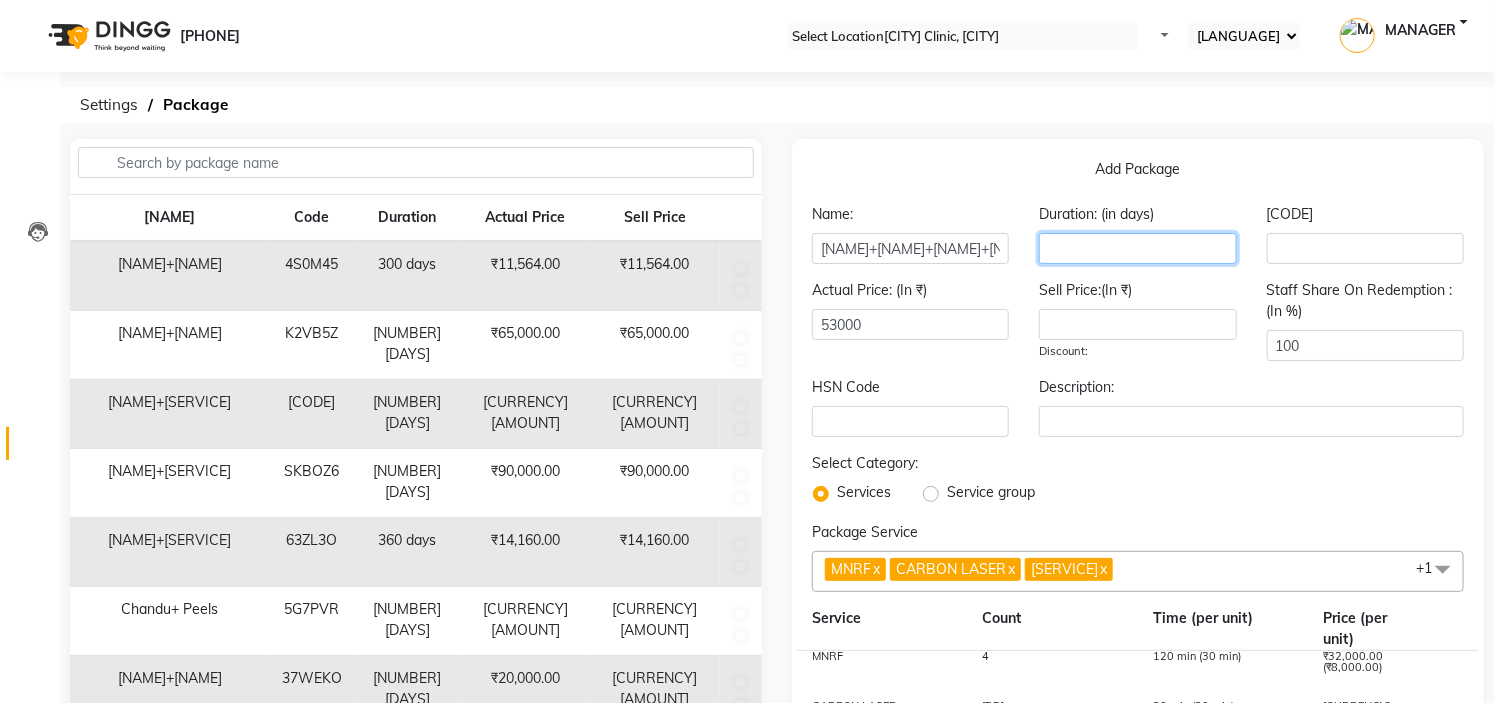 click at bounding box center [1137, 248] 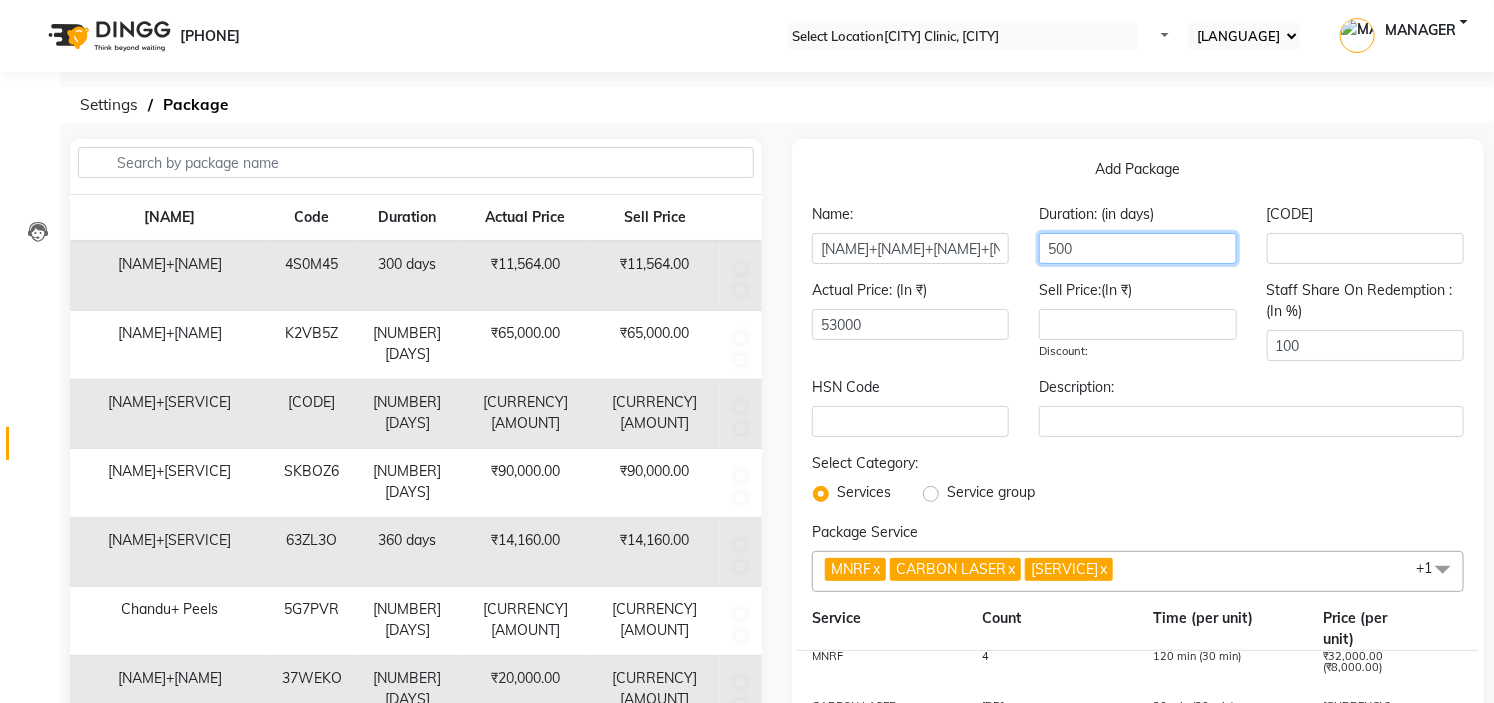 type on "500" 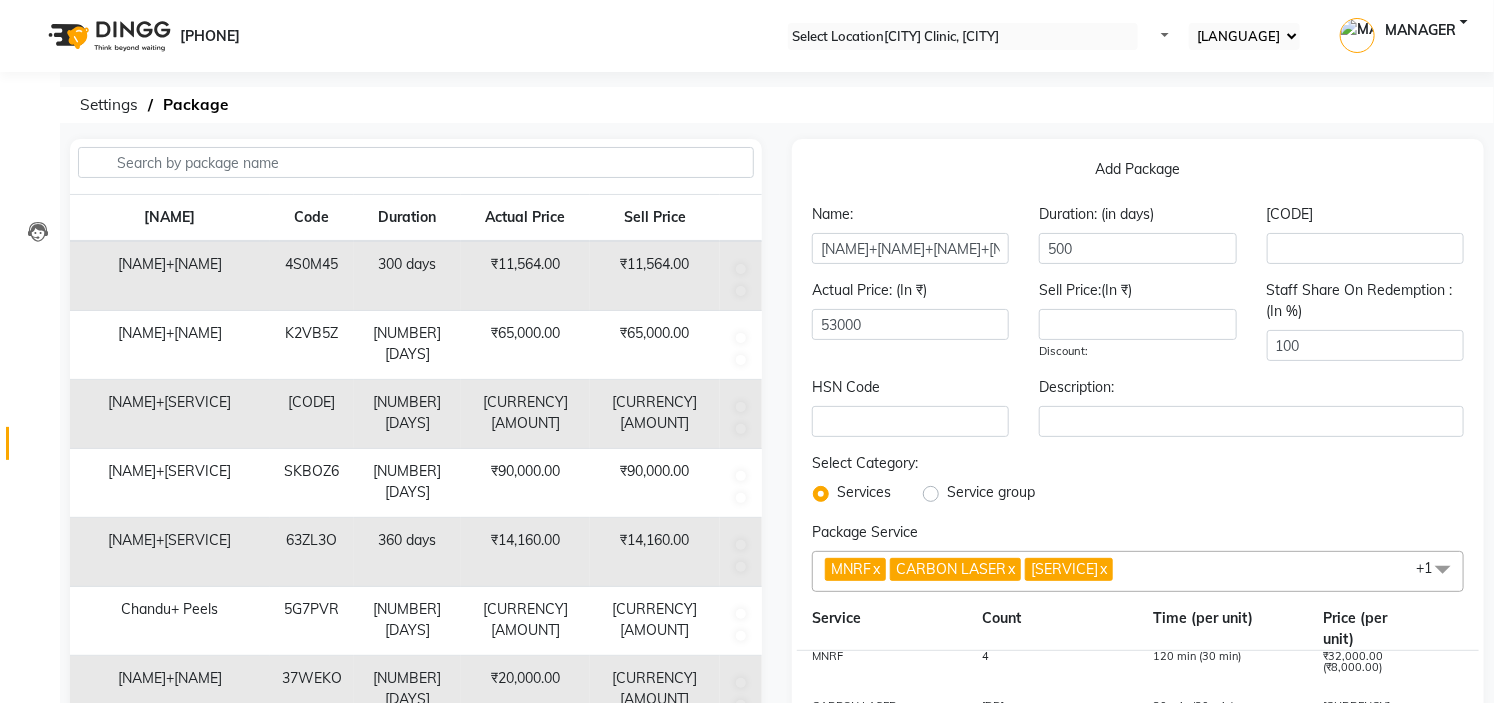 click on "Service group" at bounding box center [979, 494] 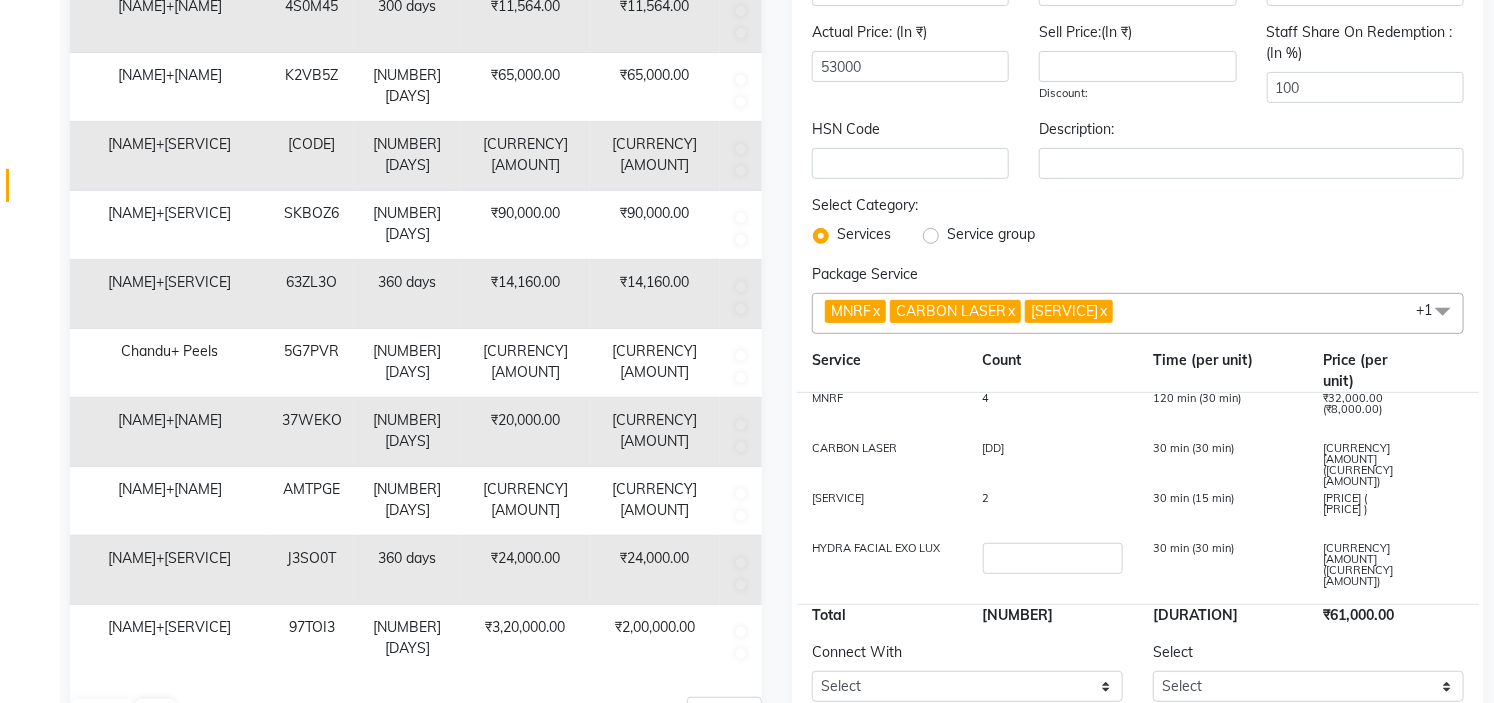 scroll, scrollTop: 266, scrollLeft: 0, axis: vertical 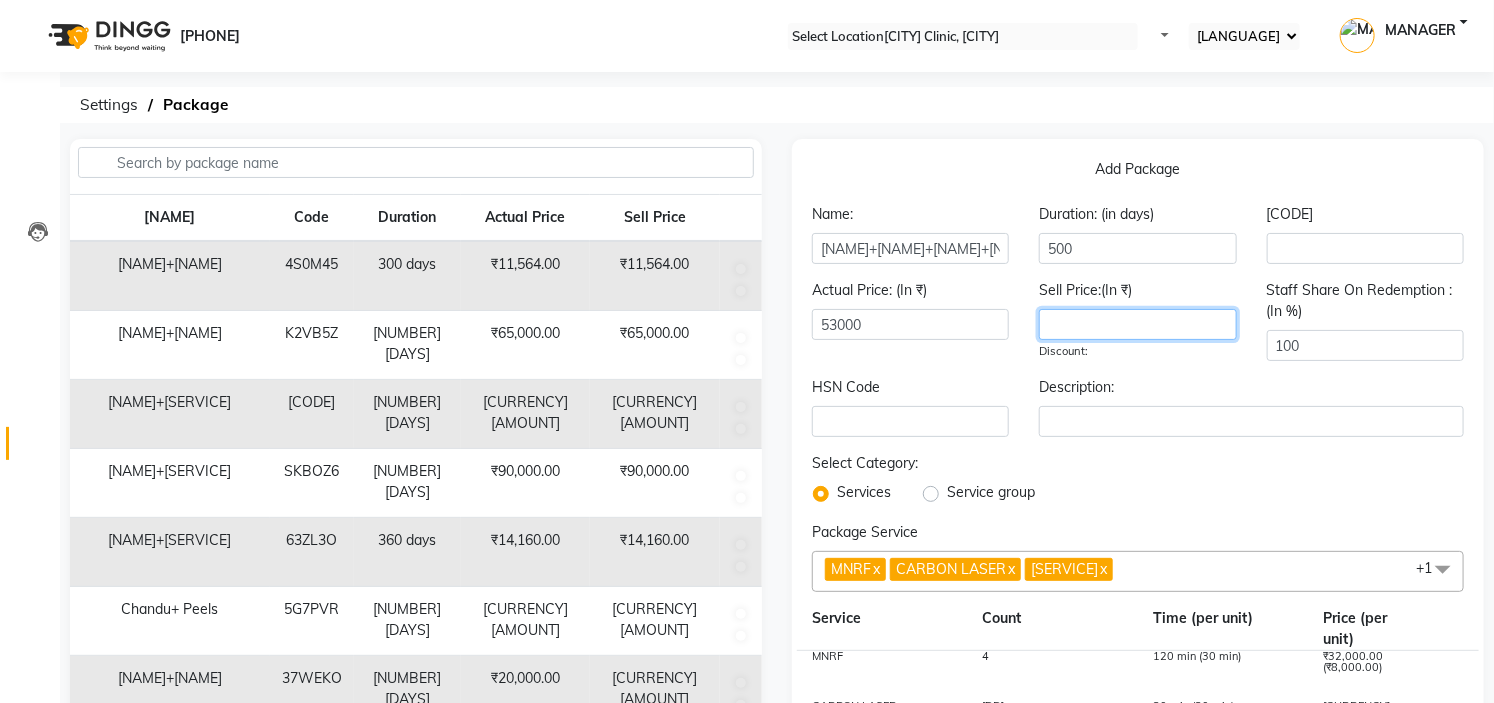 click at bounding box center (1137, 324) 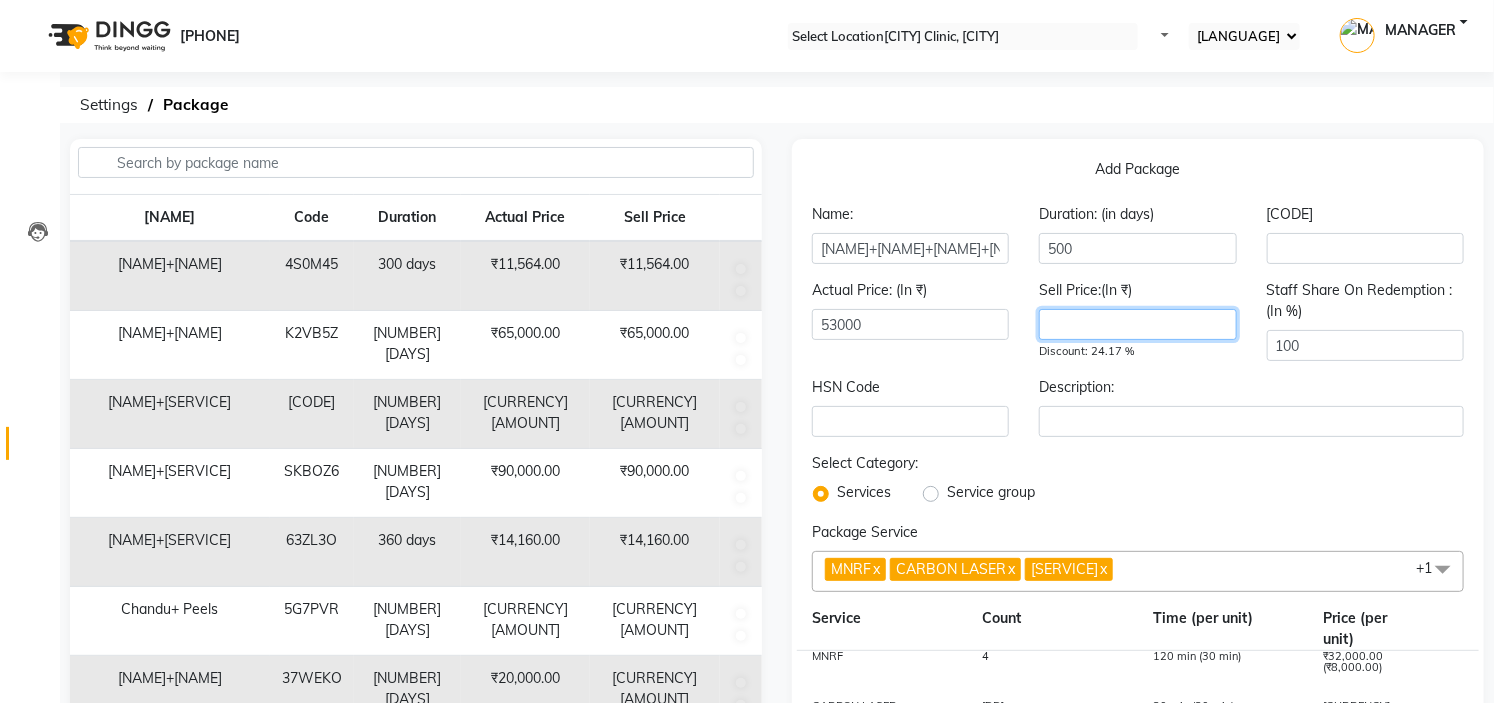 type on "[NUMBER]" 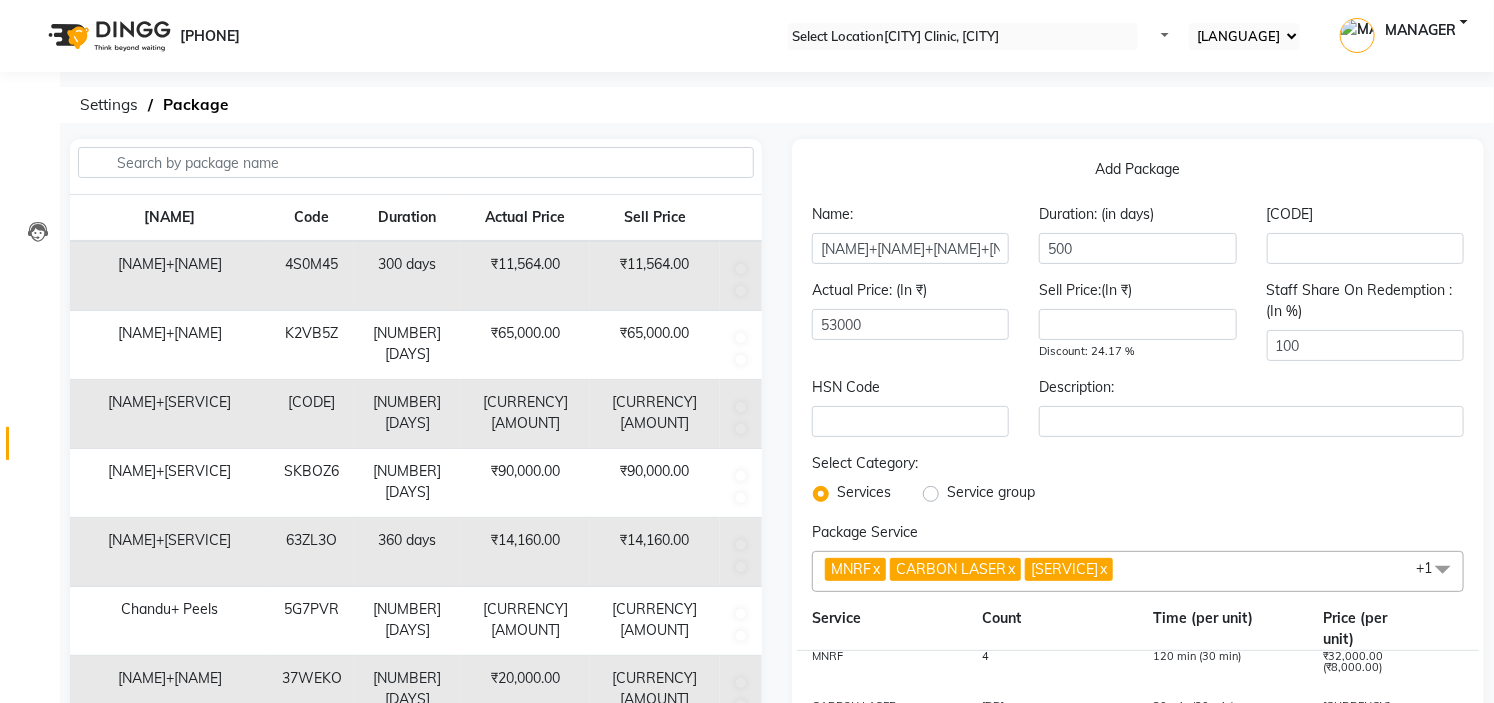 click on "Select Category: Services Service group" at bounding box center (1138, 479) 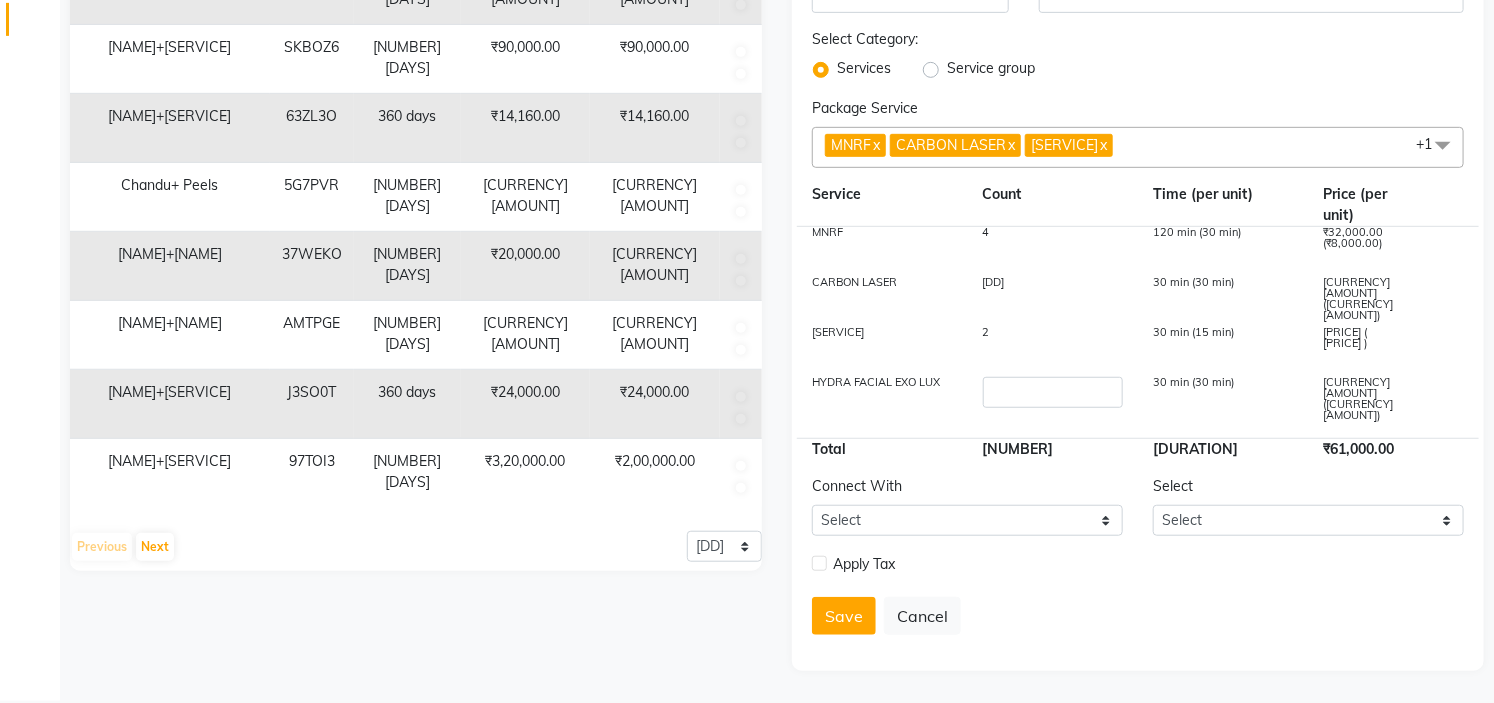 scroll, scrollTop: 442, scrollLeft: 0, axis: vertical 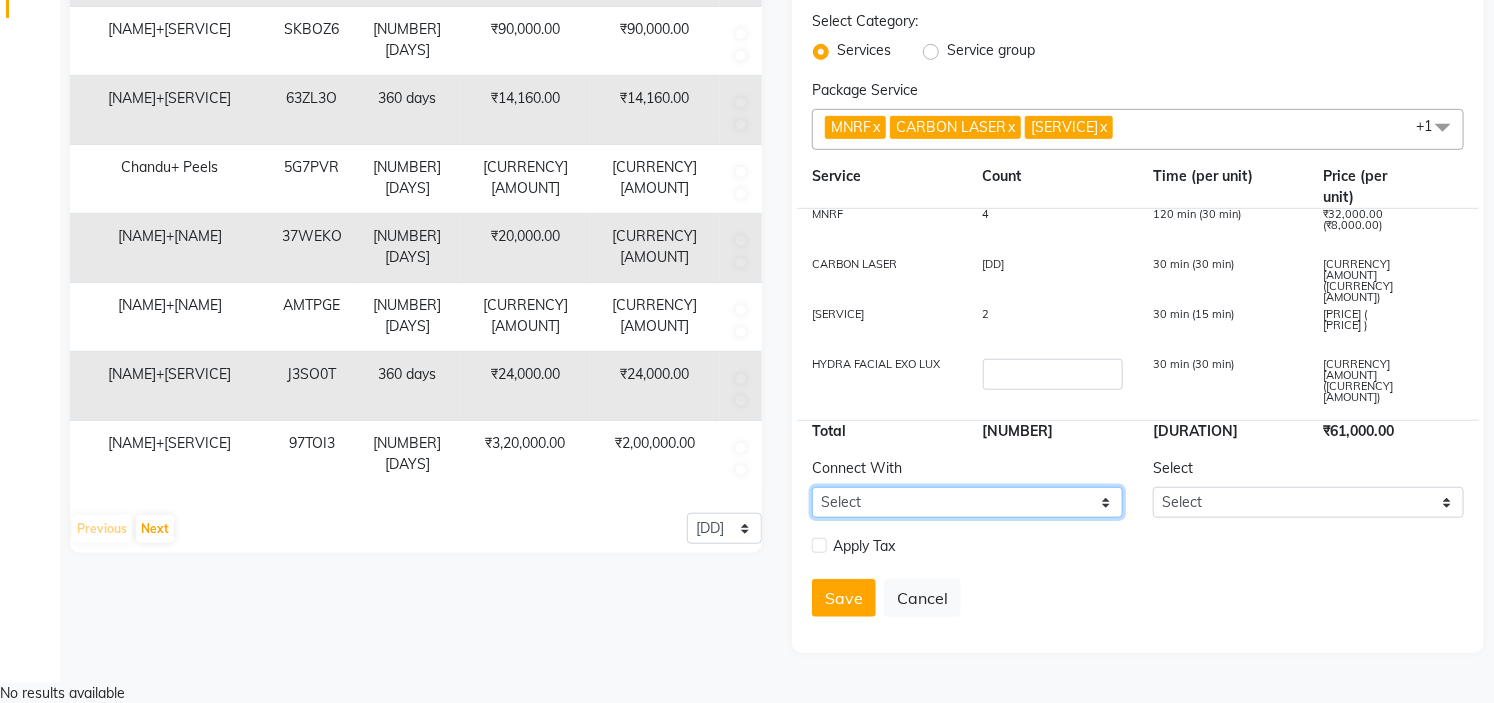 click on "Select Membership Prepaid Voucher" at bounding box center (967, 502) 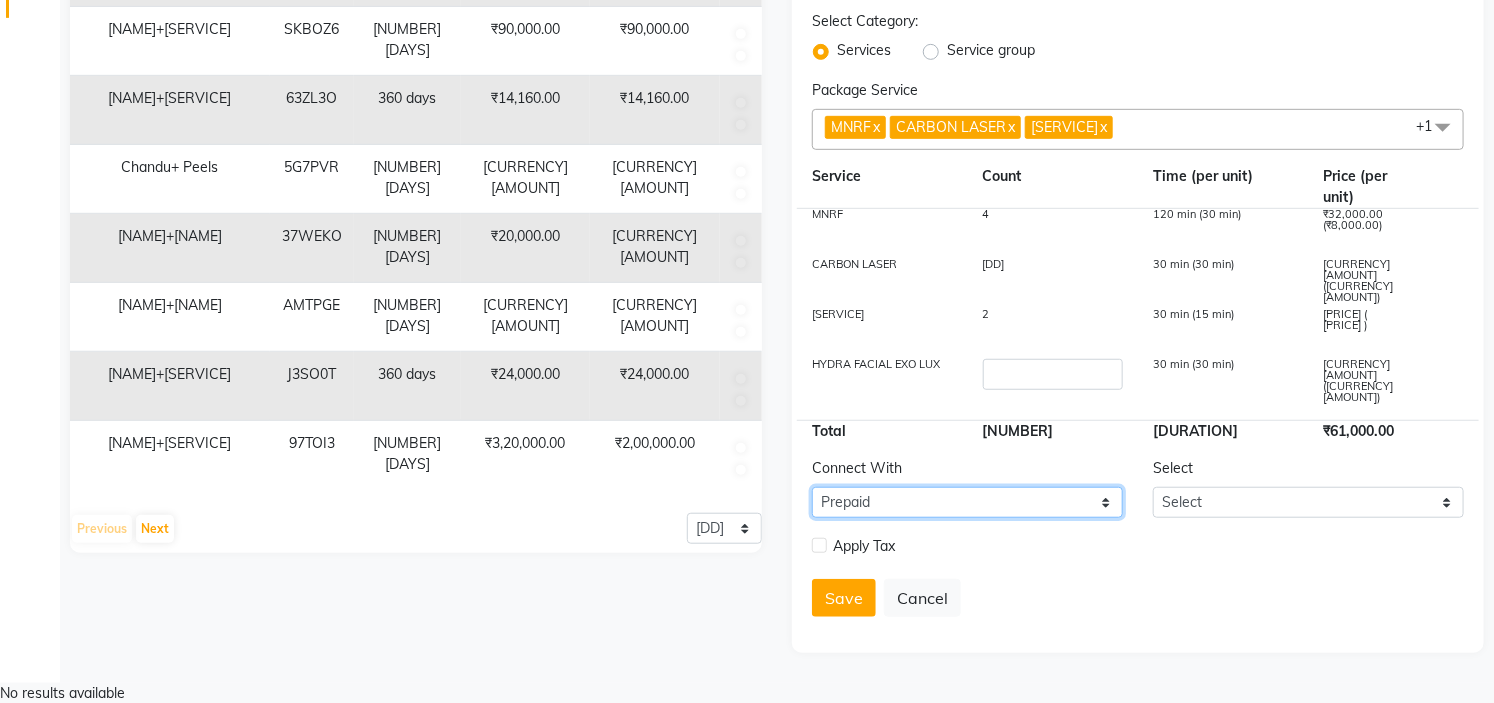 click on "Select Membership Prepaid Voucher" at bounding box center [967, 502] 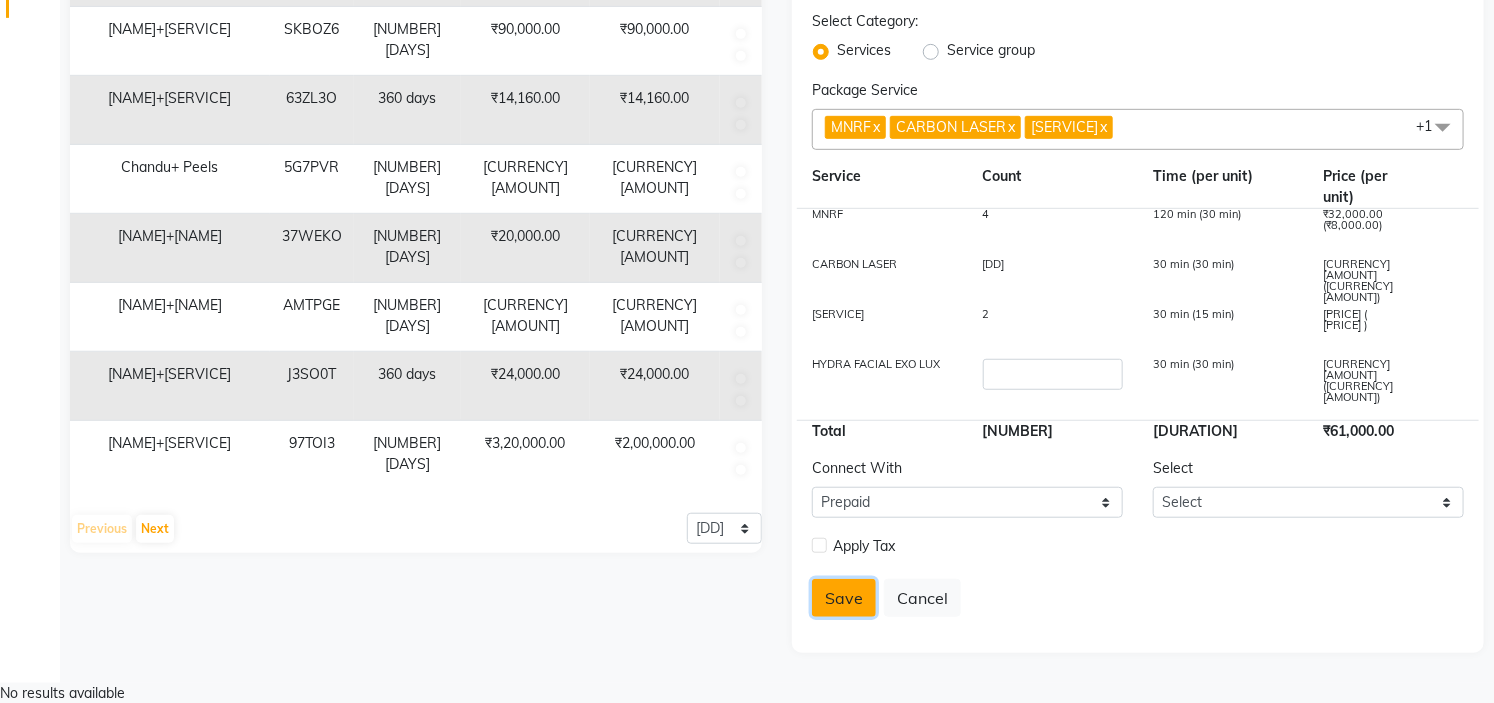 click on "Save" at bounding box center [844, 598] 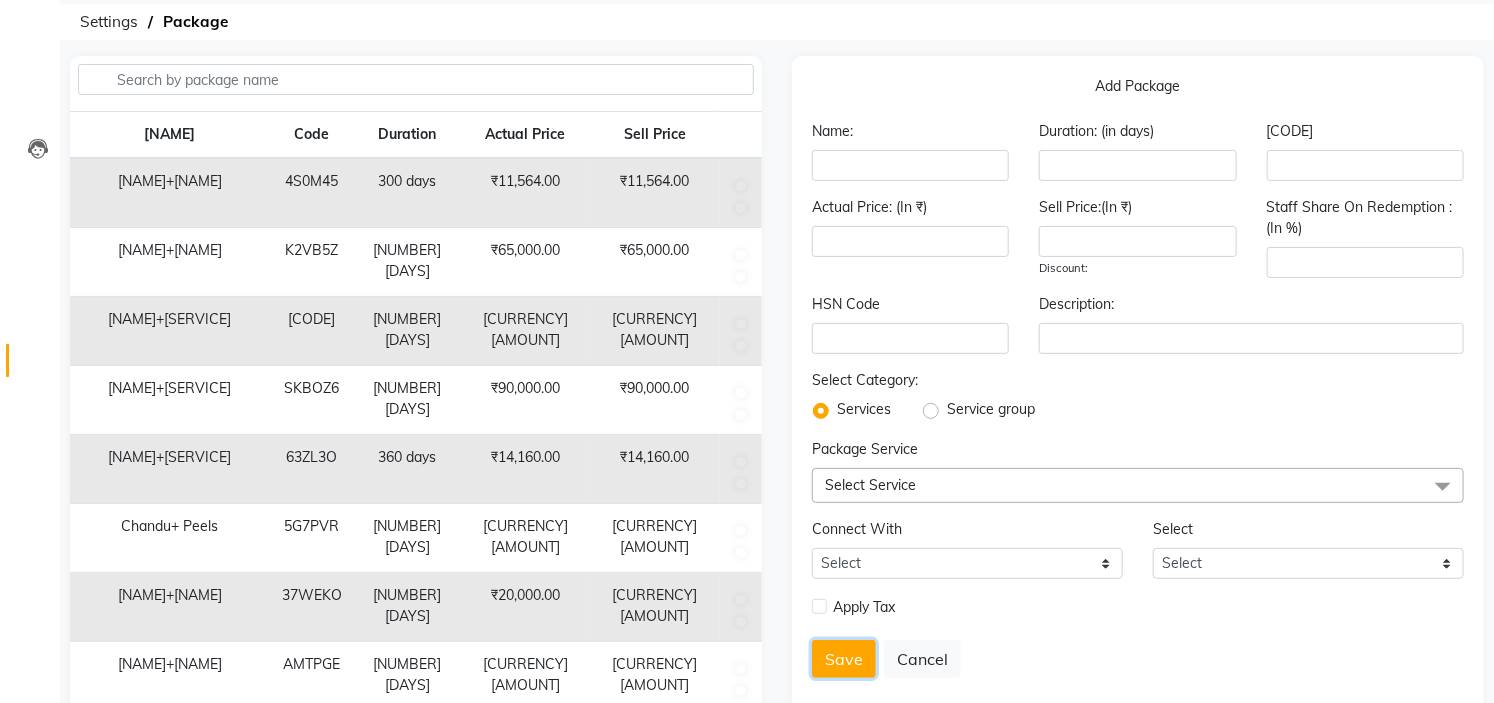 scroll, scrollTop: 0, scrollLeft: 0, axis: both 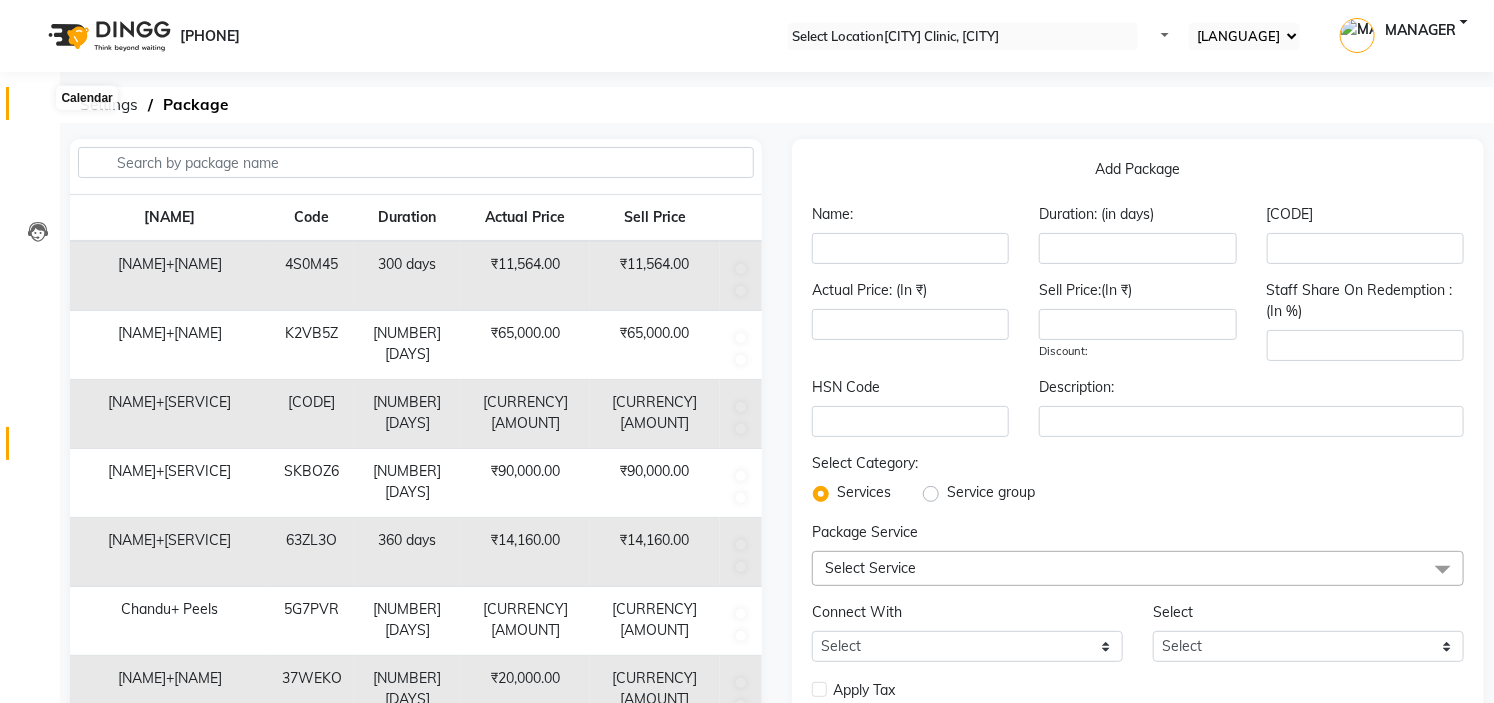 click at bounding box center (37, 108) 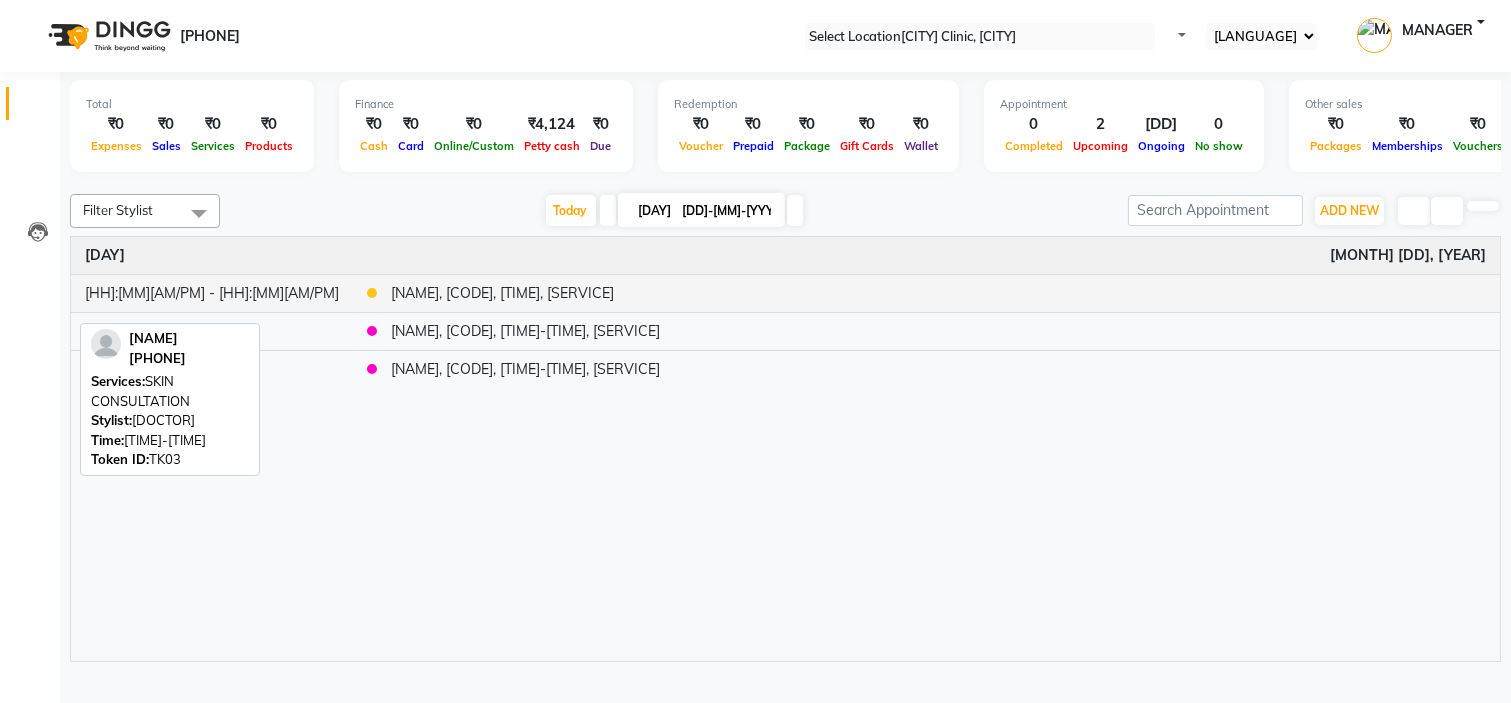 click on "[NAME], [CODE], [TIME], [SERVICE]" at bounding box center [938, 293] 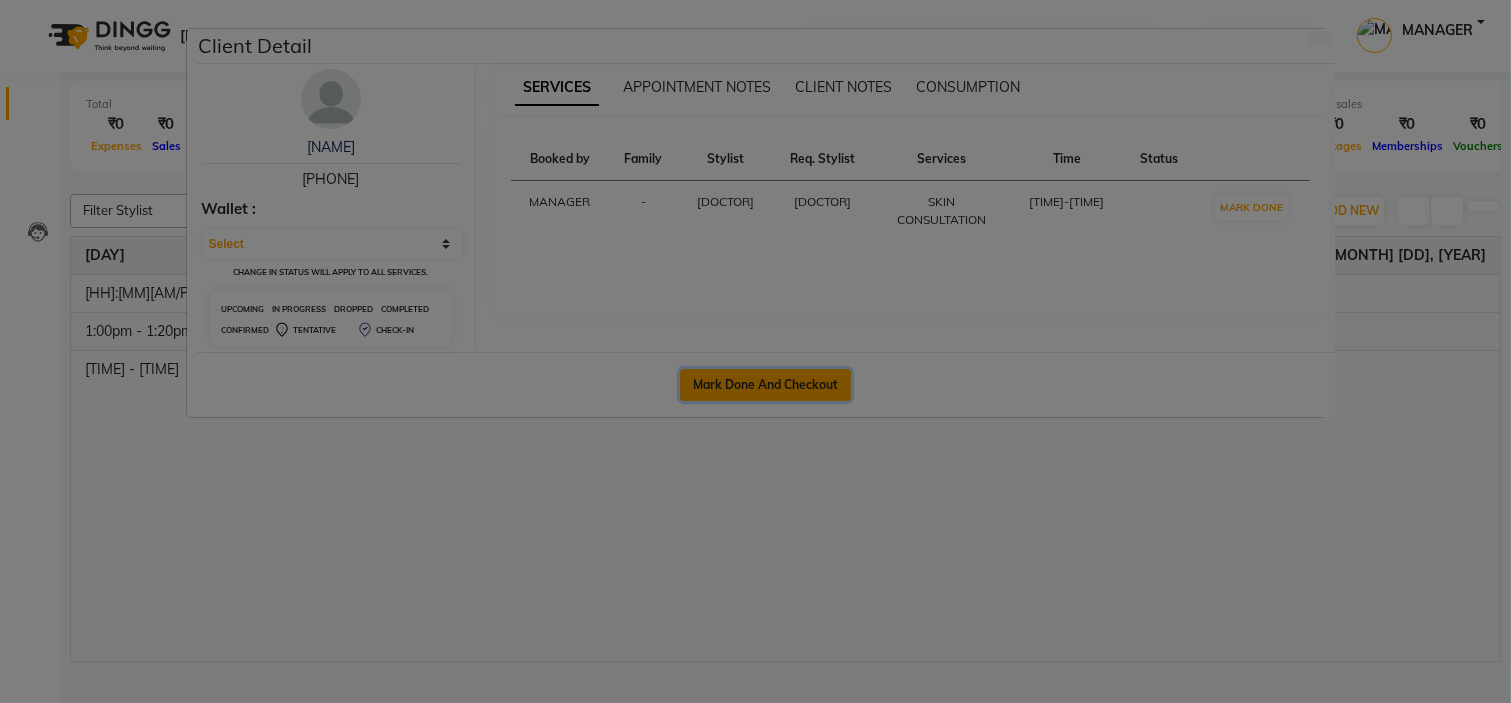 click on "Mark Done And Checkout" at bounding box center [765, 385] 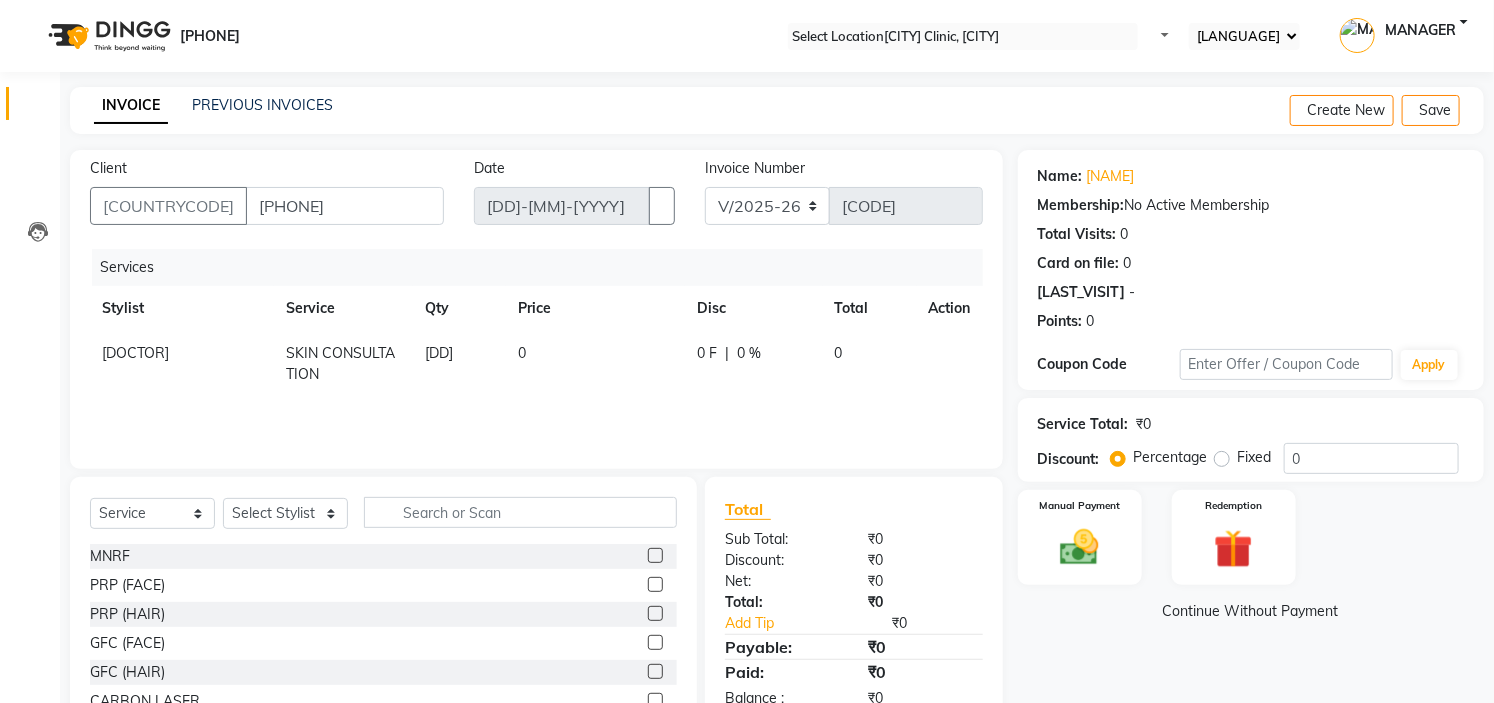 scroll, scrollTop: 97, scrollLeft: 0, axis: vertical 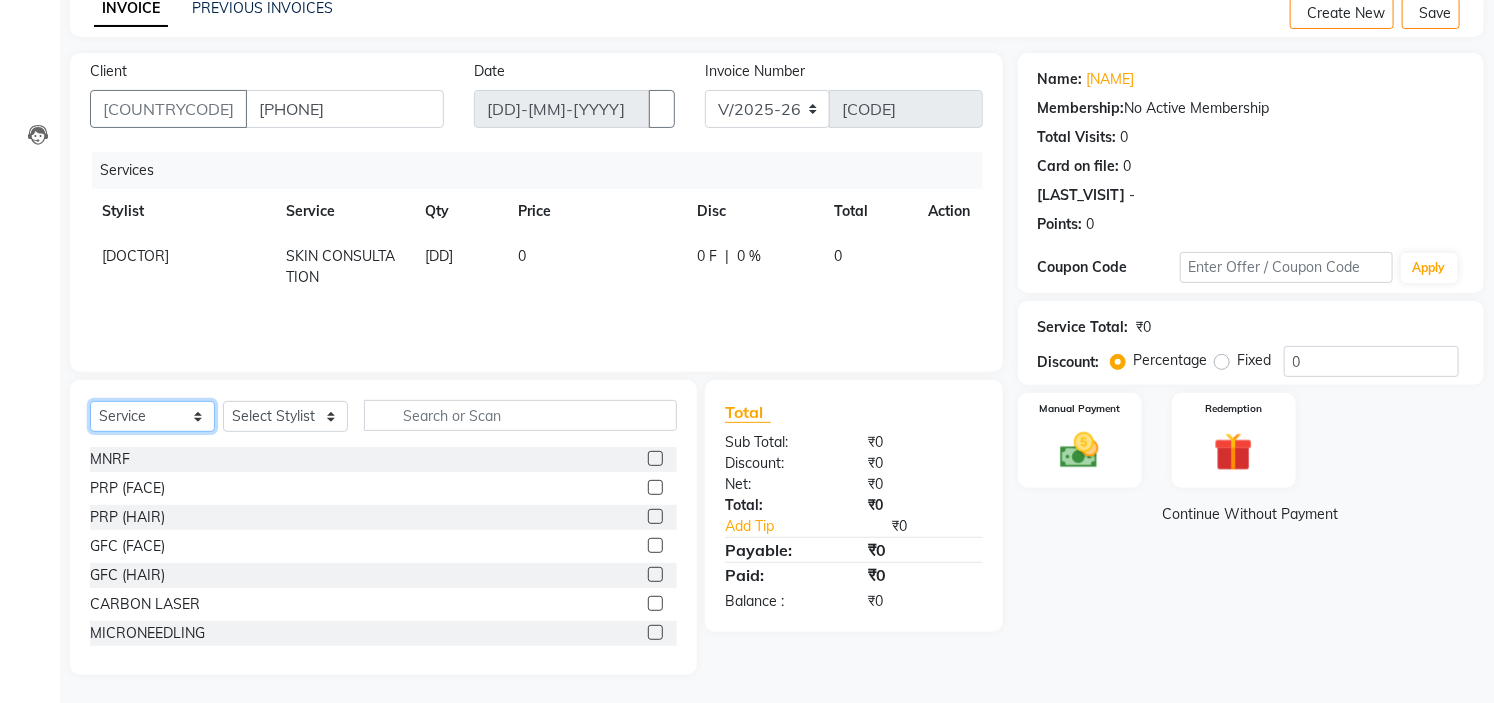 click on "Select  Service  Product  Membership  Package Voucher Prepaid Gift Card" at bounding box center (152, 416) 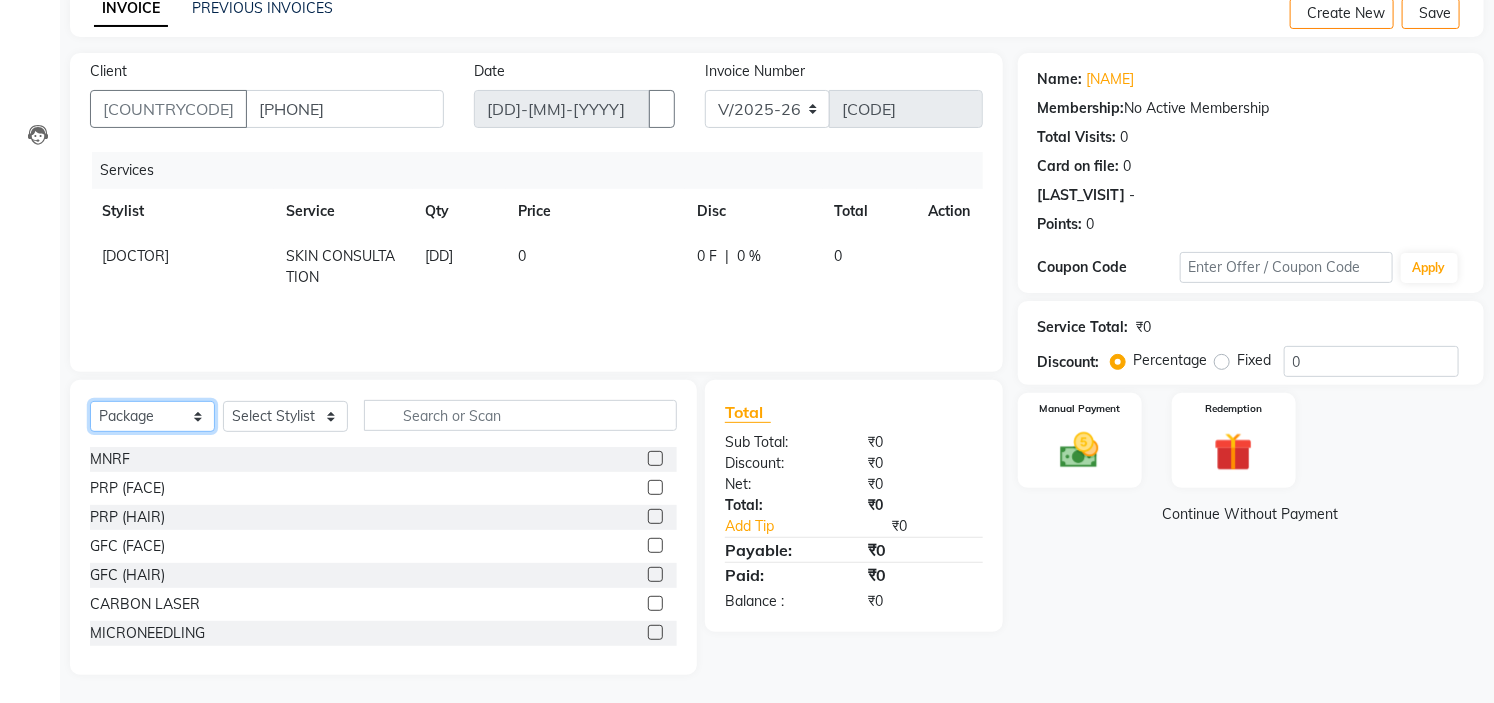 click on "Select  Service  Product  Membership  Package Voucher Prepaid Gift Card" at bounding box center (152, 416) 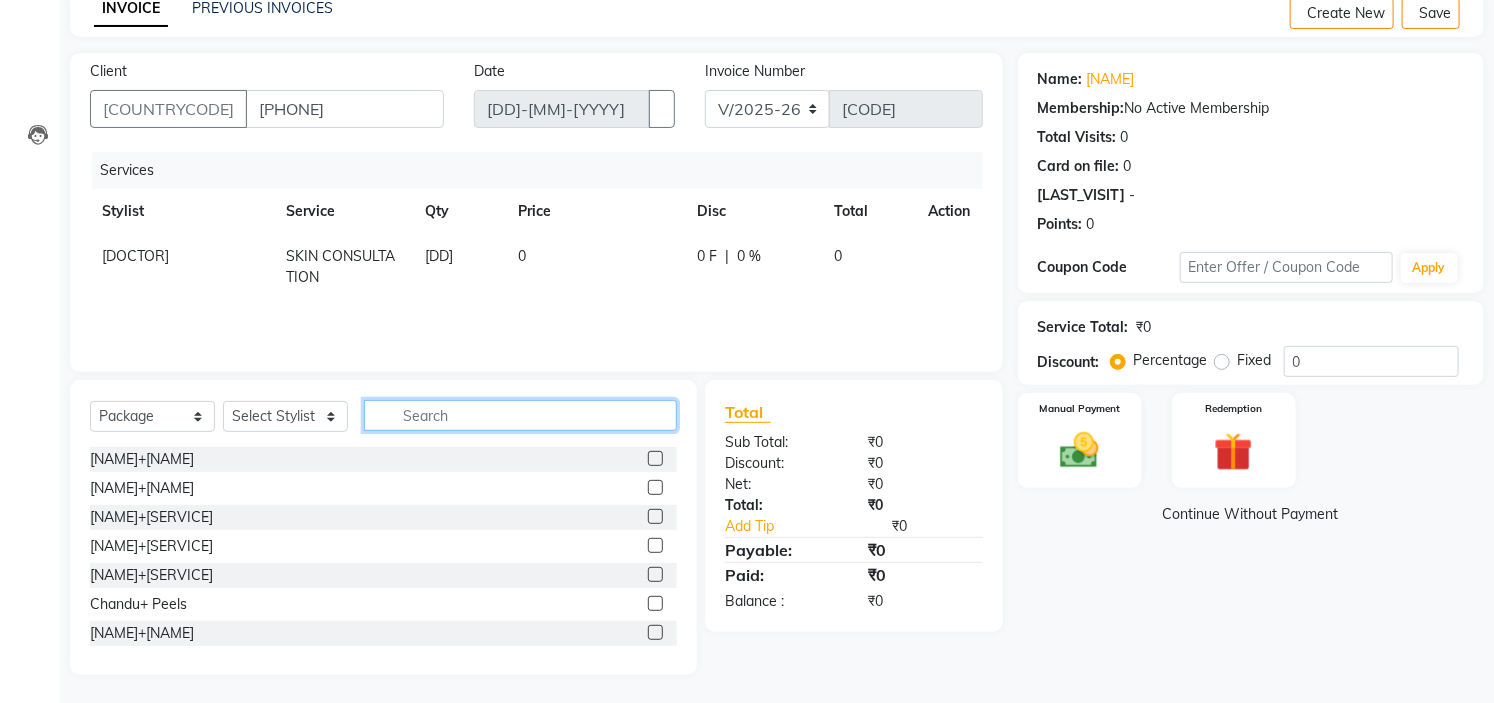 click at bounding box center [520, 415] 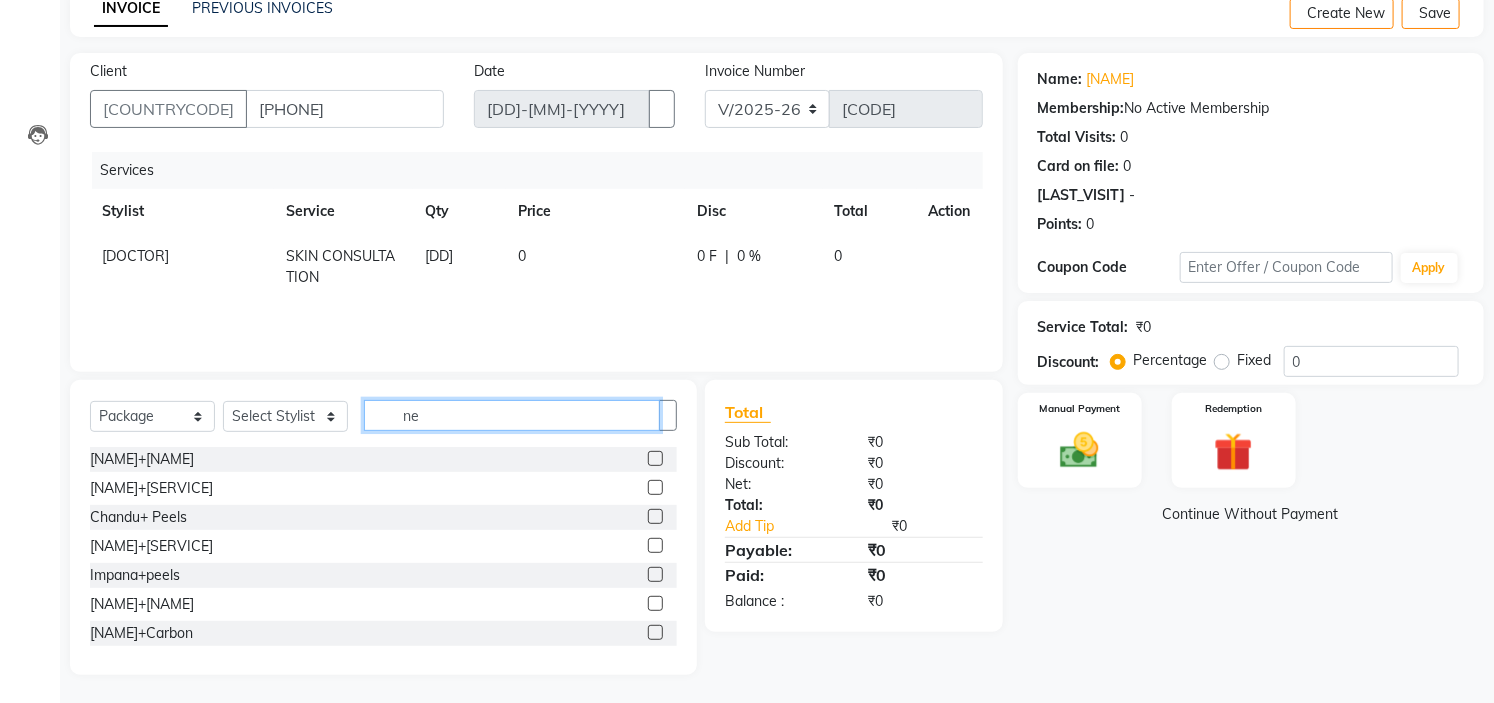 scroll, scrollTop: 55, scrollLeft: 0, axis: vertical 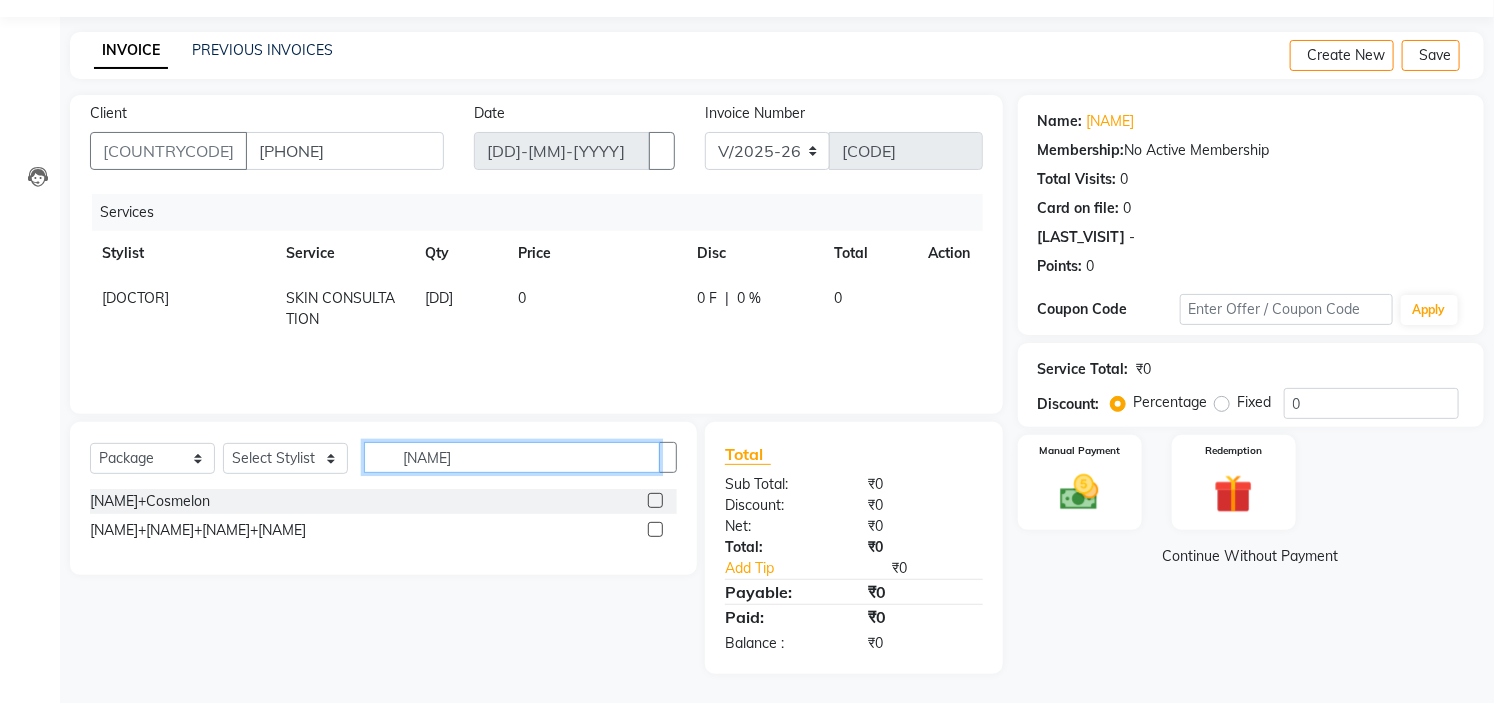 type on "[NAME]" 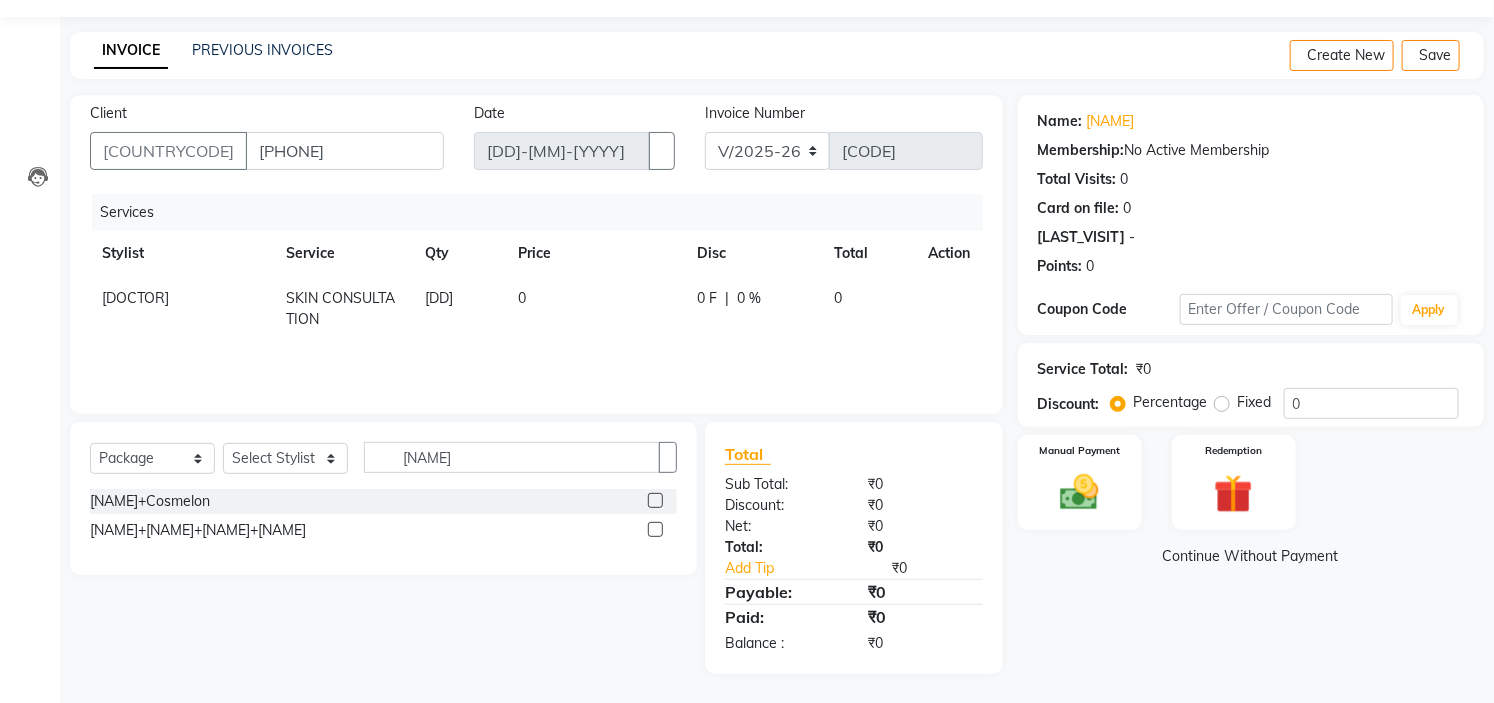click at bounding box center [655, 529] 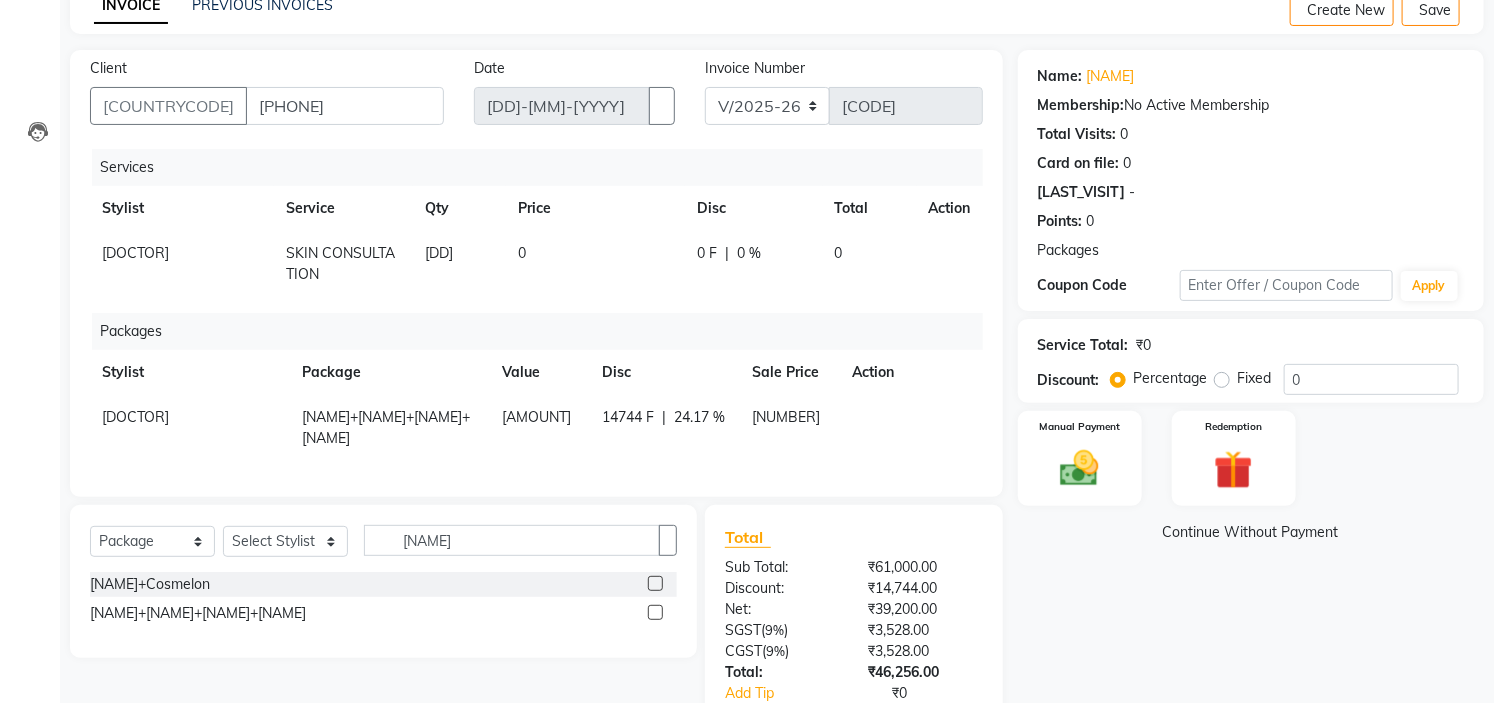 scroll, scrollTop: 241, scrollLeft: 0, axis: vertical 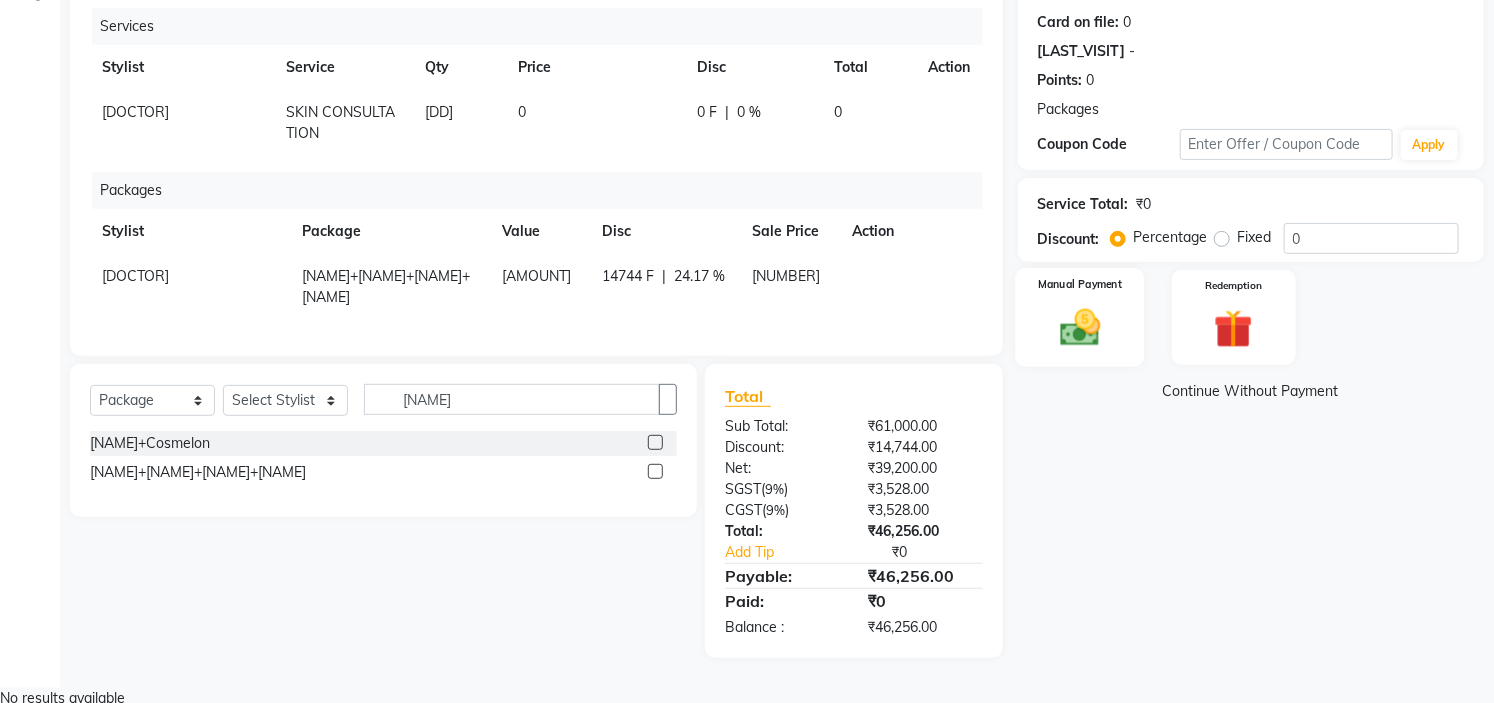 click at bounding box center (1080, 327) 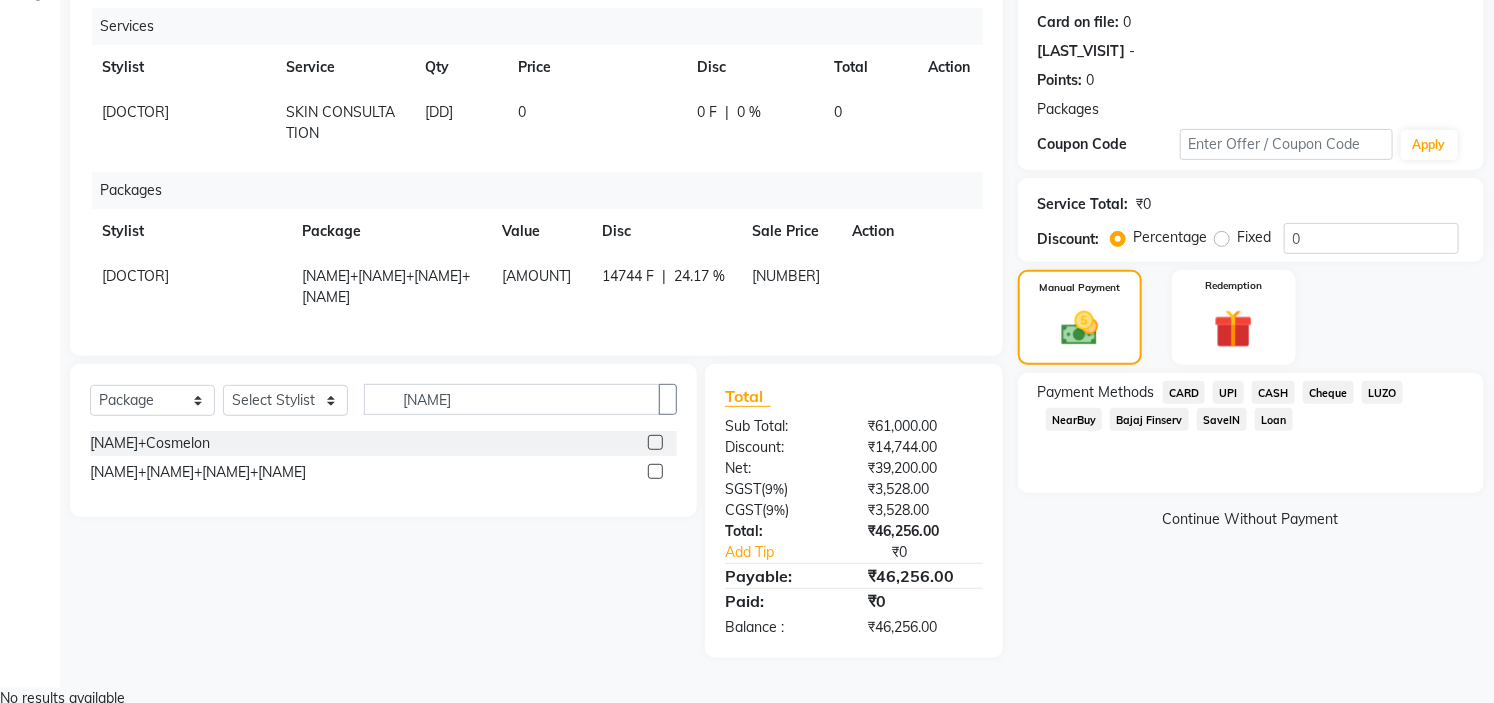 click on "UPI" at bounding box center (1184, 392) 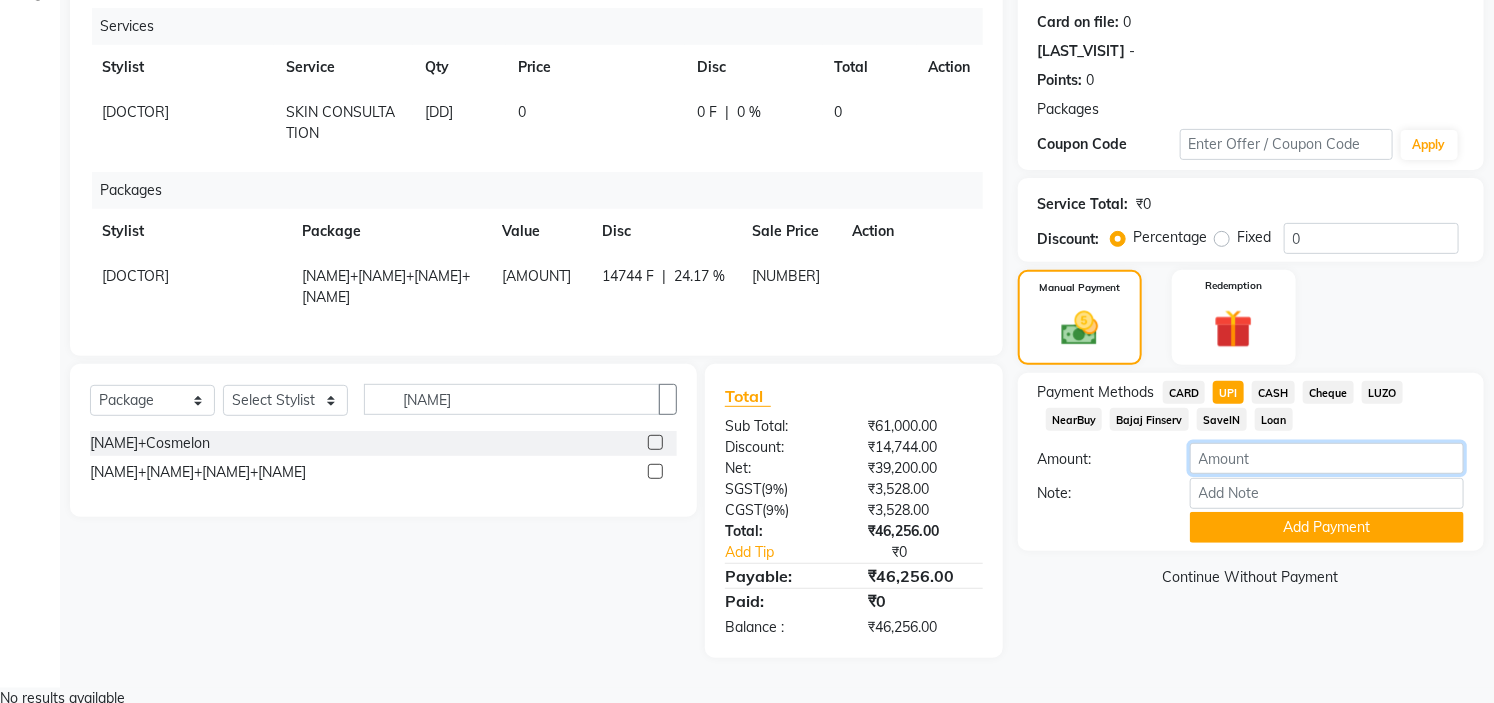 click on "[NUMBER]" at bounding box center [1327, 458] 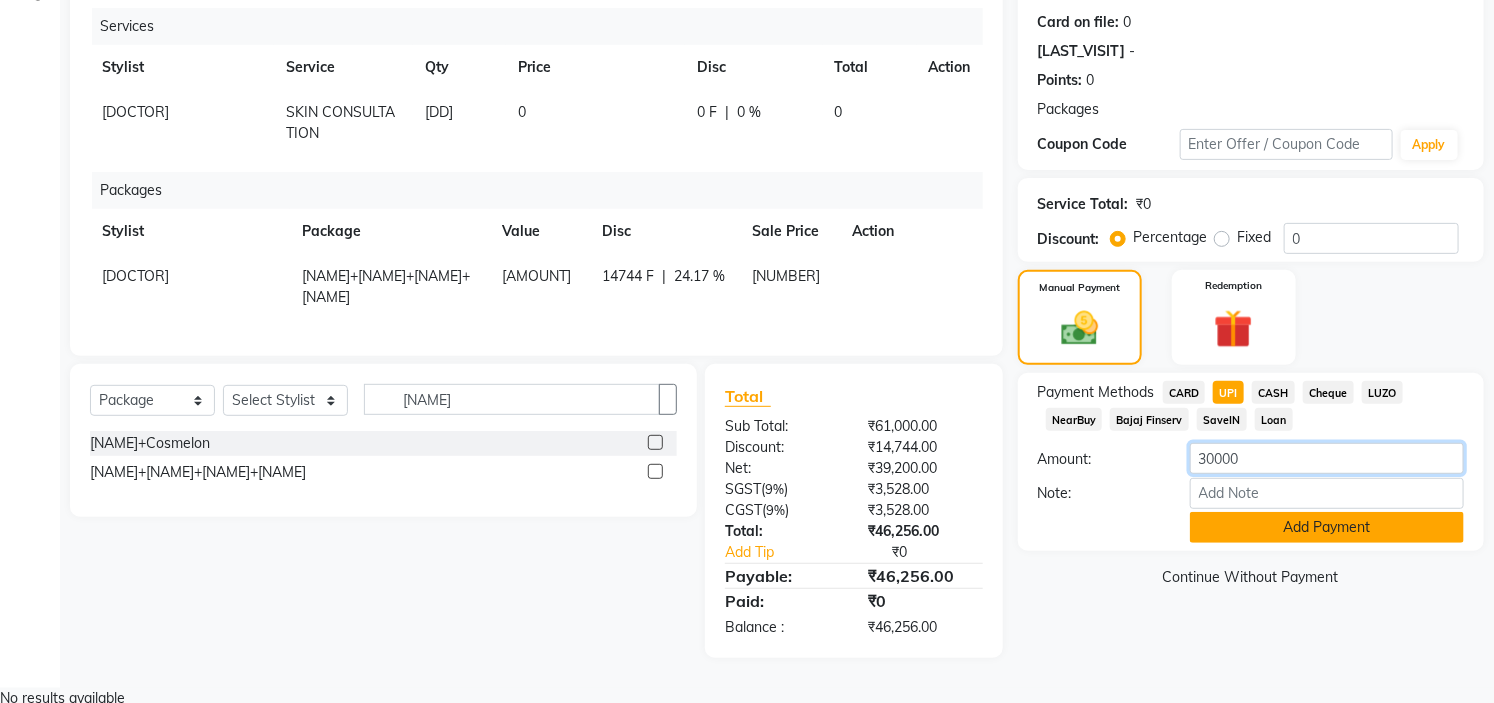 type on "30000" 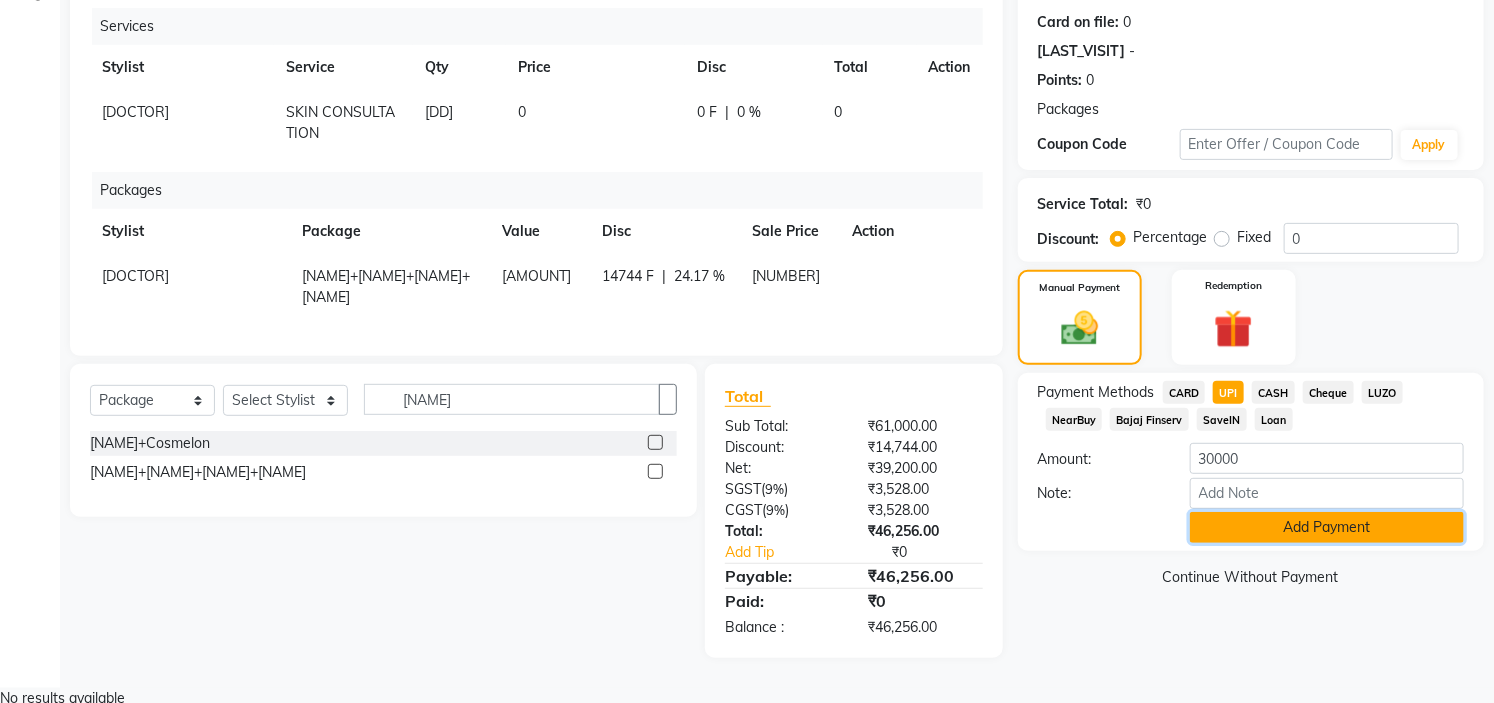 click on "Add Payment" at bounding box center [1327, 527] 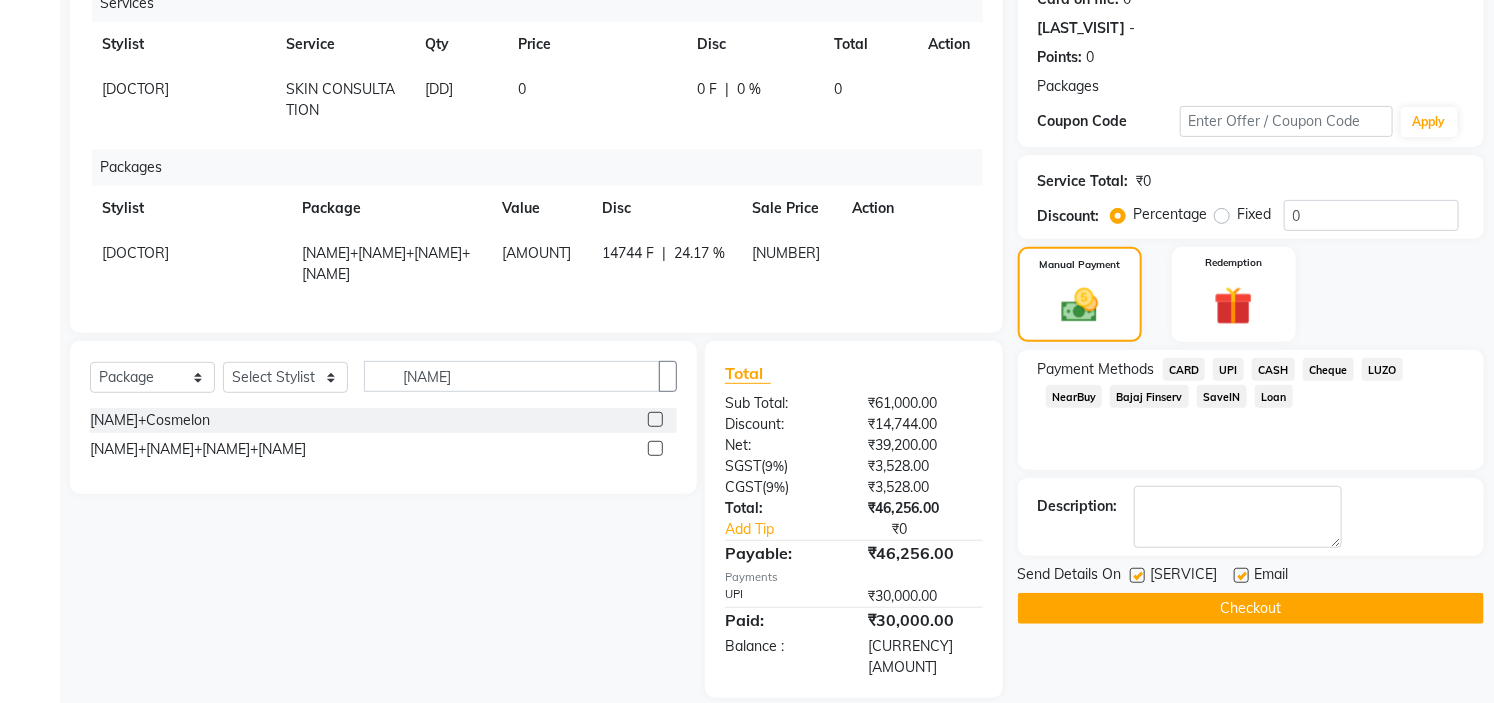 scroll, scrollTop: 283, scrollLeft: 0, axis: vertical 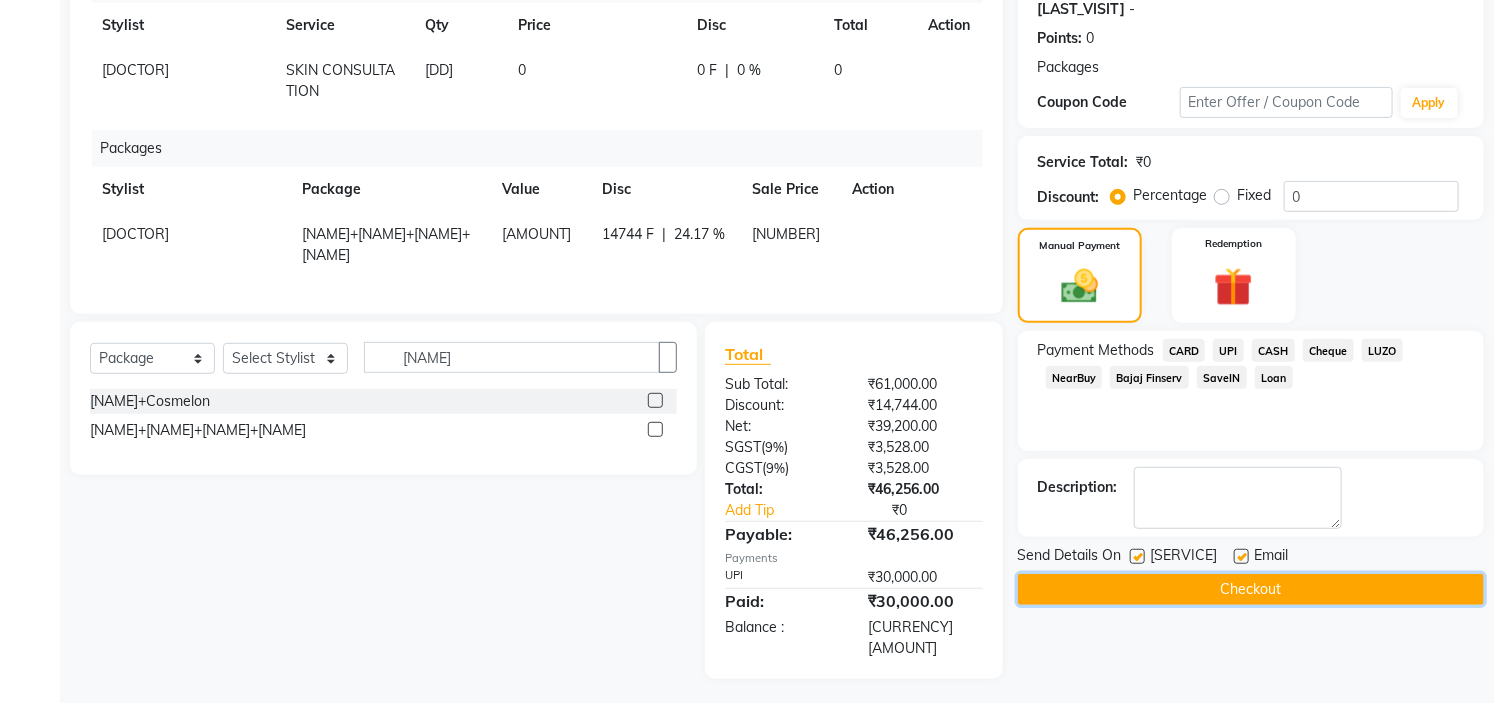 click on "Checkout" at bounding box center [1251, 589] 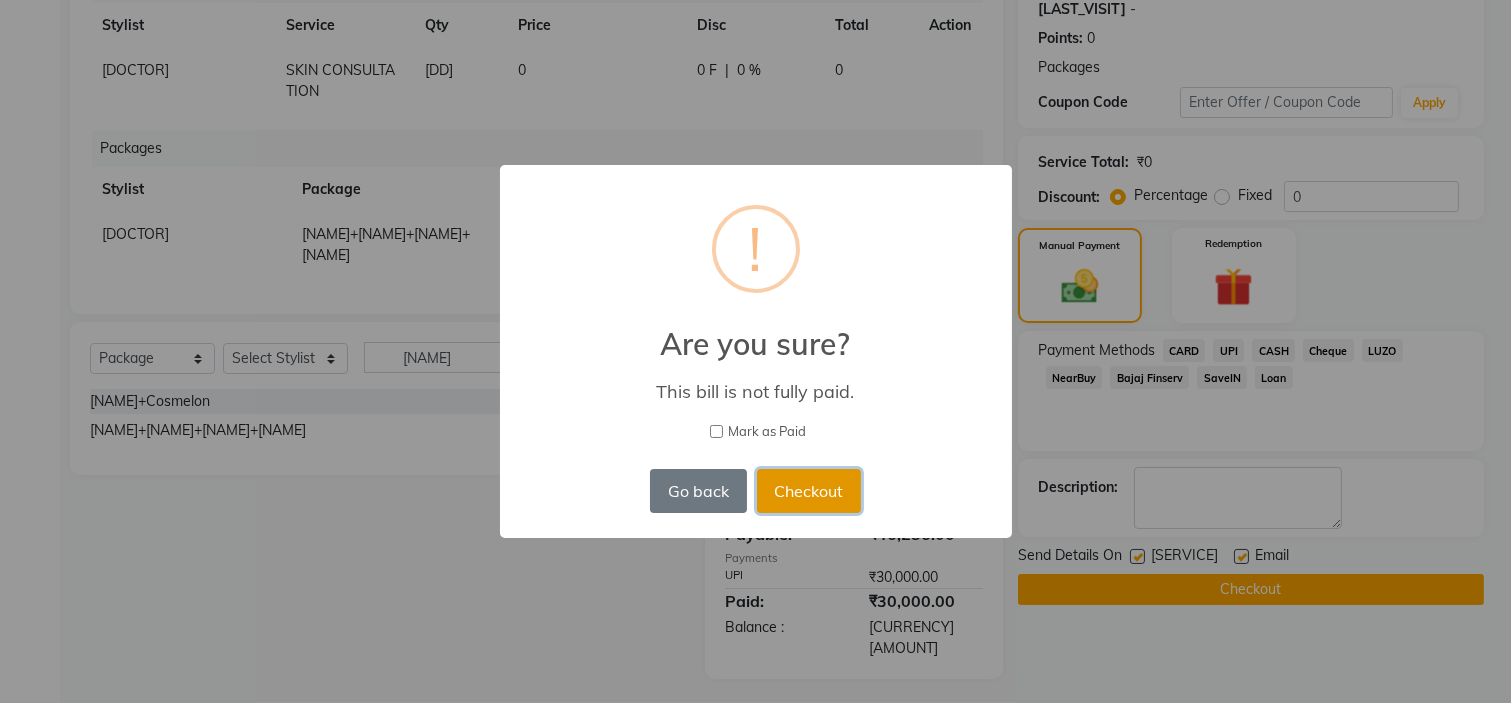 click on "Checkout" at bounding box center (809, 491) 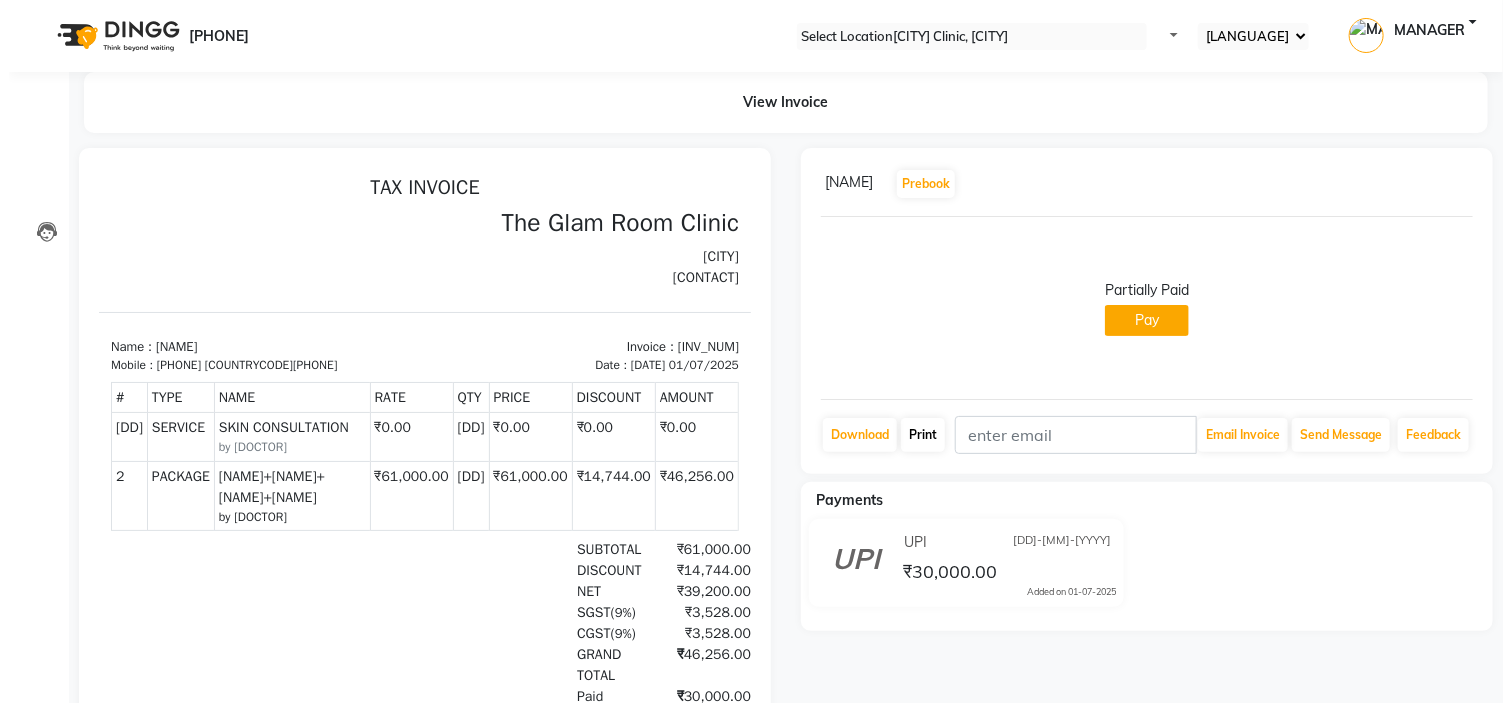 scroll, scrollTop: 0, scrollLeft: 0, axis: both 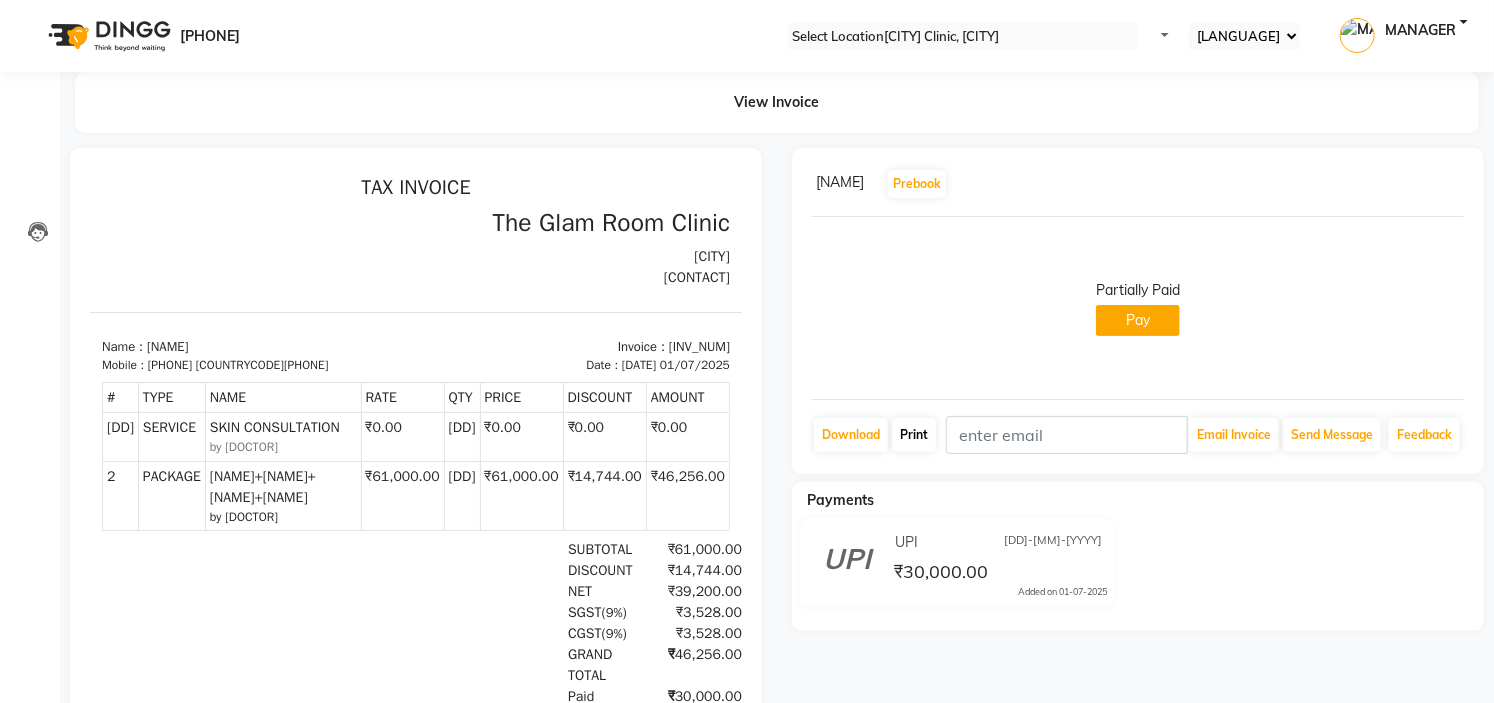 click on "Print" at bounding box center (851, 435) 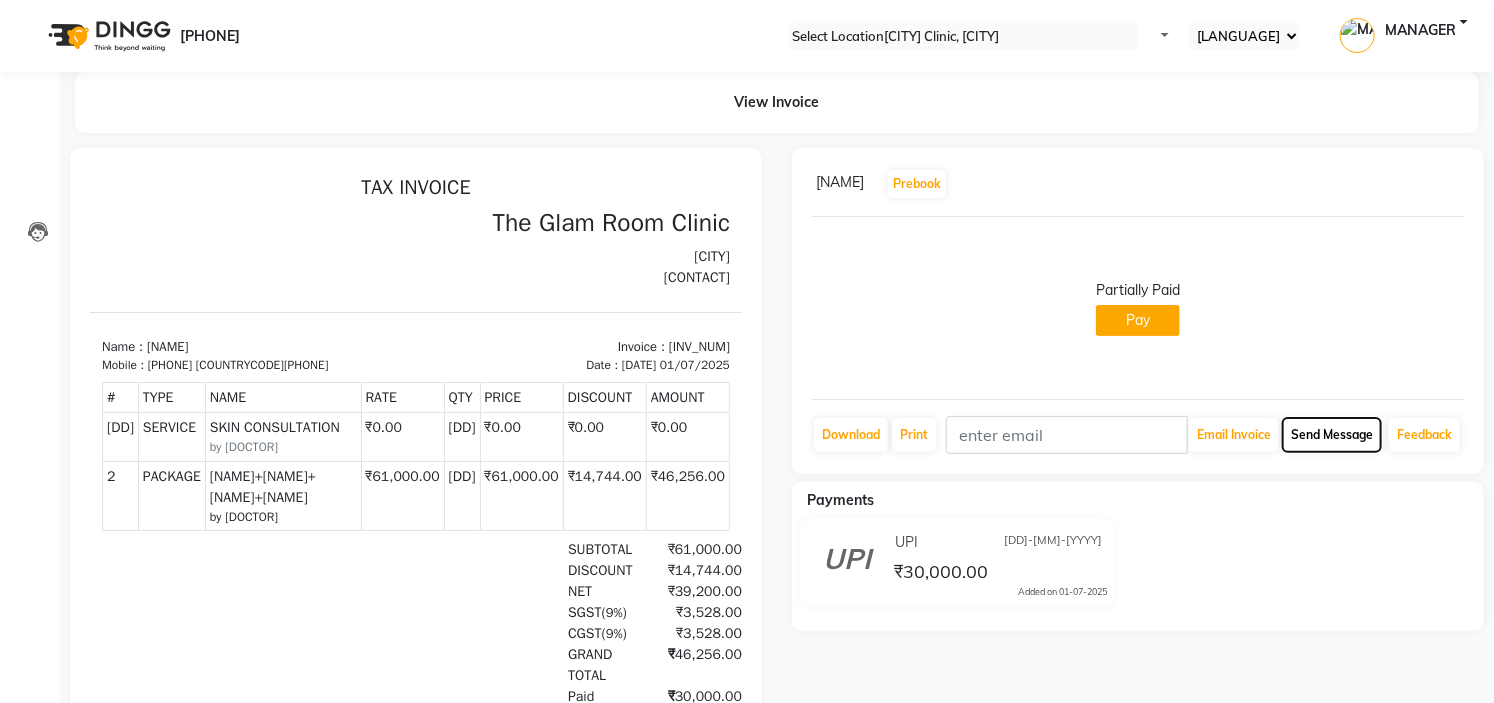 click on "Send Message" at bounding box center [1234, 435] 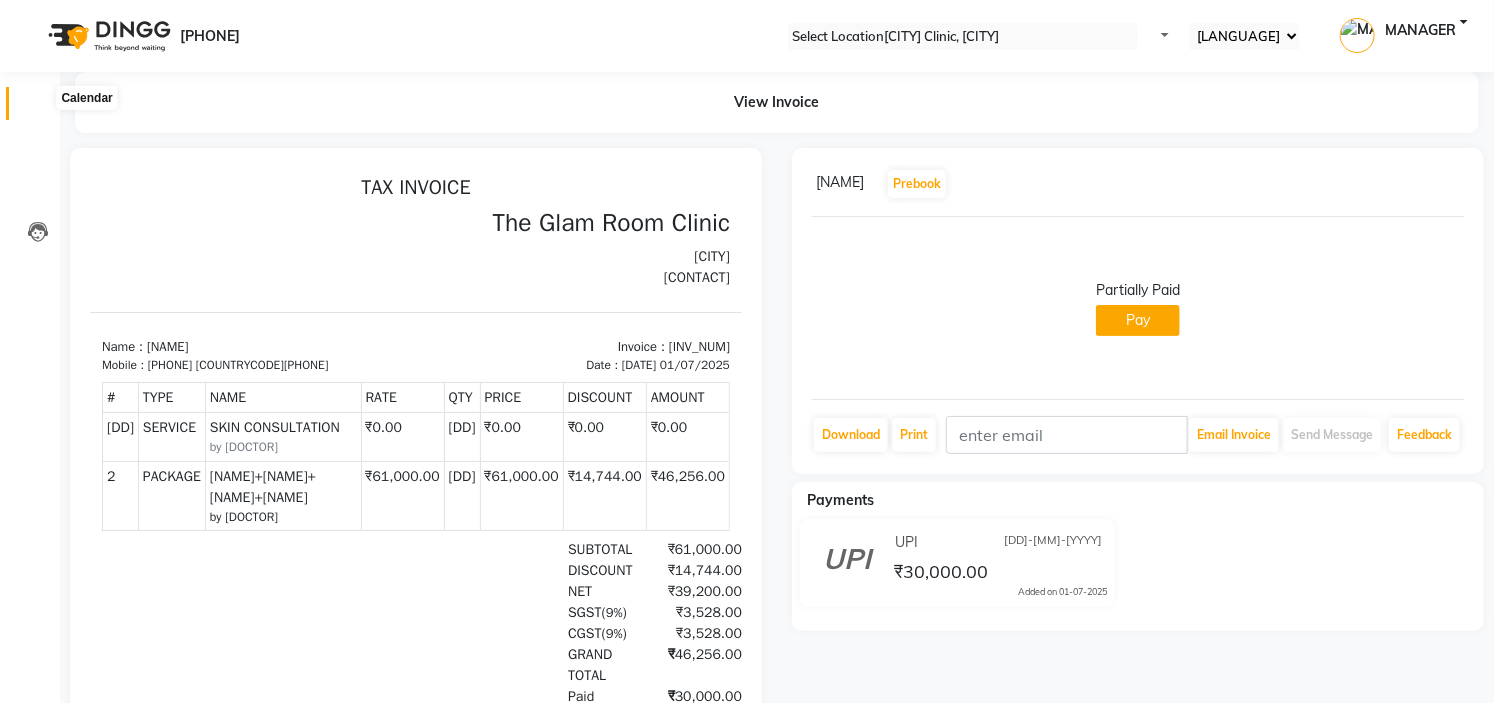 click at bounding box center (37, 108) 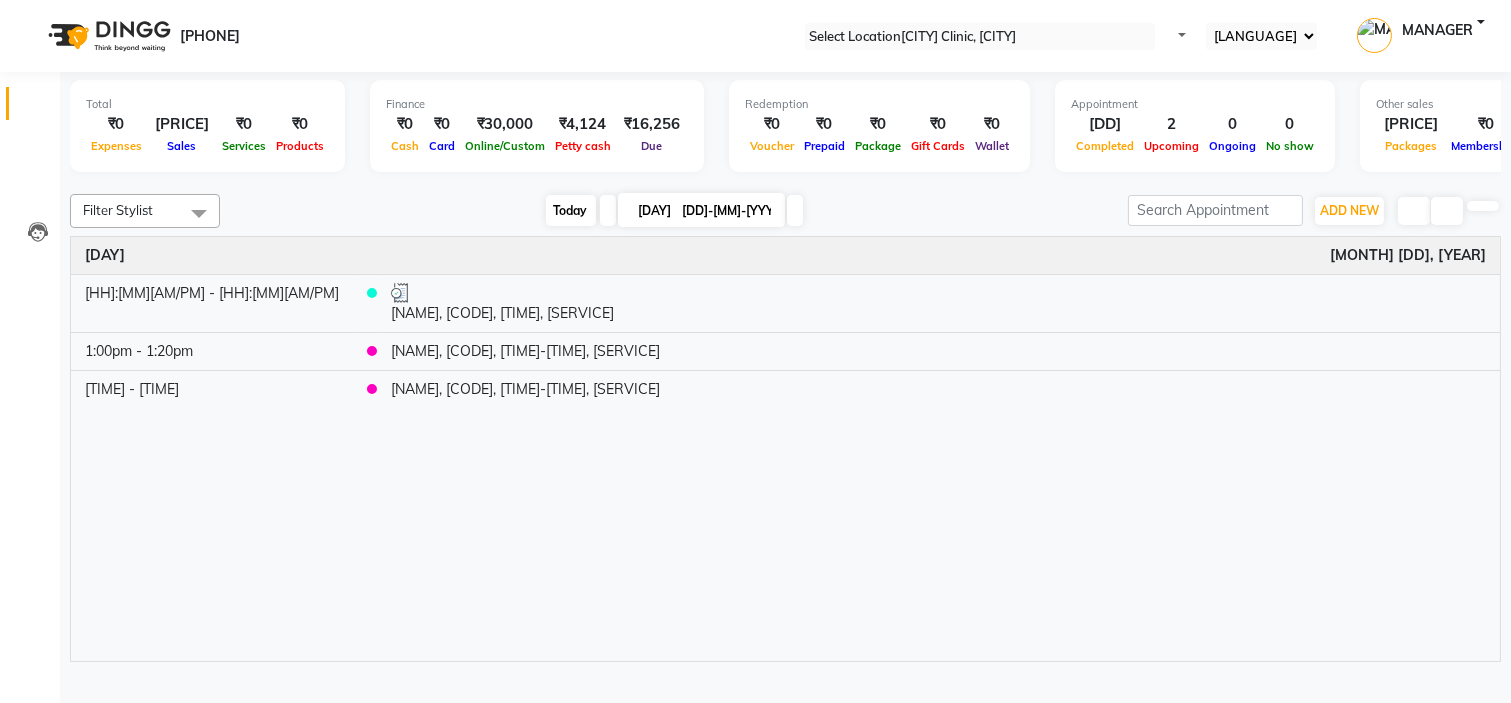 click on "Today" at bounding box center [571, 210] 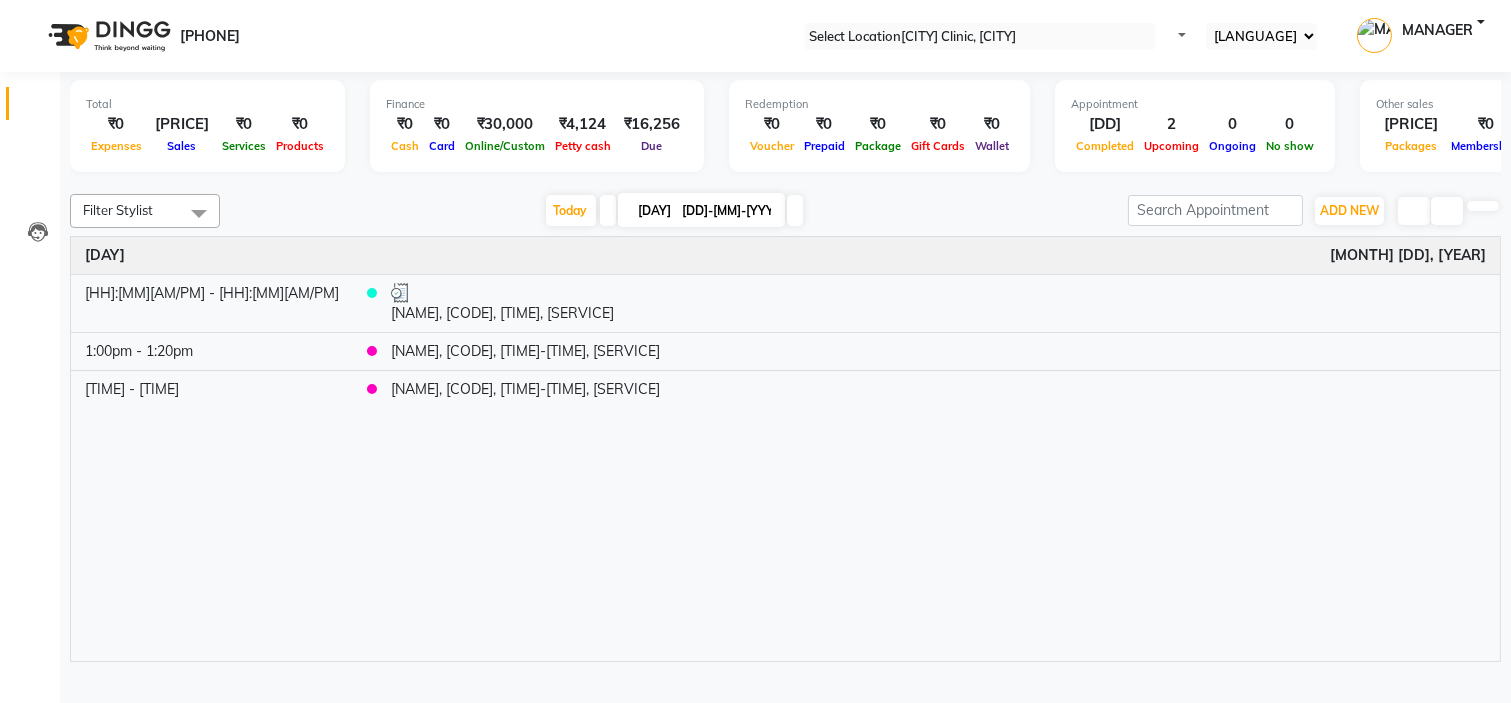 click on "Reminder" at bounding box center [39, 887] 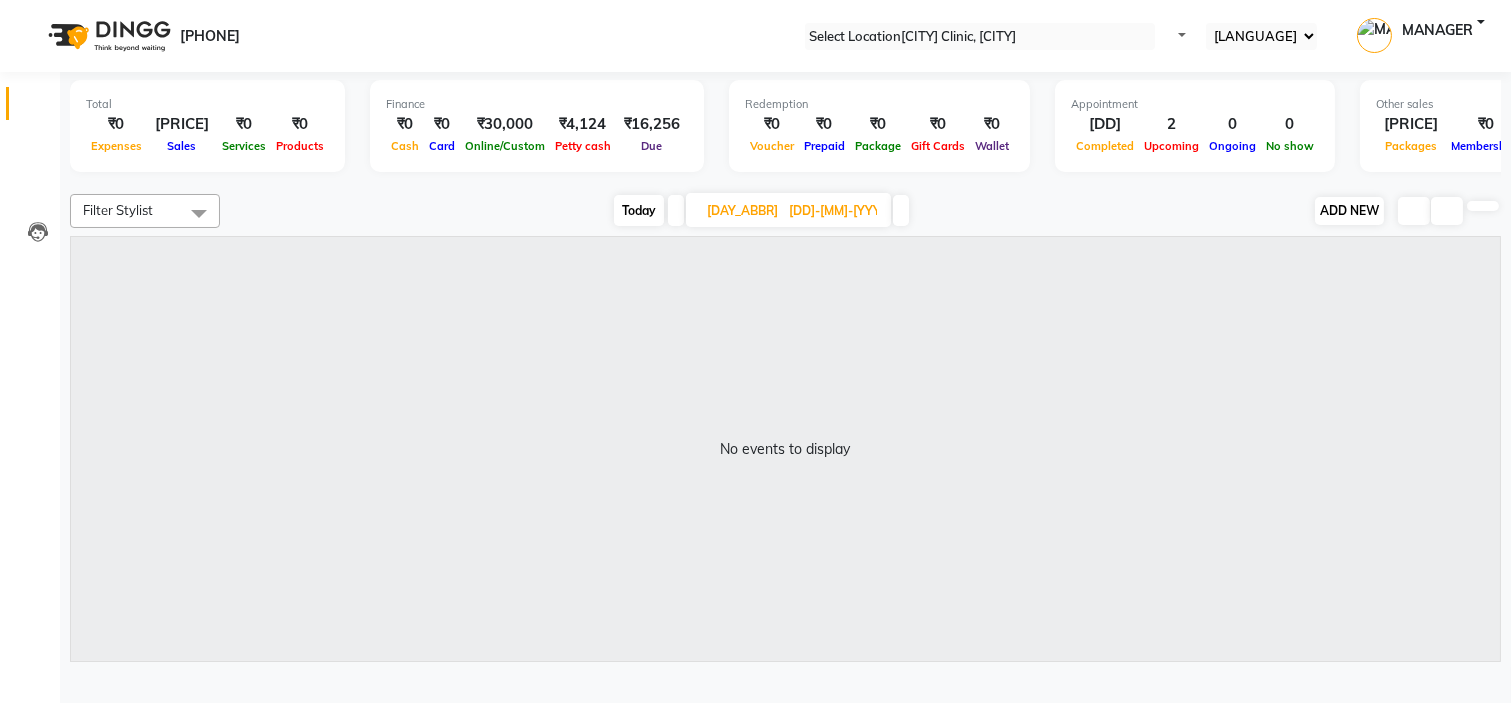 click on "ADD NEW" at bounding box center (1349, 210) 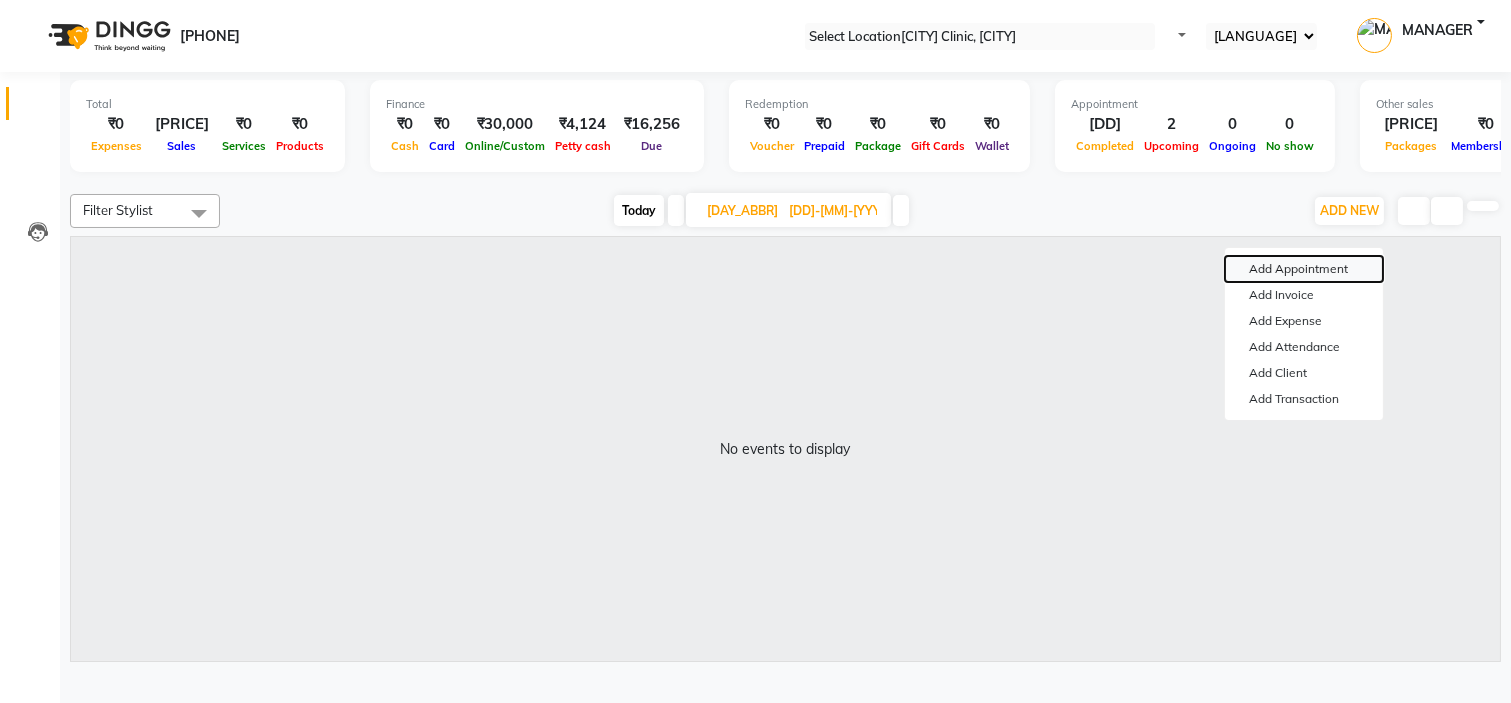 click on "Add Appointment" at bounding box center (1304, 269) 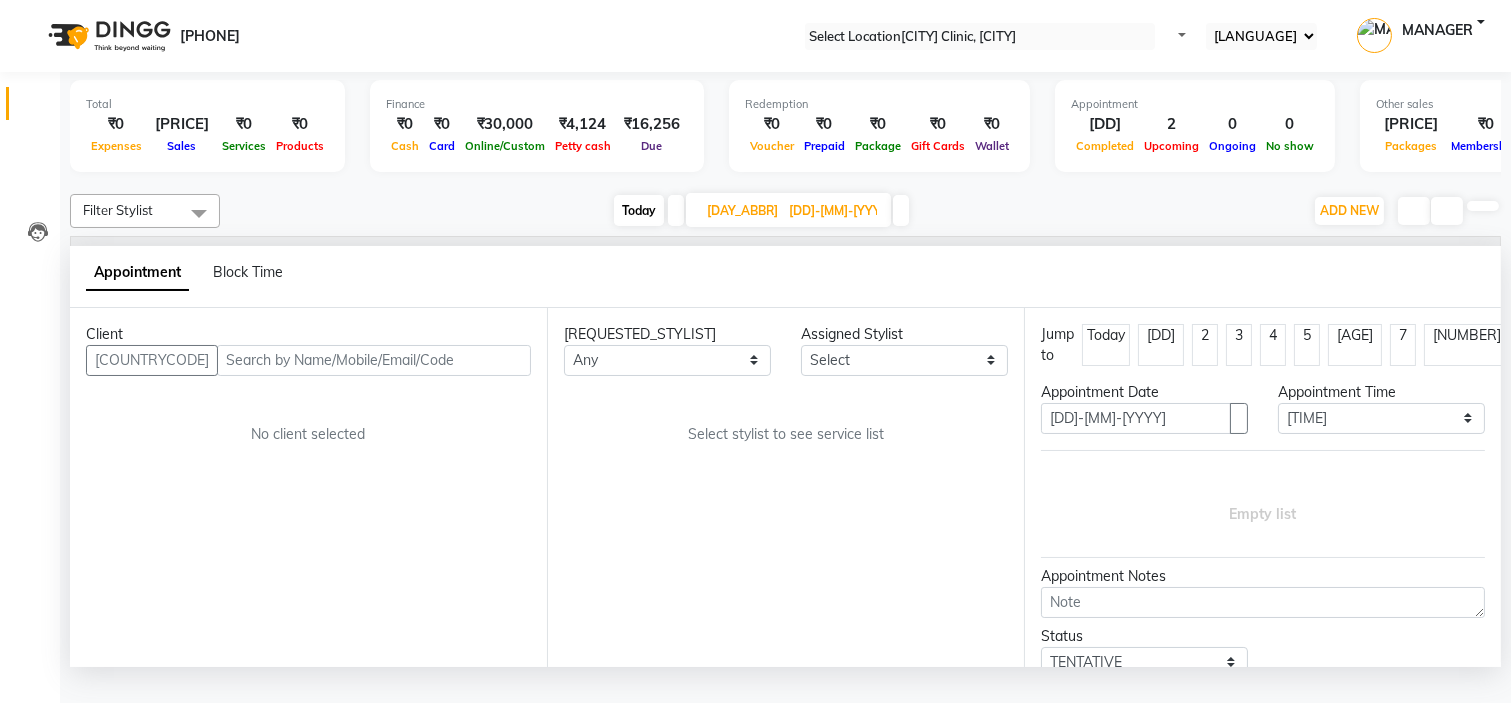 click at bounding box center [374, 360] 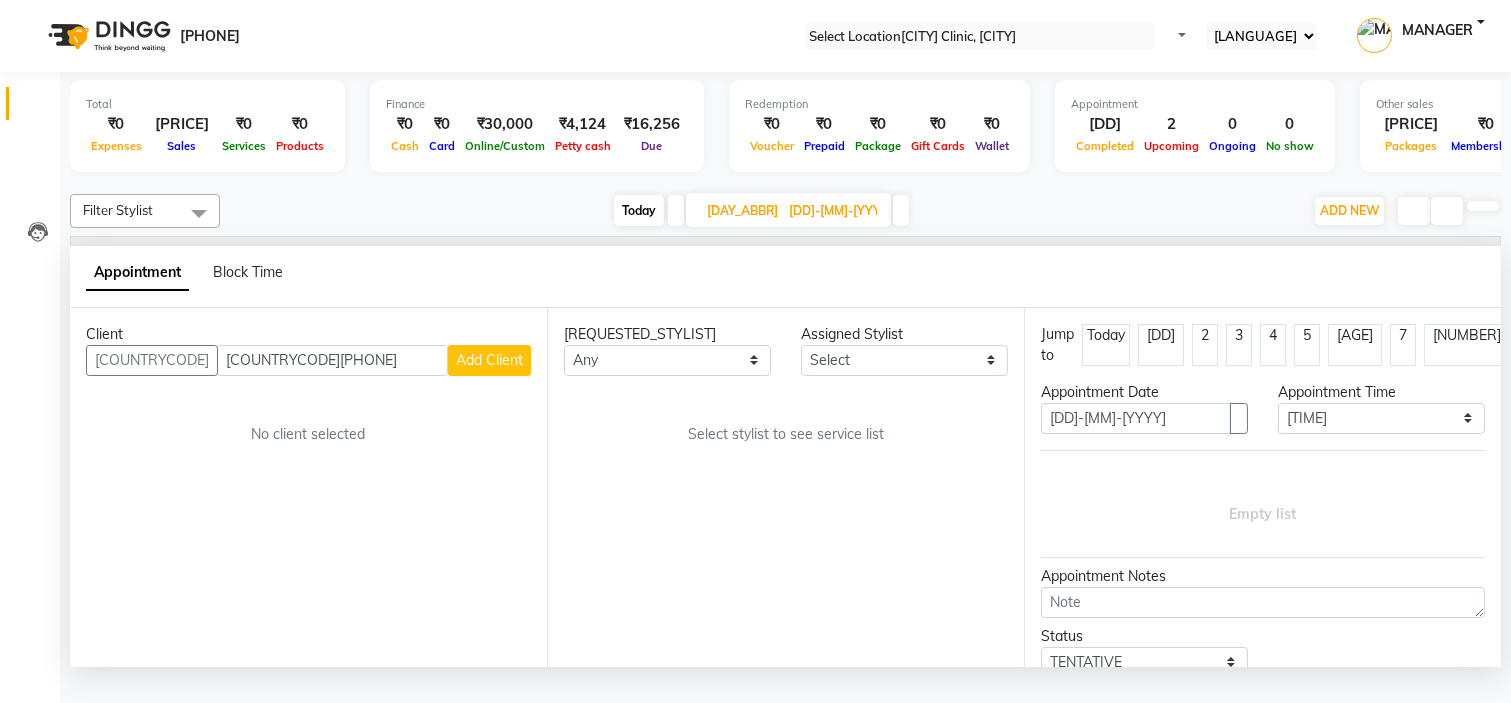type on "[COUNTRYCODE][PHONE]" 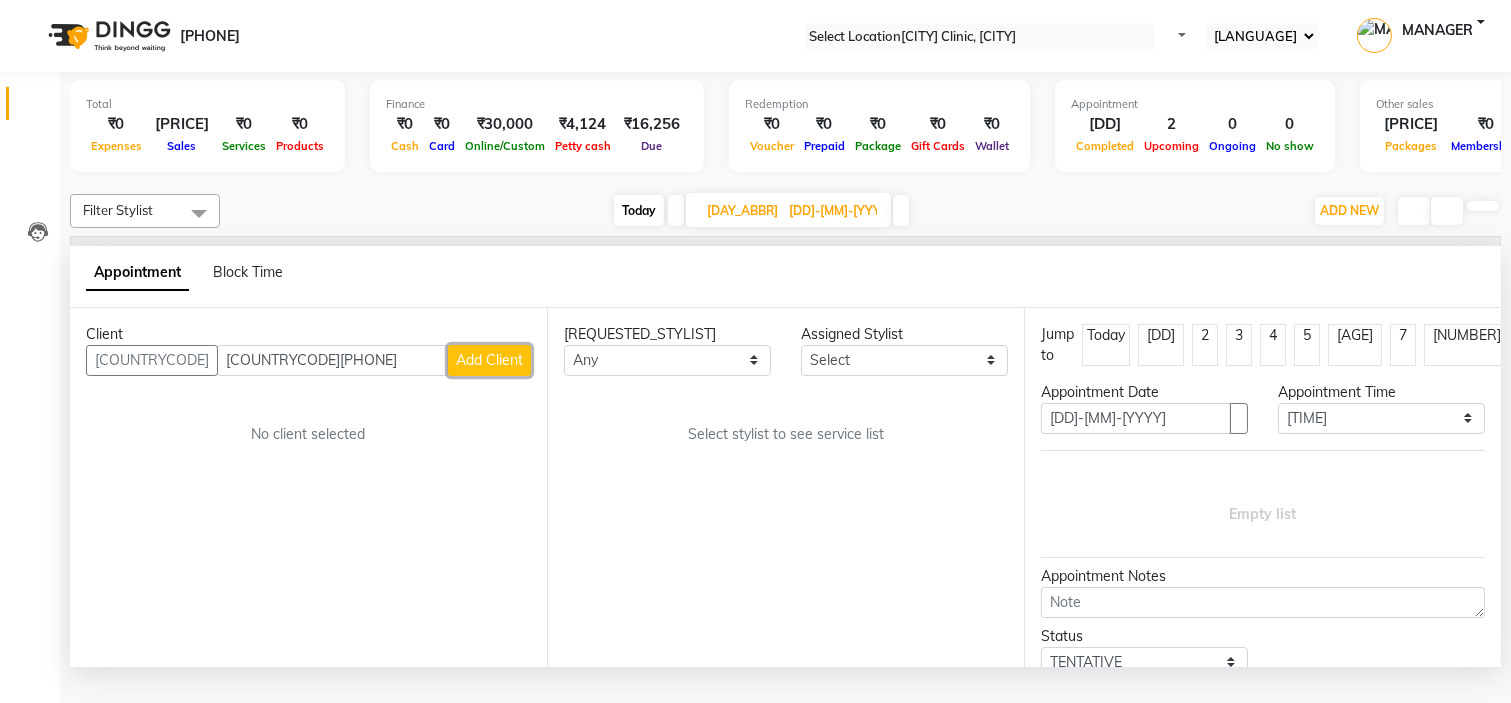 click on "Add Client" at bounding box center [489, 360] 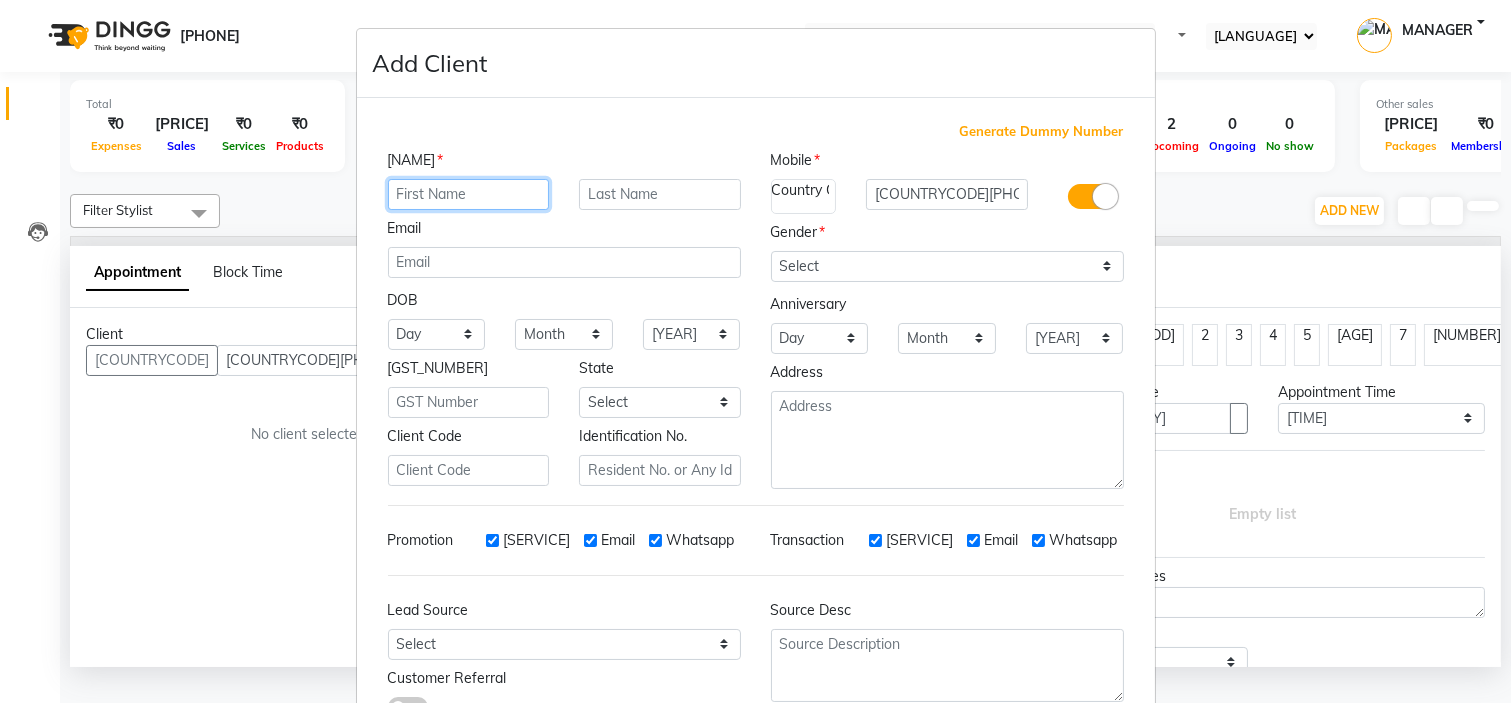 paste on "[NAME]" 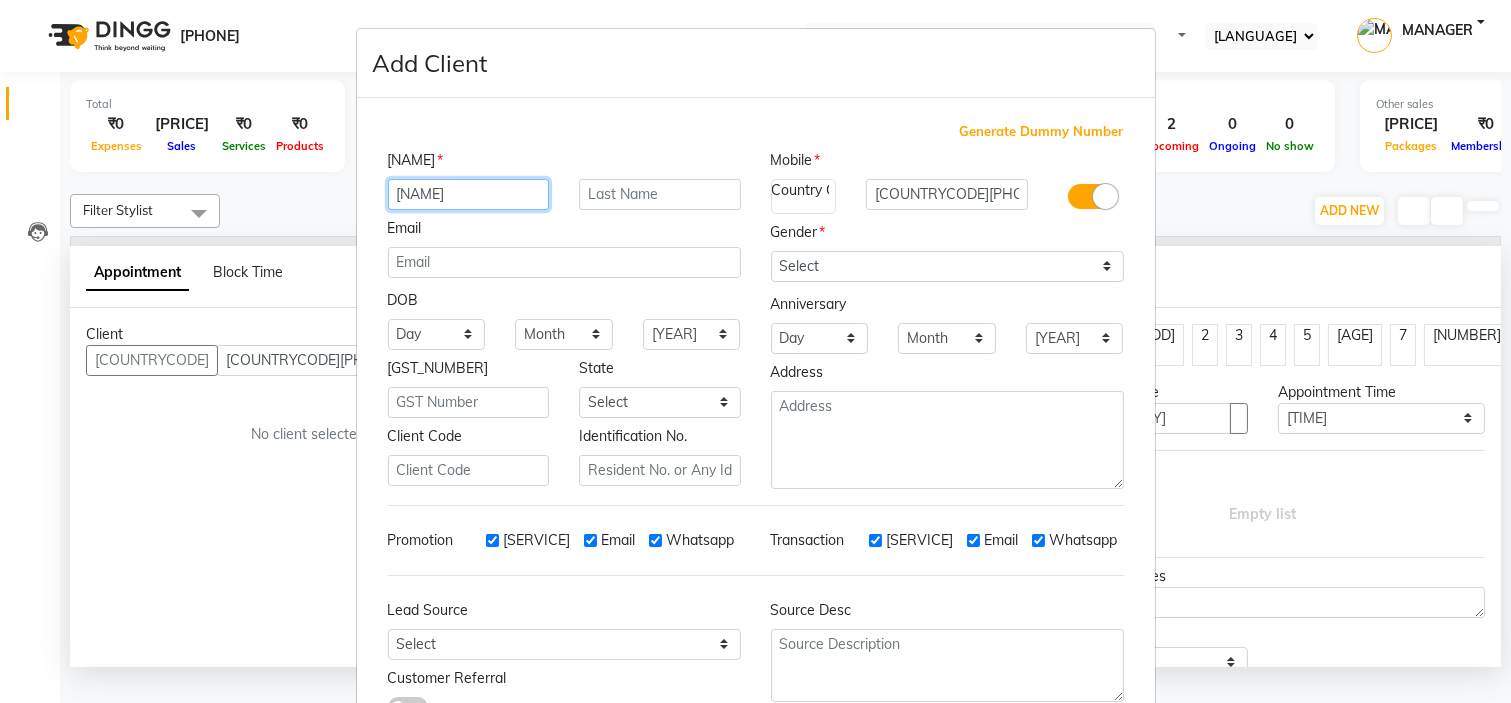 type on "[NAME]" 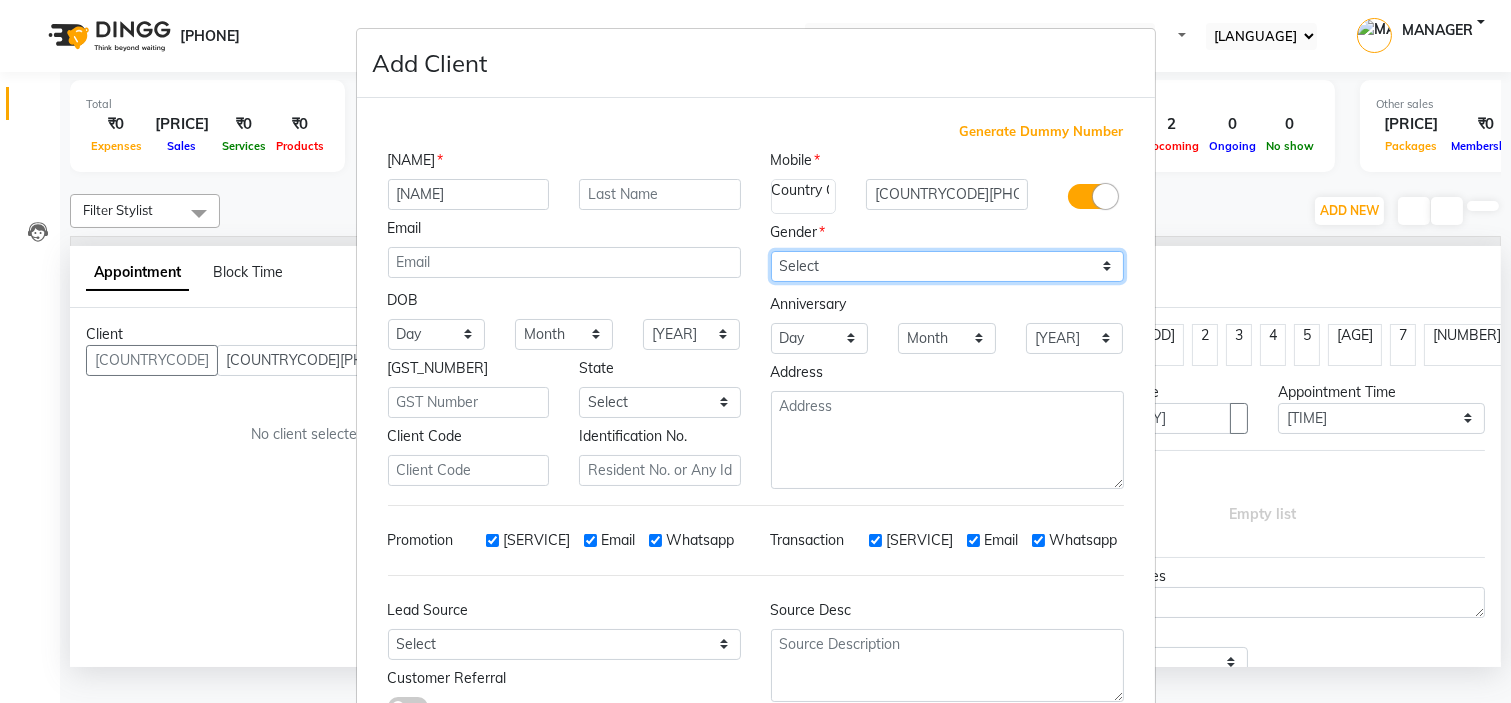 click on "Select Male Female Other Prefer Not To Say" at bounding box center (947, 266) 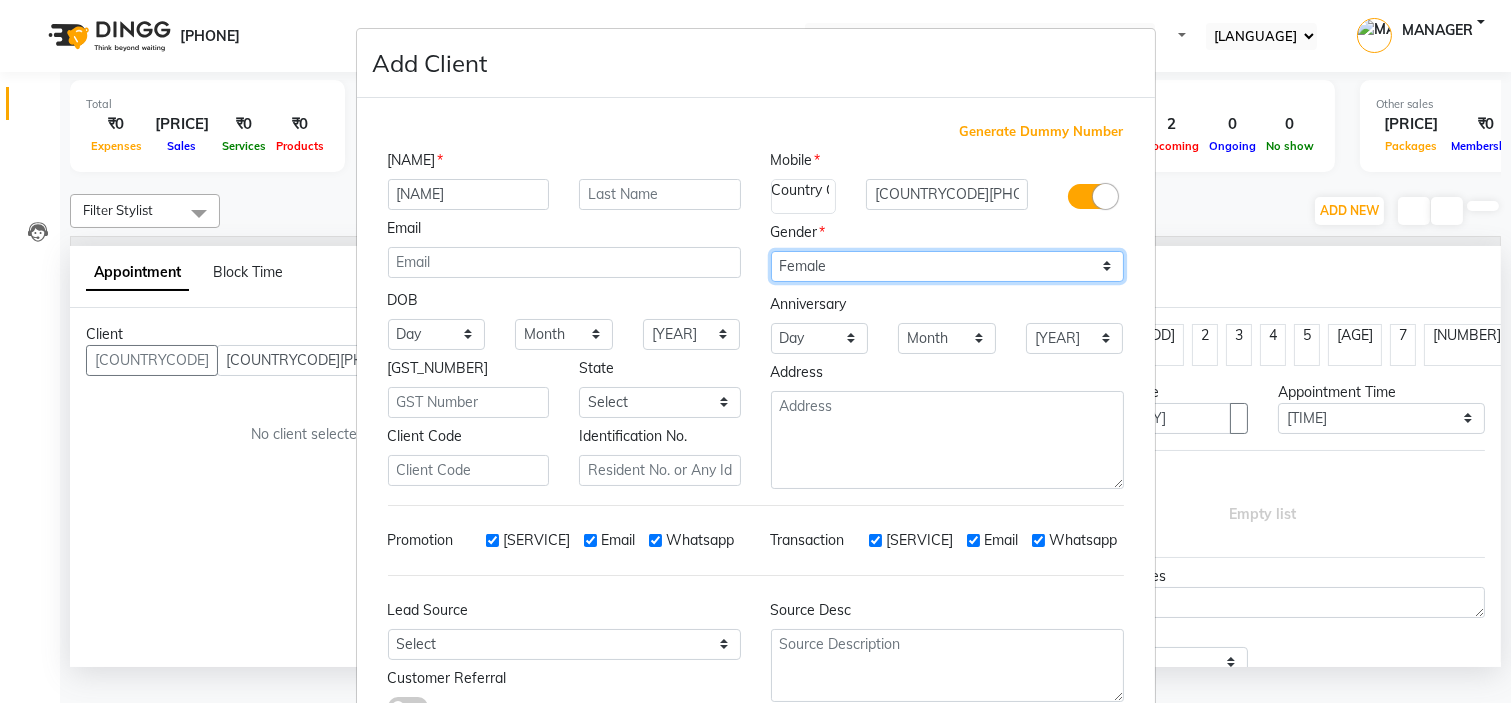 click on "Select Male Female Other Prefer Not To Say" at bounding box center (947, 266) 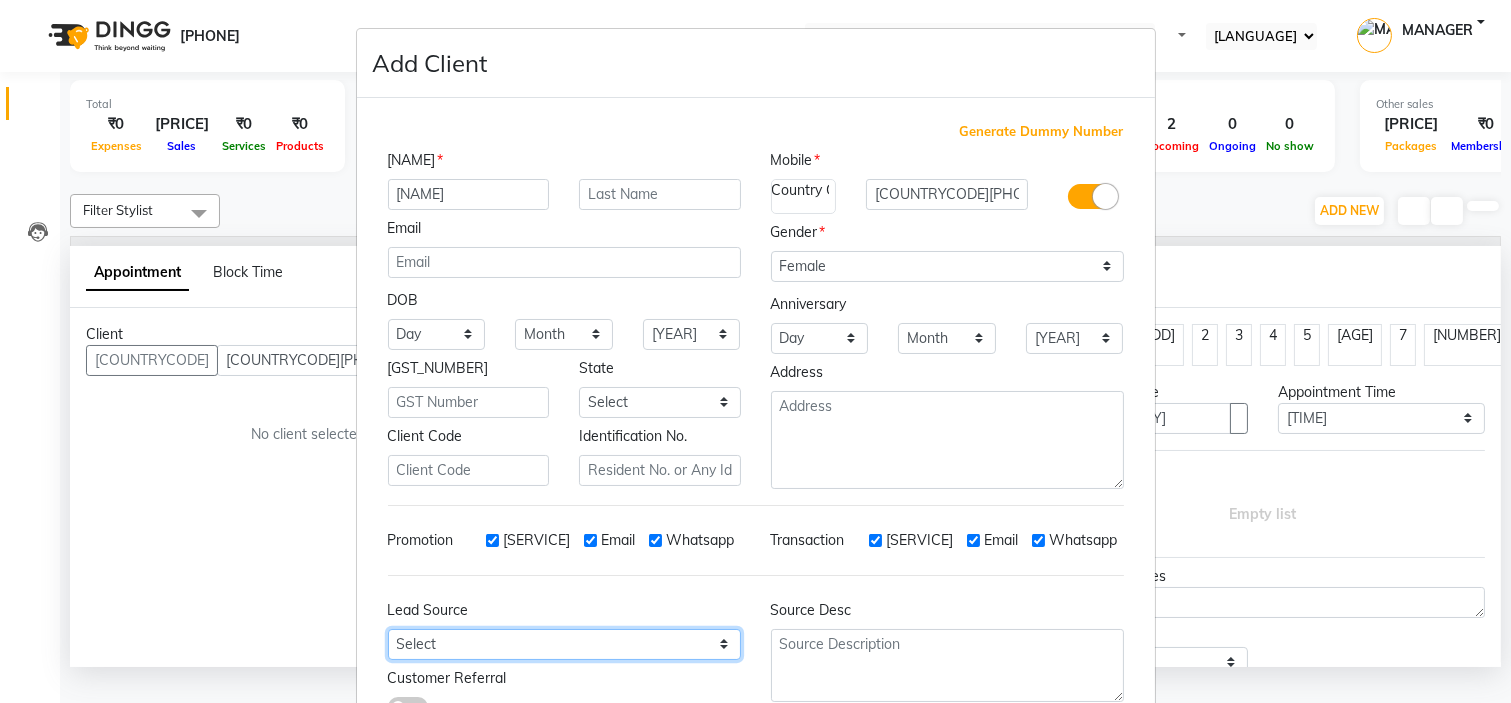 click on "Select Walk-in Referral Internet Friend Word of Mouth Advertisement Facebook JustDial Google Other" at bounding box center [437, 334] 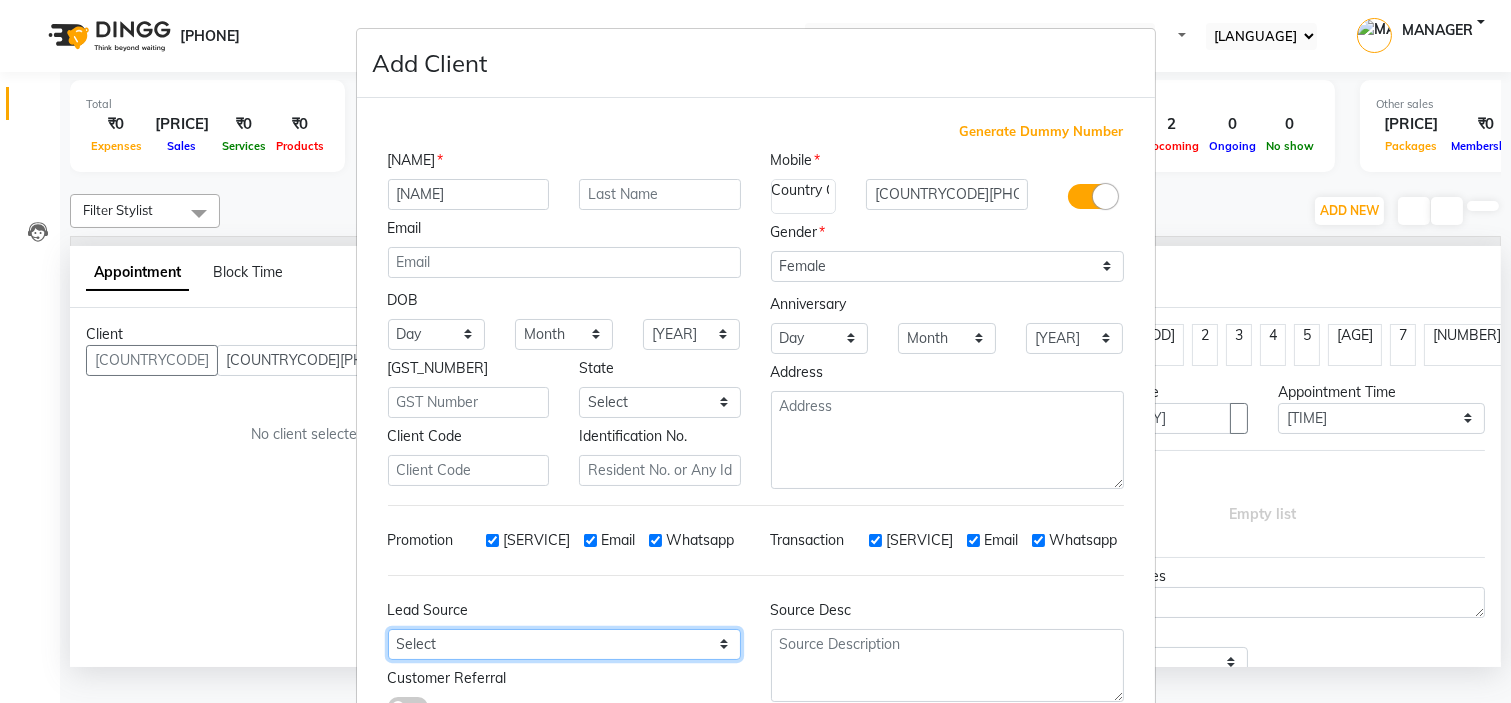 select on "[NUMBER]" 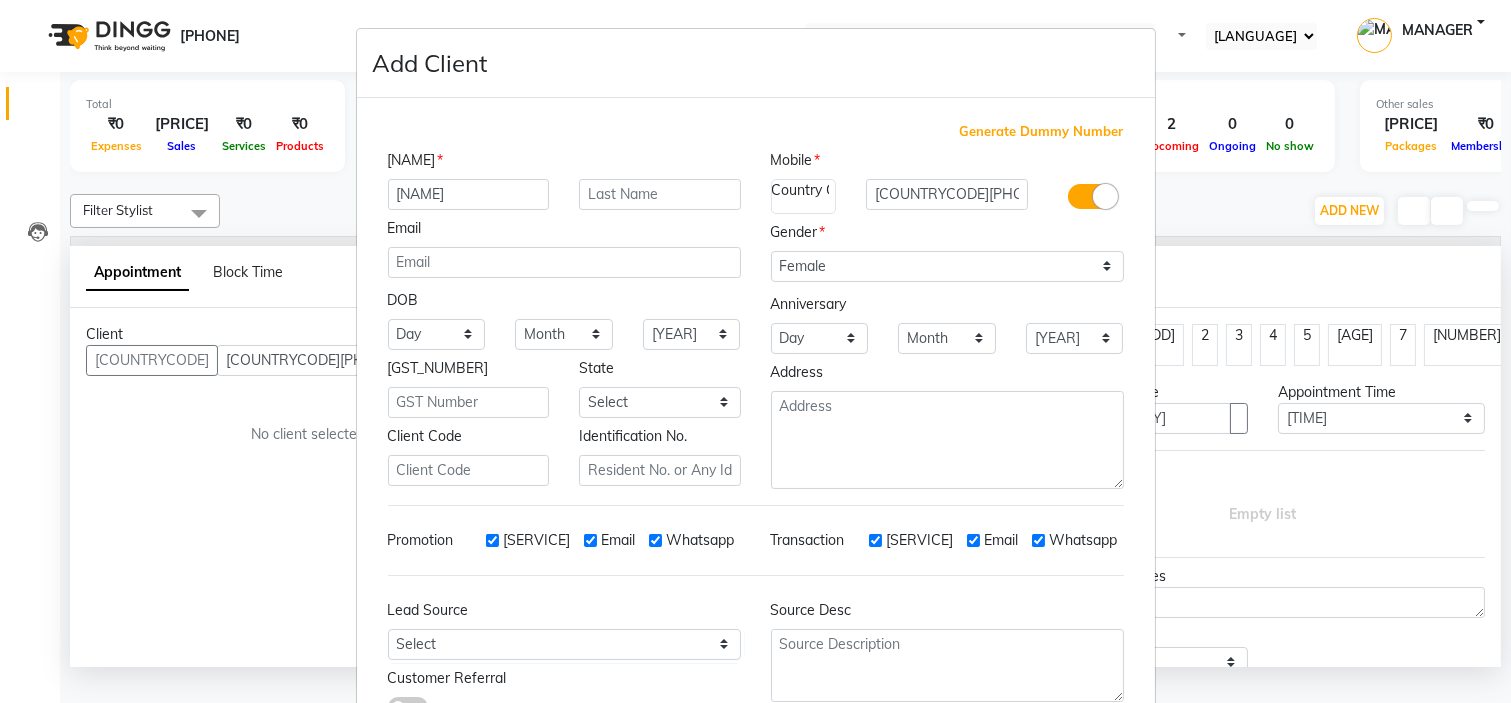 scroll, scrollTop: 147, scrollLeft: 0, axis: vertical 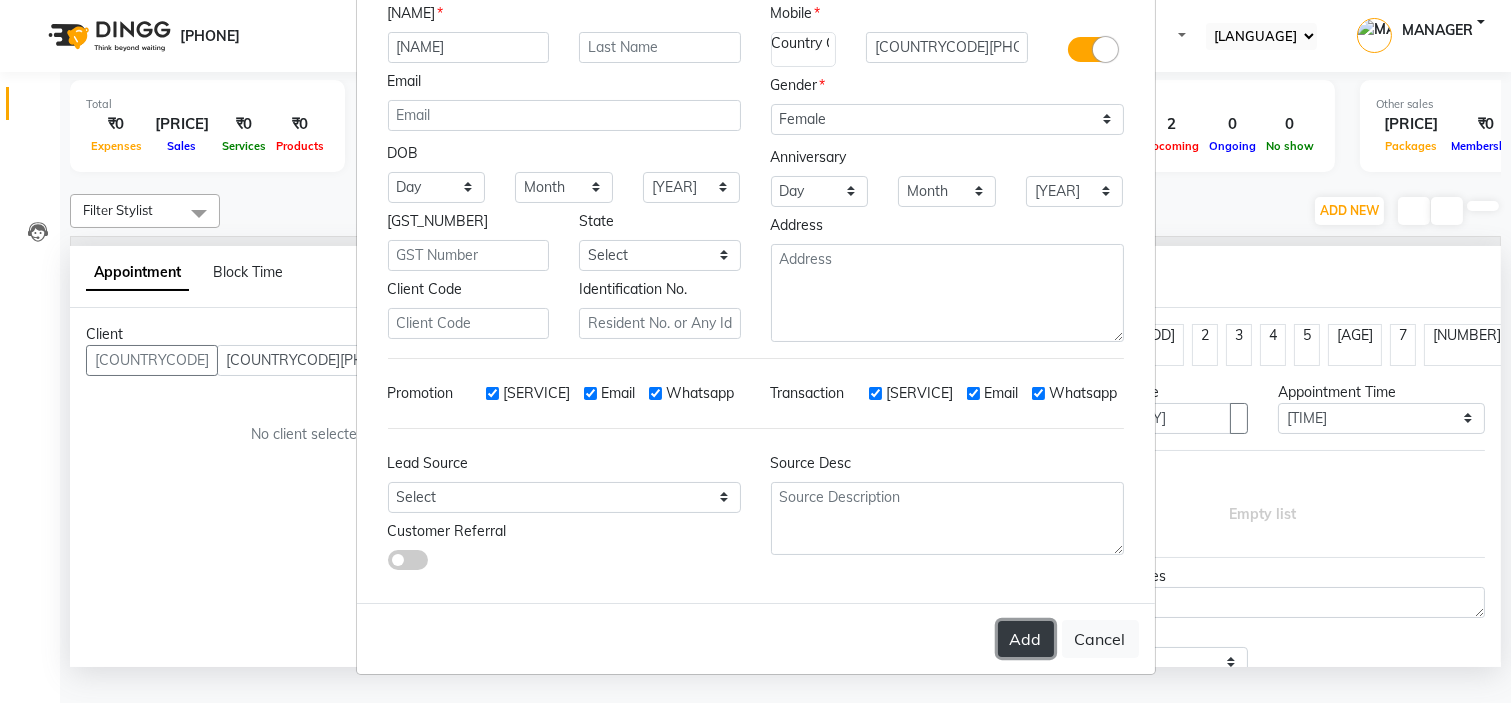 click on "Add" at bounding box center (1026, 639) 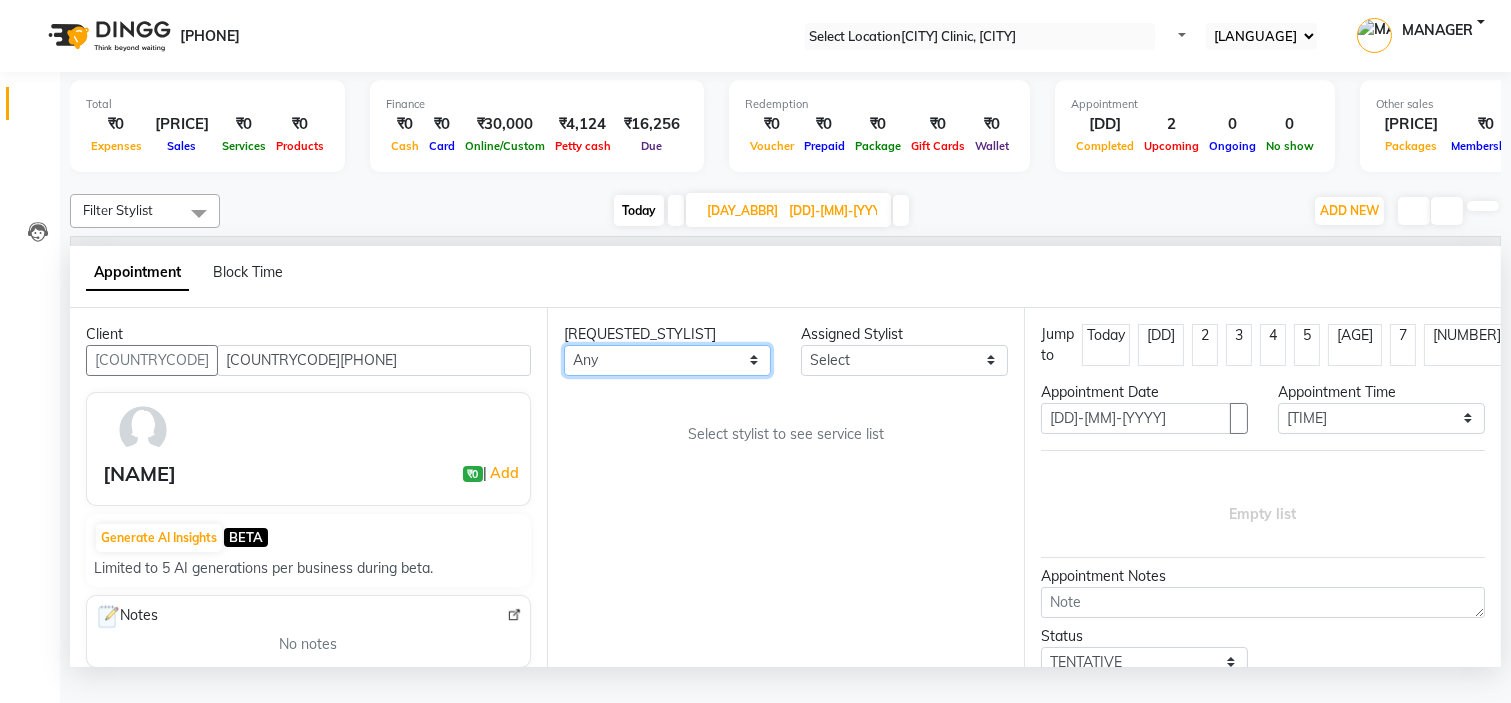 click on "Any [NAME] [NAME] [NAME] [DOCTOR] [NAME] MANAGER [NAME] [NAME]" at bounding box center (667, 360) 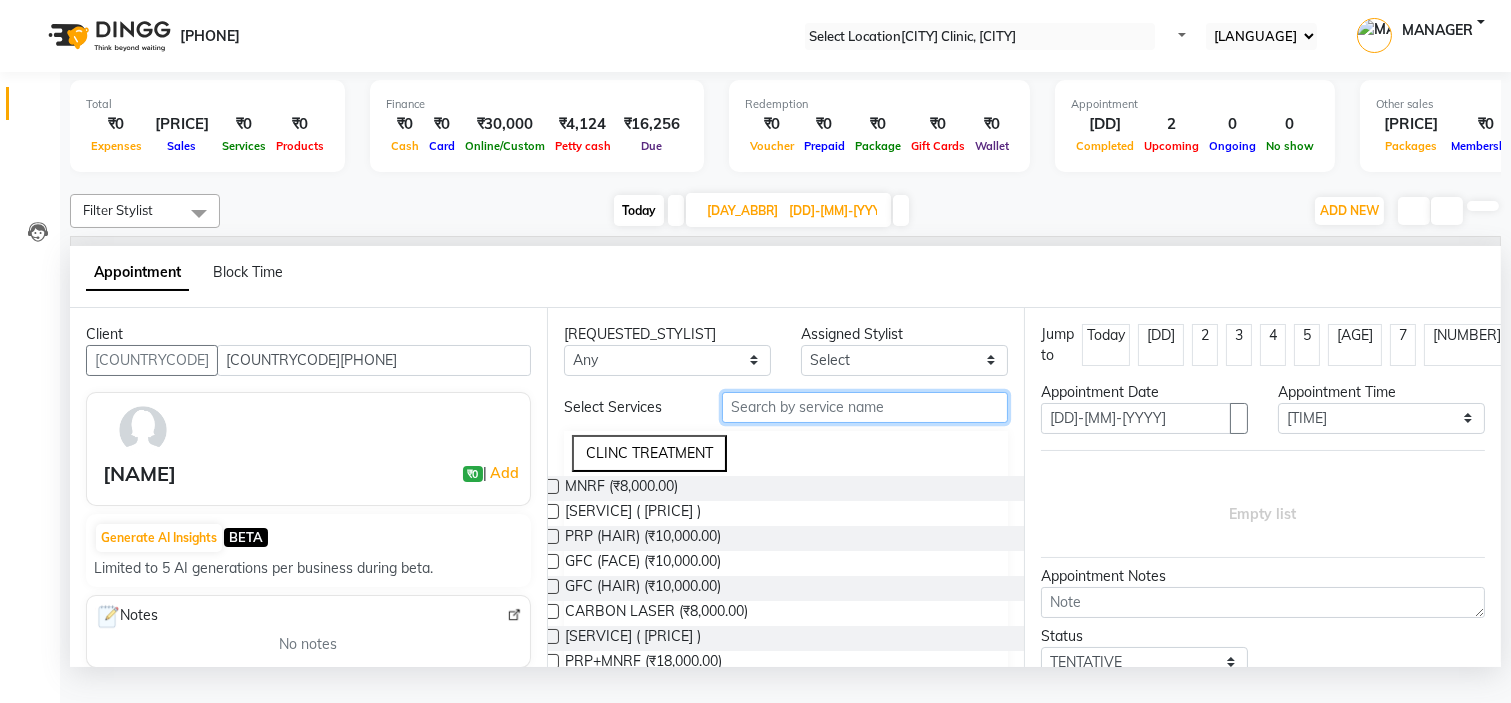 click at bounding box center [865, 407] 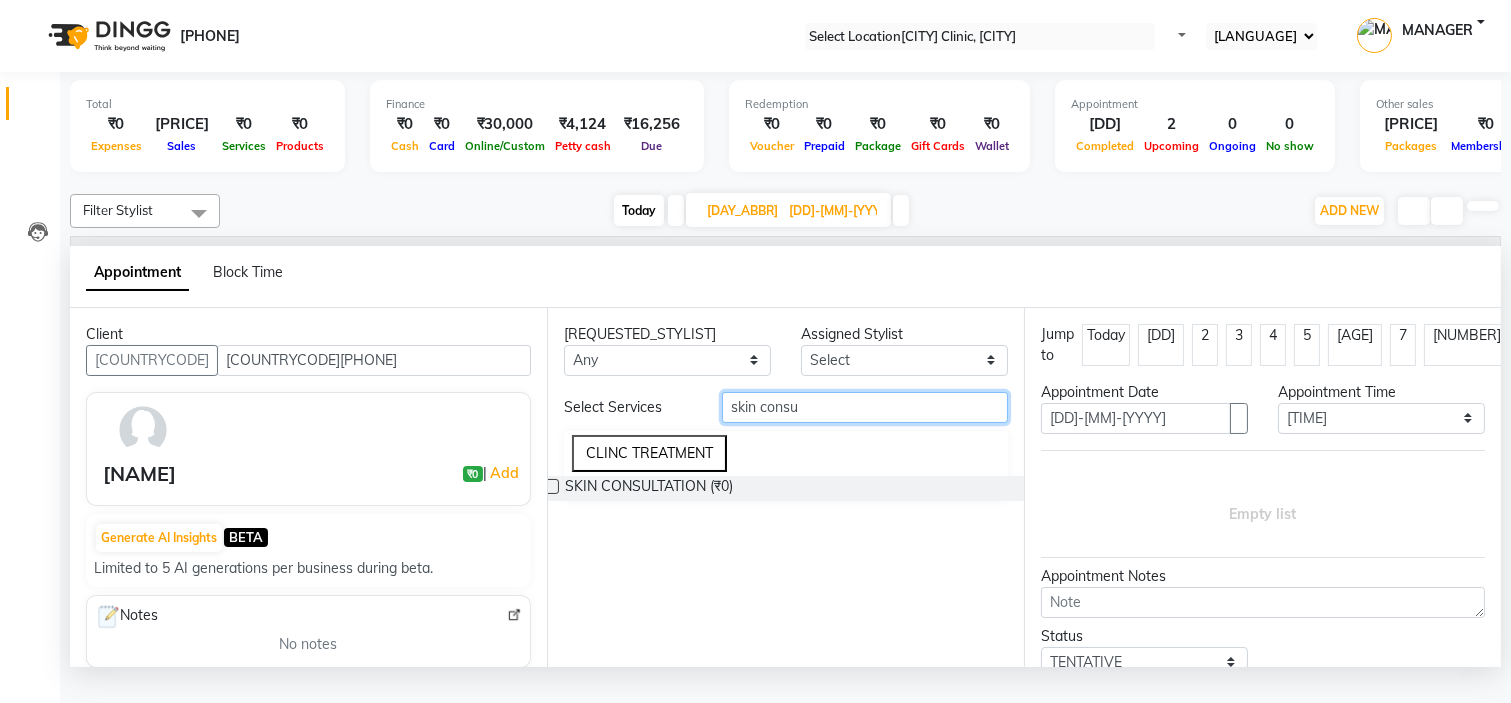 type on "skin consu" 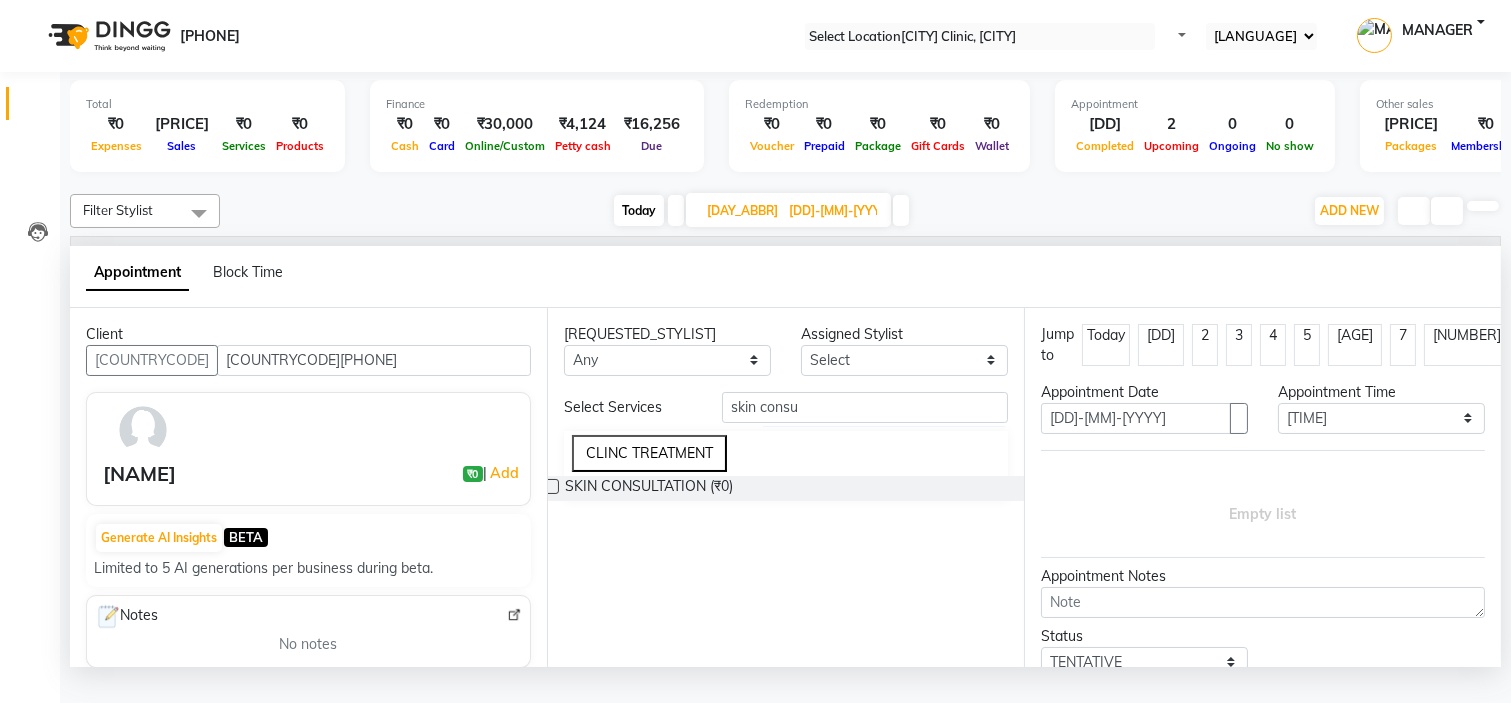 click on "SKIN CONSULTATION (₹0)" at bounding box center [786, 488] 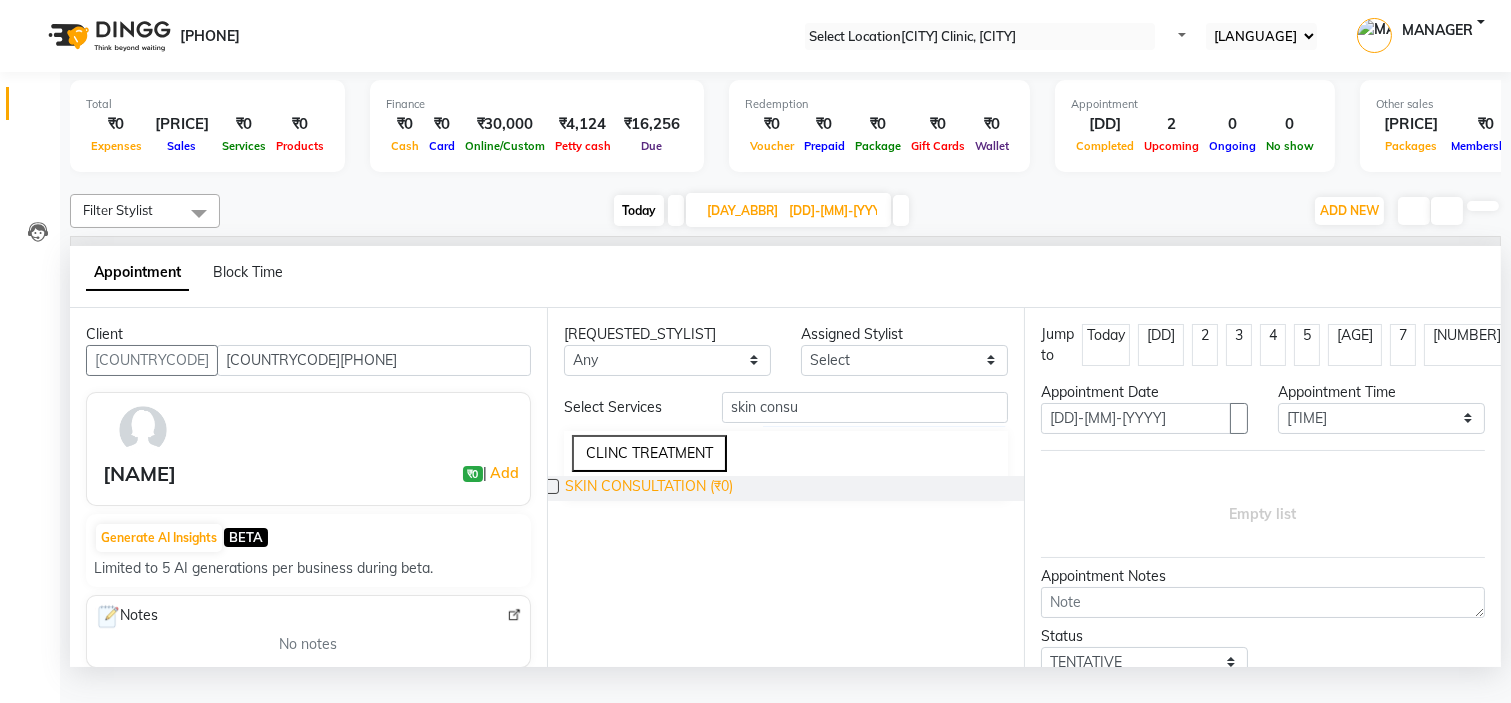 click on "SKIN CONSULTATION (₹0)" at bounding box center [649, 488] 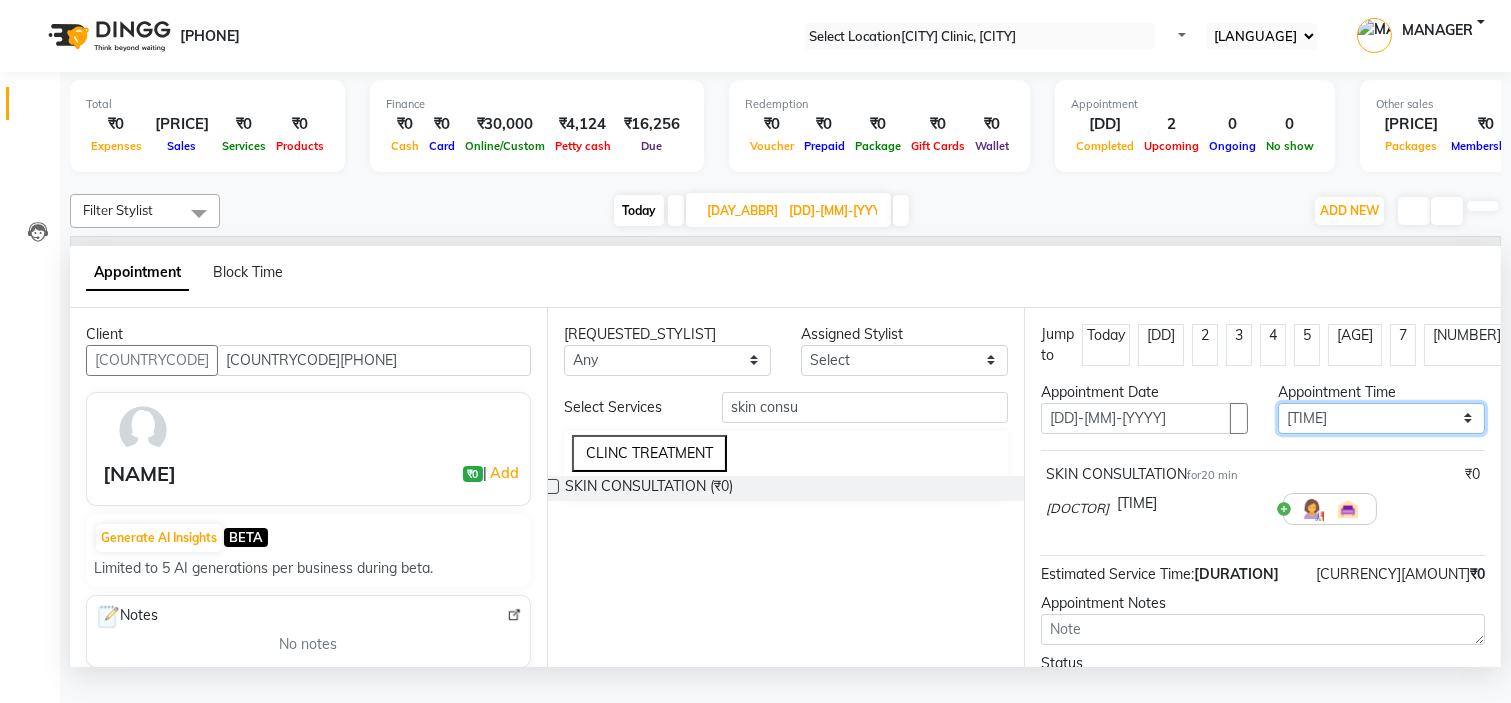 click on "Select 09:00 AM 09:15 AM 09:30 AM 09:45 AM 10:00 AM 10:15 AM 10:30 AM 10:45 AM 11:00 AM 11:15 AM 11:30 AM 11:45 AM 12:00 PM 12:15 PM 12:30 PM 12:45 PM 01:00 PM 01:15 PM 01:30 PM 01:45 PM 02:00 PM 02:15 PM 02:30 PM 02:45 PM 03:00 PM 03:15 PM 03:30 PM 03:45 PM 04:00 PM 04:15 PM 04:30 PM 04:45 PM 05:00 PM 05:15 PM 05:30 PM 05:45 PM 06:00 PM 06:15 PM 06:30 PM 06:45 PM 07:00 PM 07:15 PM 07:30 PM 07:45 PM 08:00 PM" at bounding box center (1381, 418) 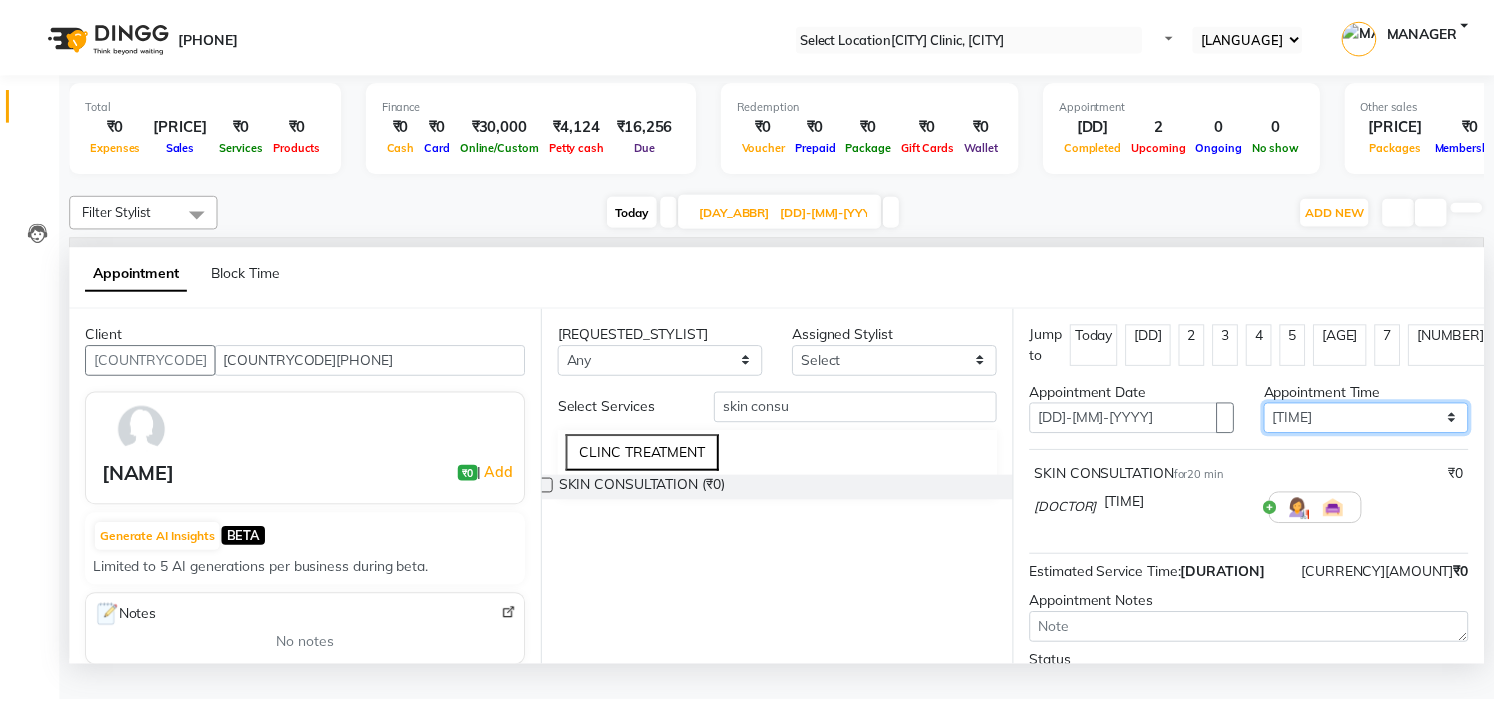 scroll, scrollTop: 166, scrollLeft: 0, axis: vertical 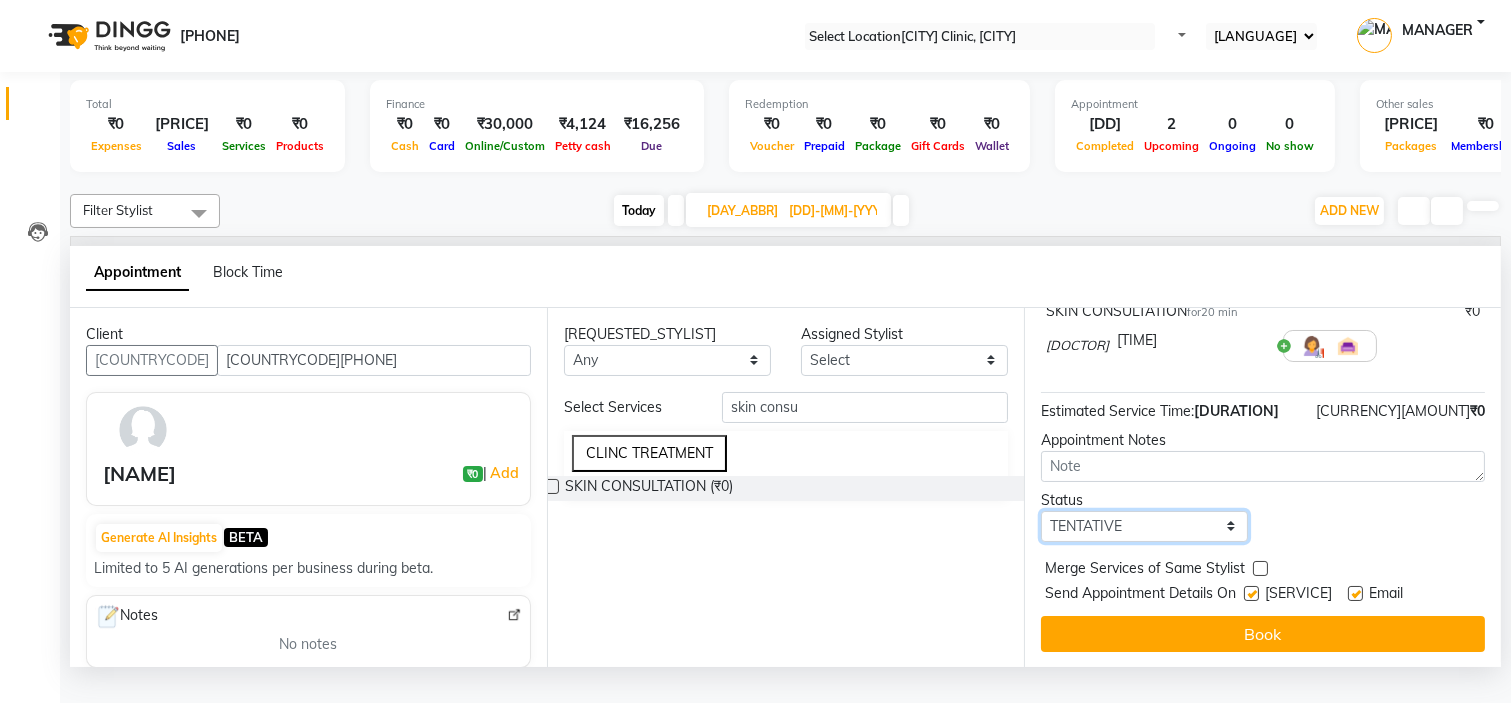 click on "Select TENTATIVE CONFIRM UPCOMING" at bounding box center (1144, 526) 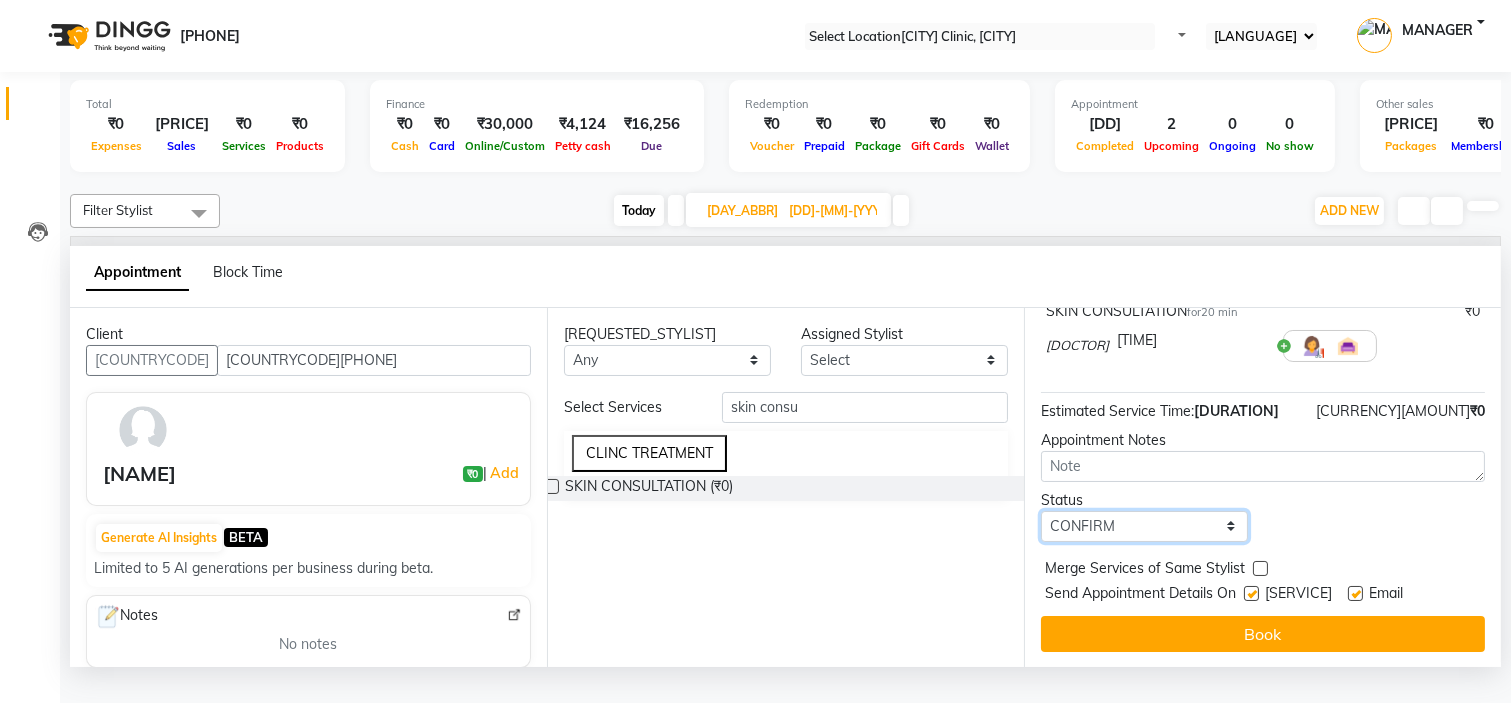 click on "Select TENTATIVE CONFIRM UPCOMING" at bounding box center [1144, 526] 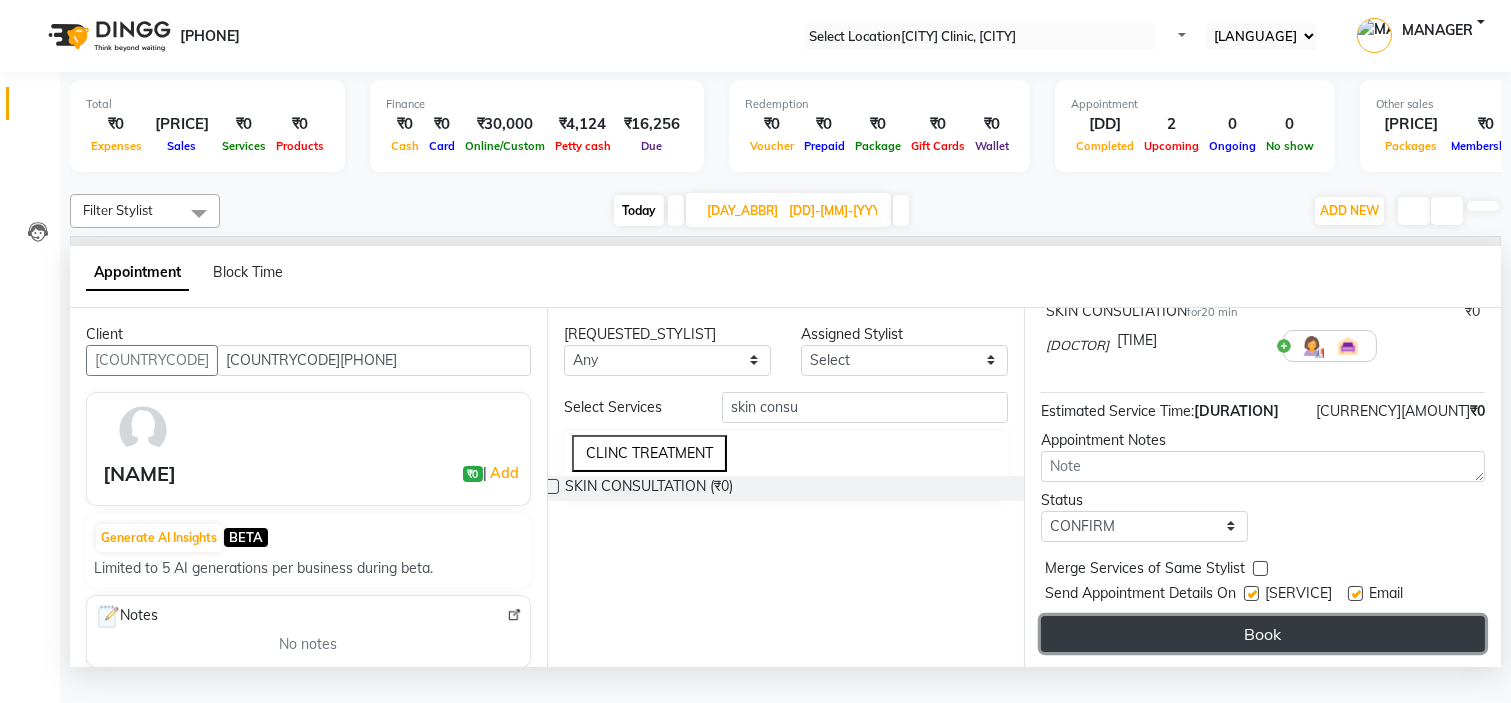 click on "Book" at bounding box center [1263, 634] 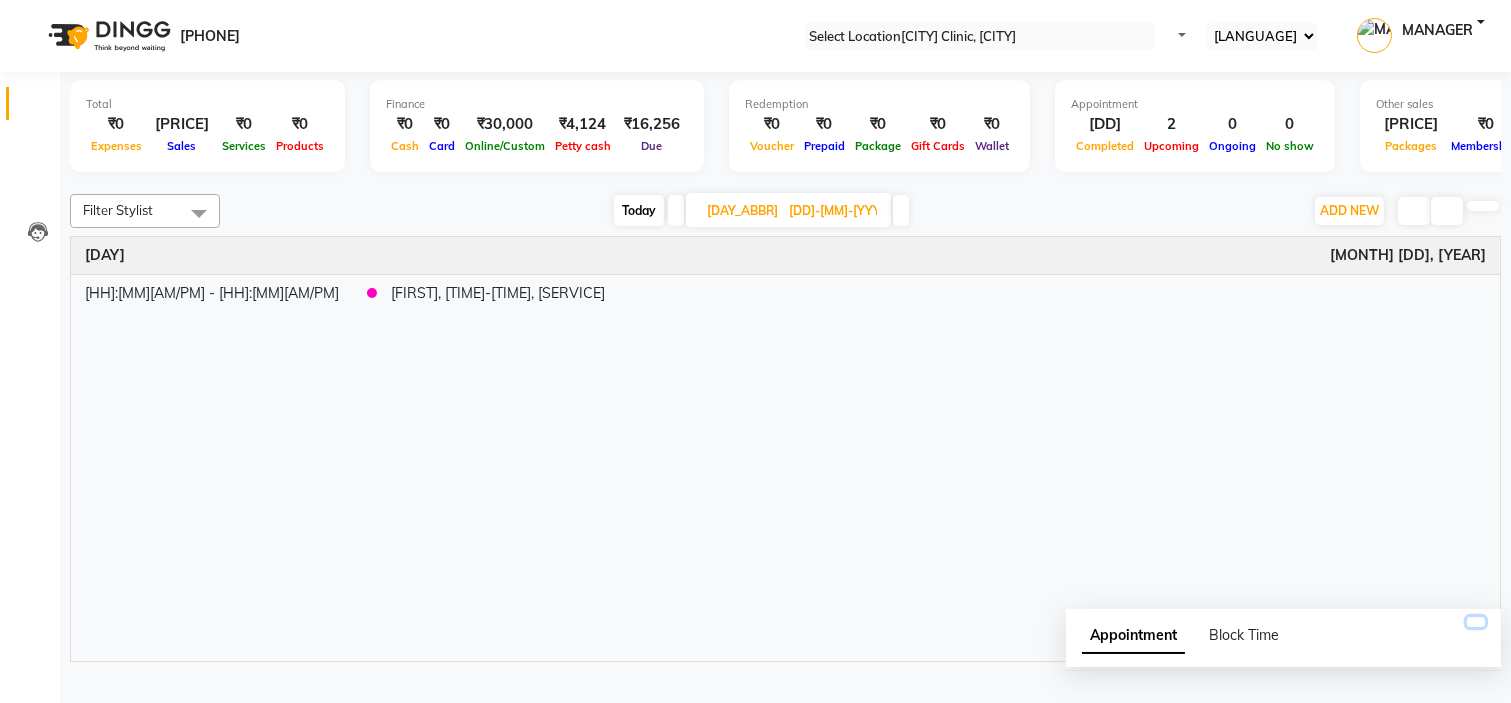 click at bounding box center (1476, 622) 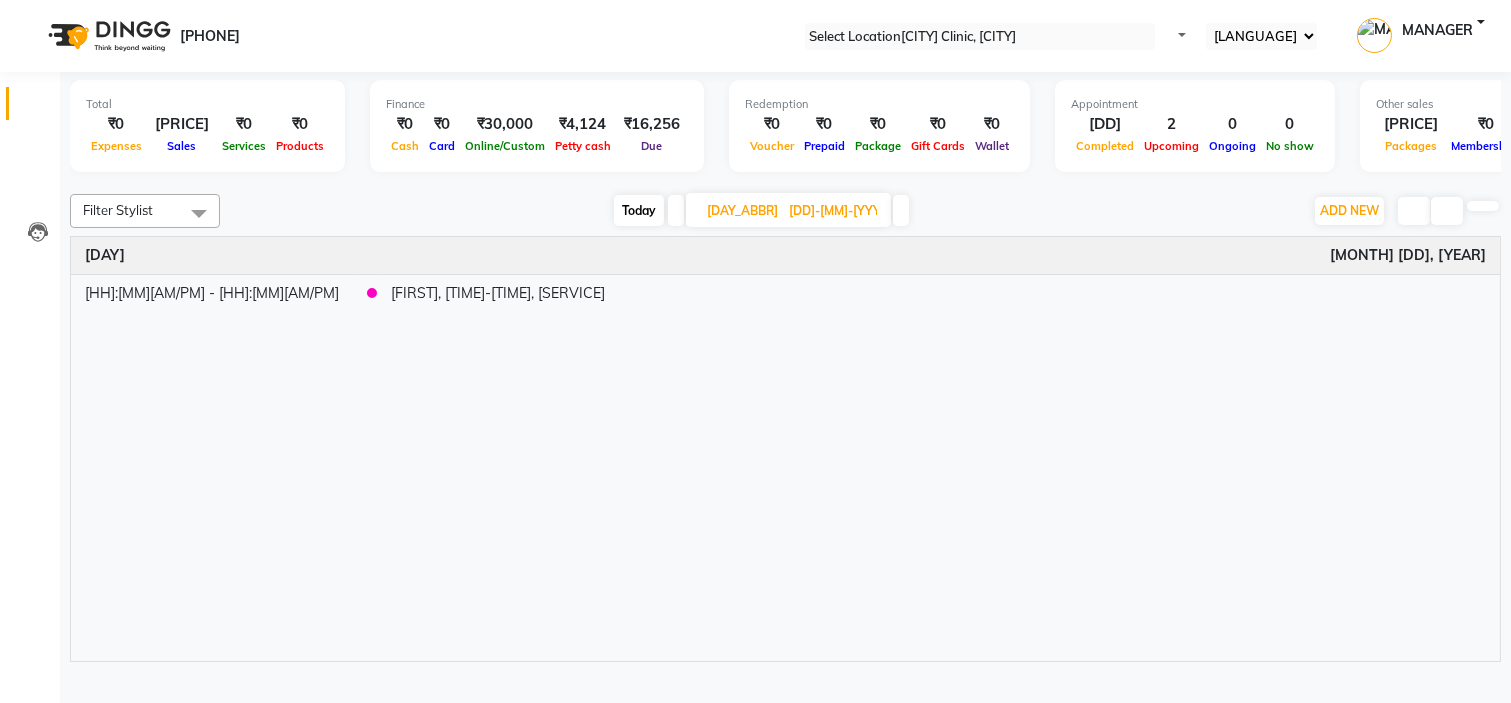 click on "Today" at bounding box center (639, 210) 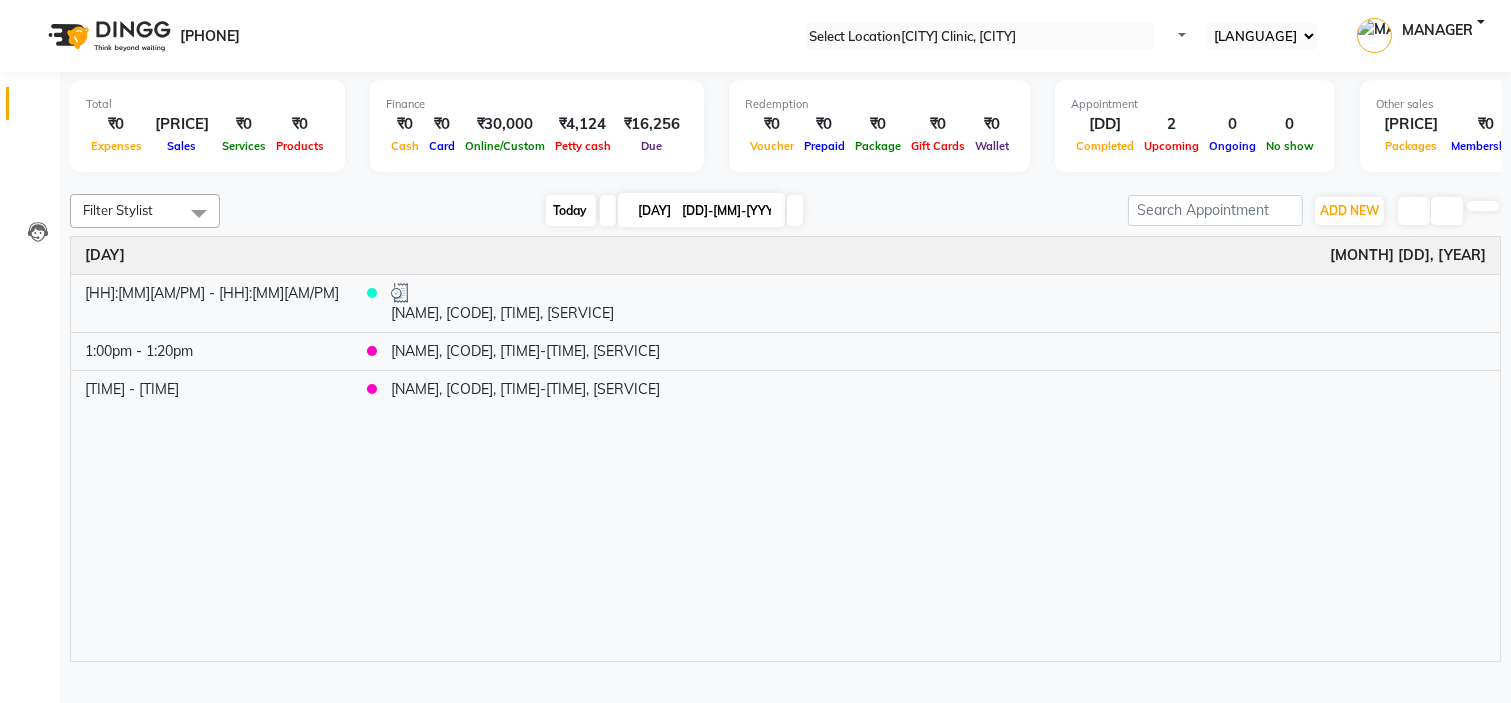 click on "Today" at bounding box center (571, 210) 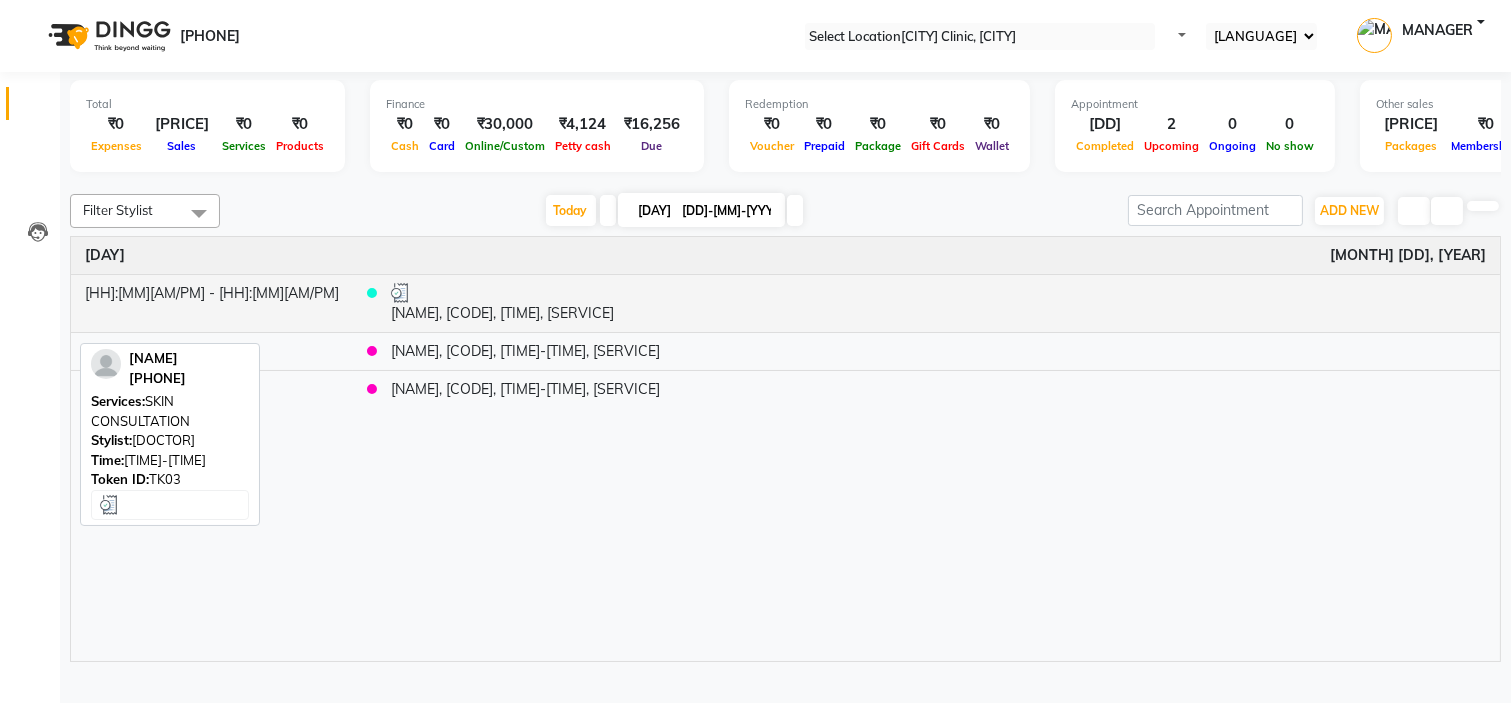 click on "[NAME], [CODE], [TIME], [SERVICE]" at bounding box center (938, 303) 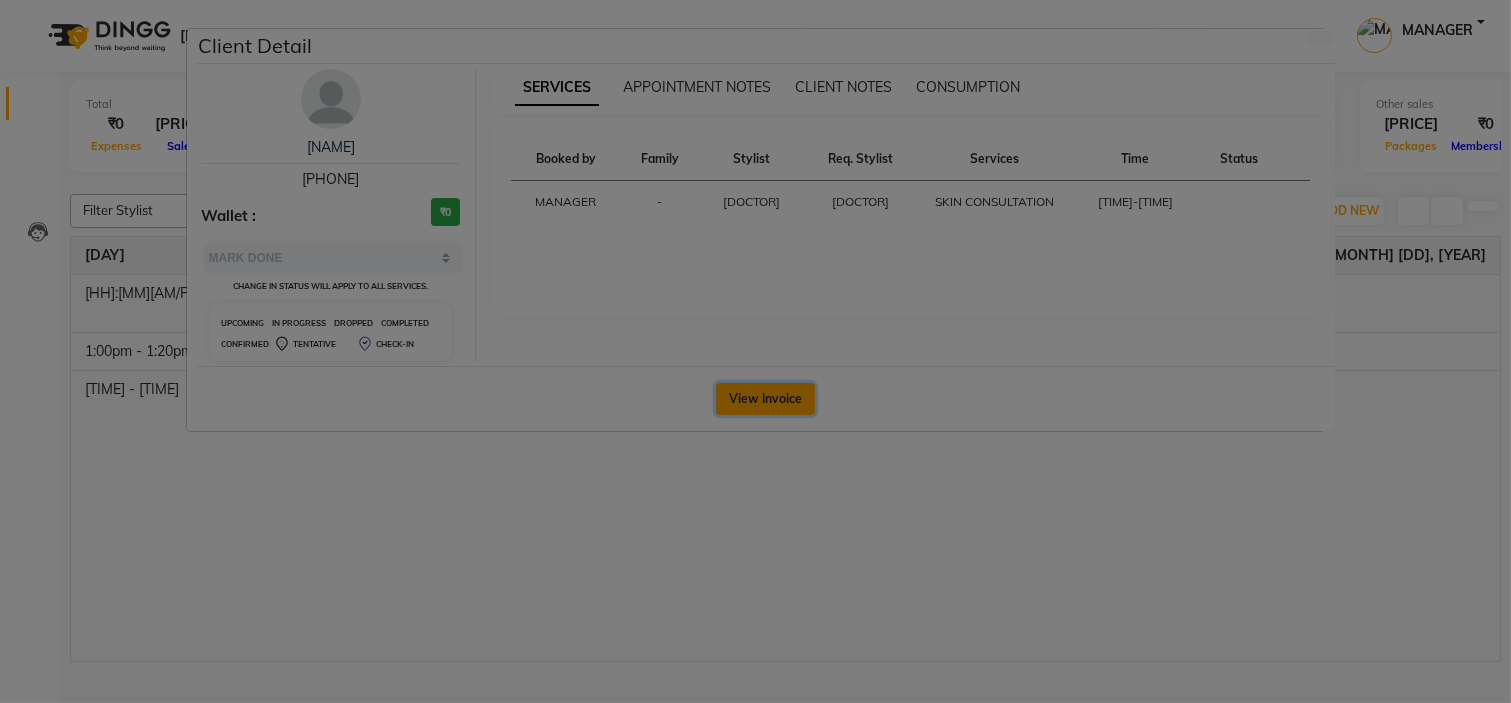 click on "View Invoice" at bounding box center (765, 399) 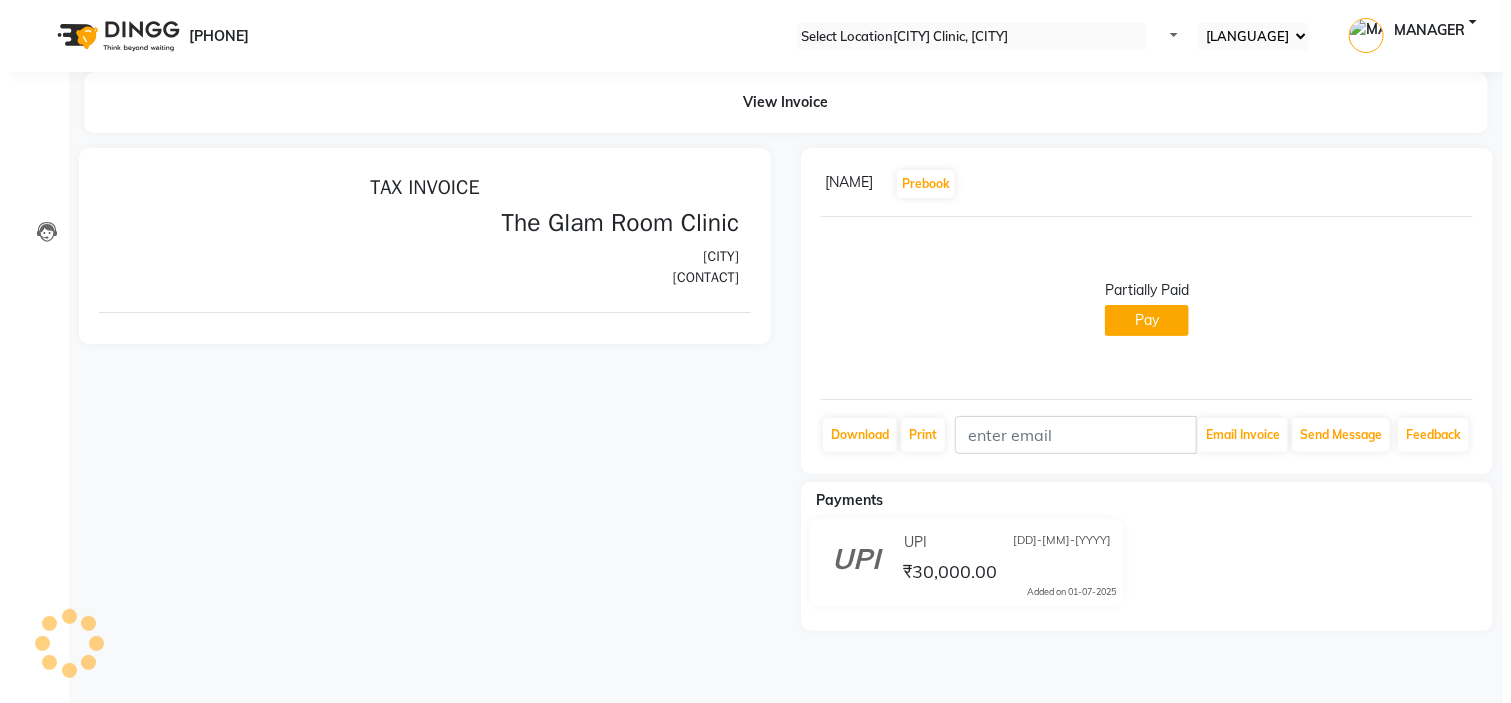 scroll, scrollTop: 0, scrollLeft: 0, axis: both 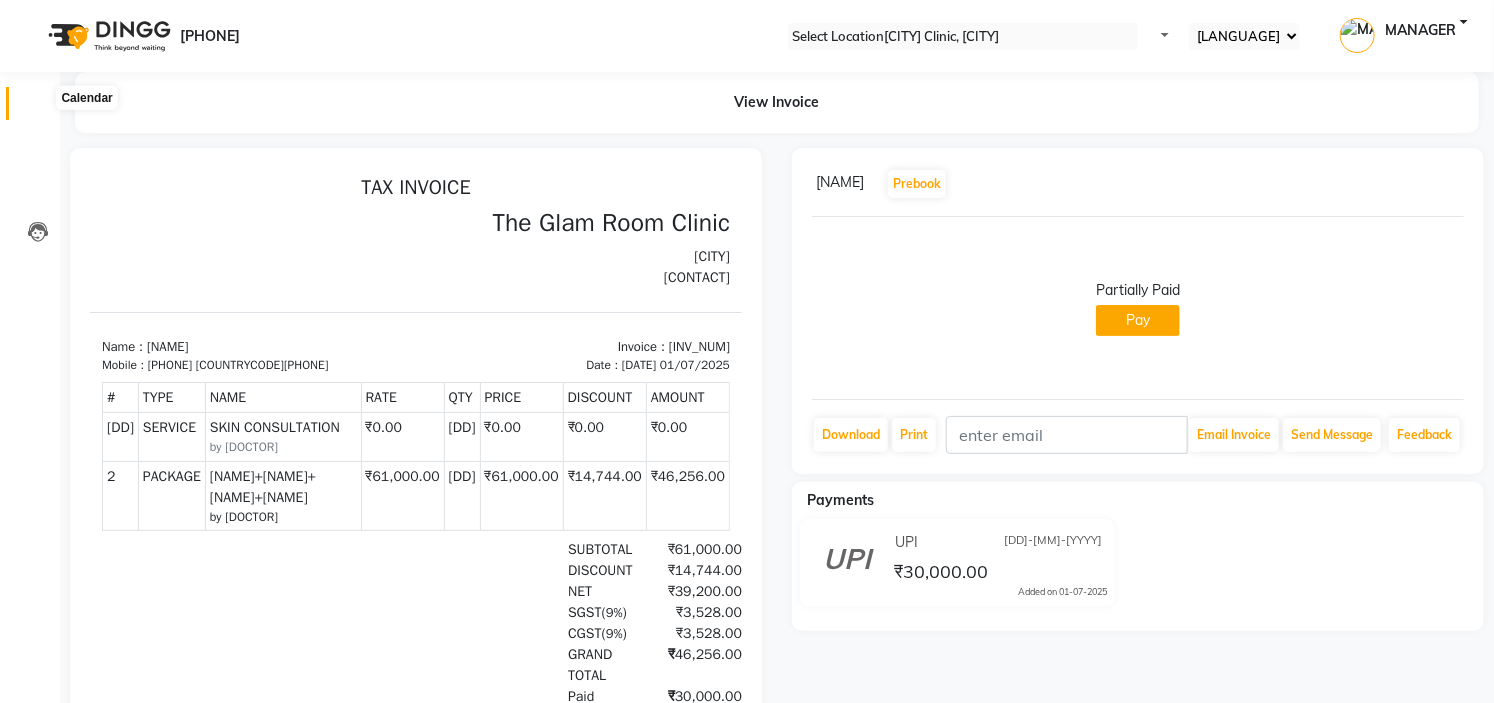 click at bounding box center [37, 108] 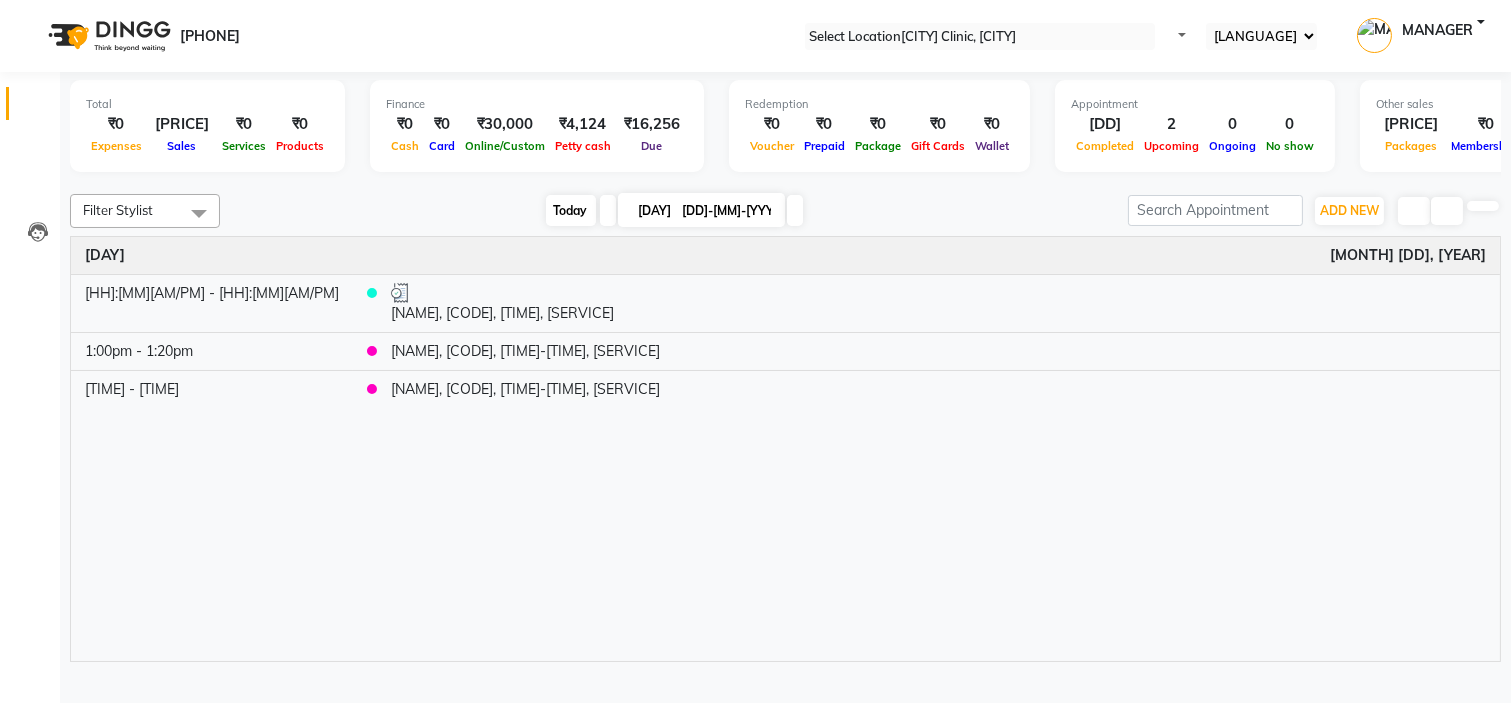 click on "Today" at bounding box center (571, 210) 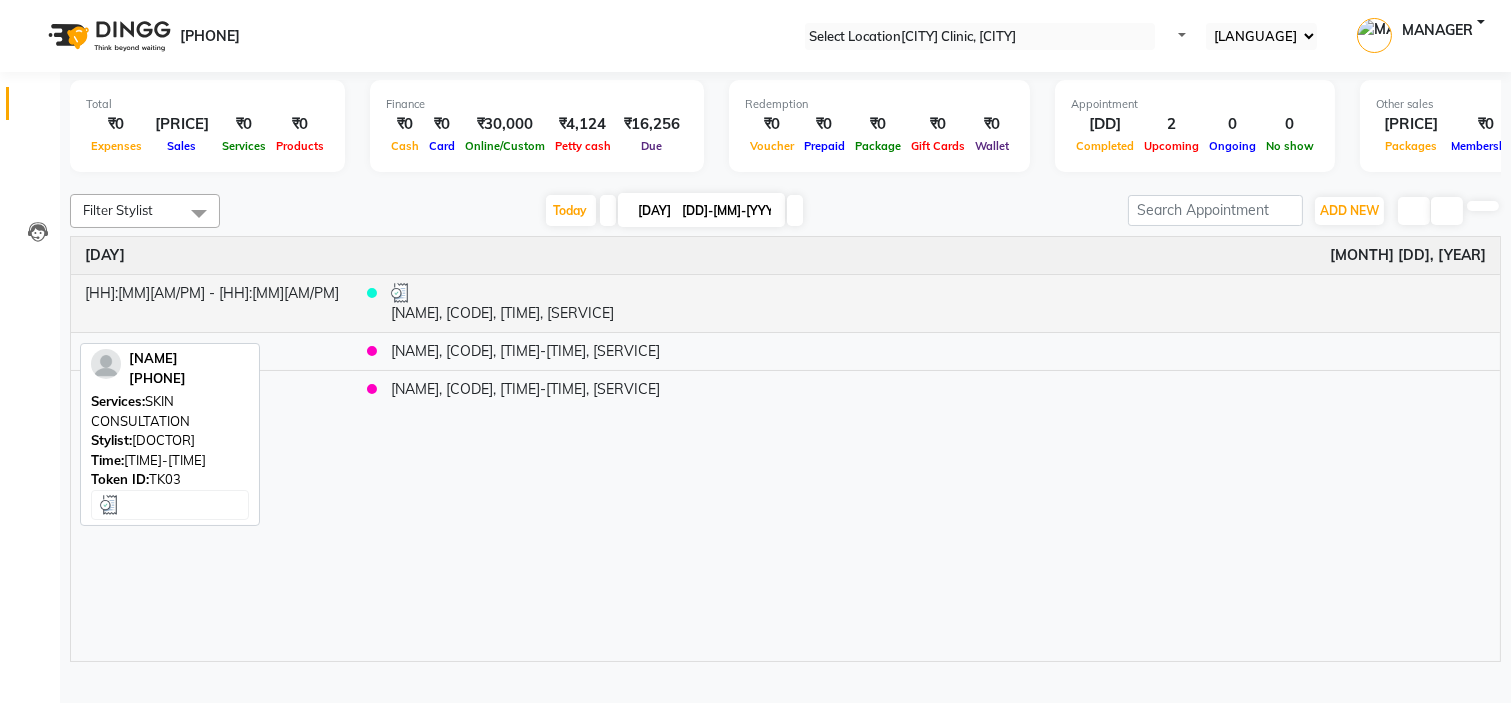 click on "[NAME], [CODE], [TIME], [SERVICE]" at bounding box center (938, 303) 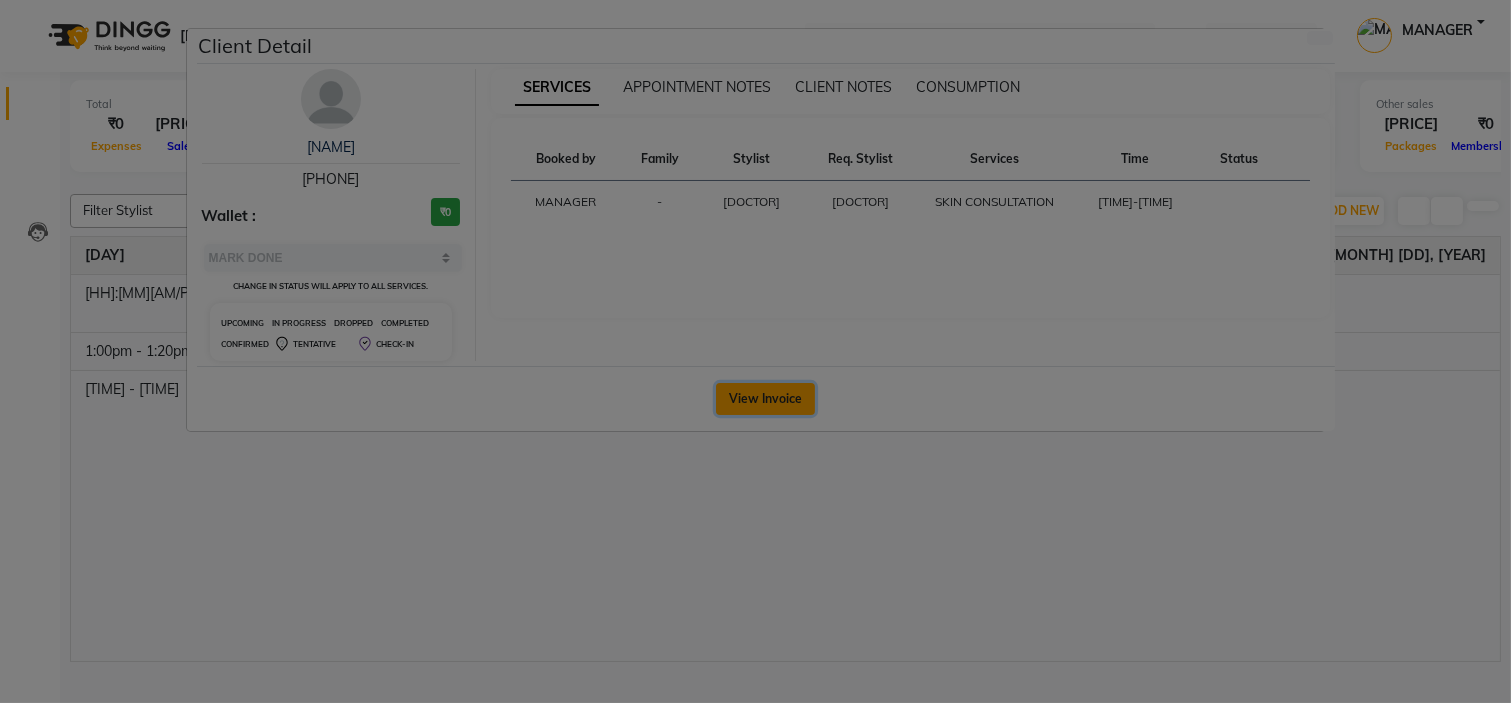 click on "View Invoice" at bounding box center [765, 399] 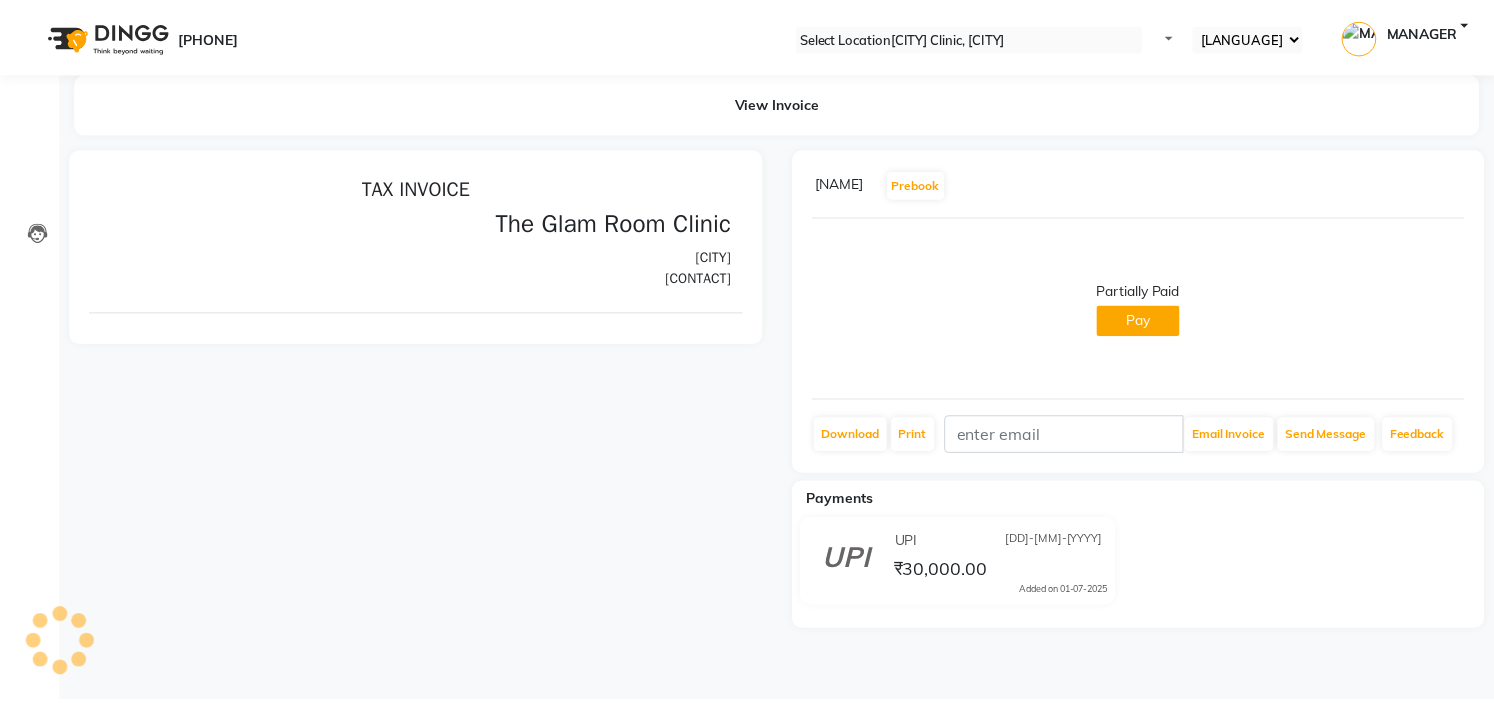 scroll, scrollTop: 0, scrollLeft: 0, axis: both 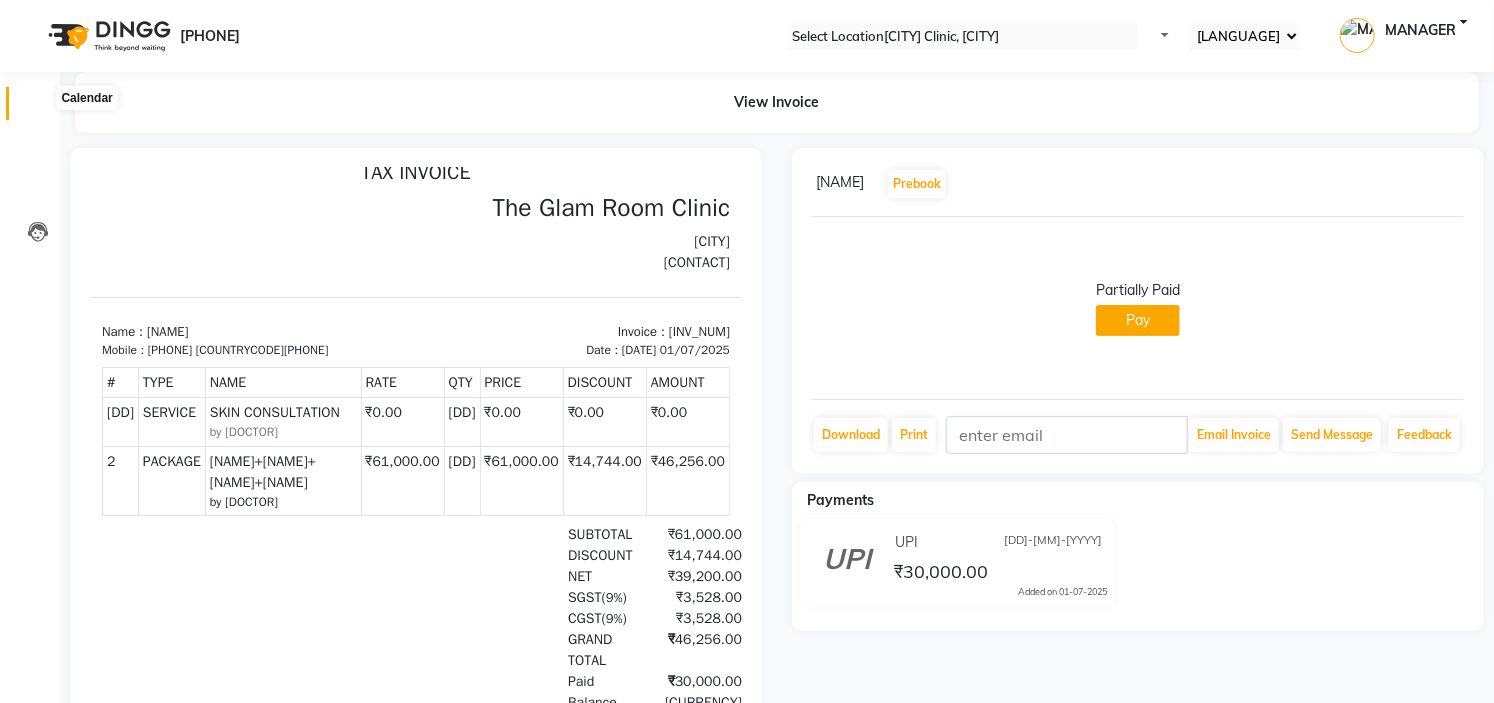 click at bounding box center (37, 108) 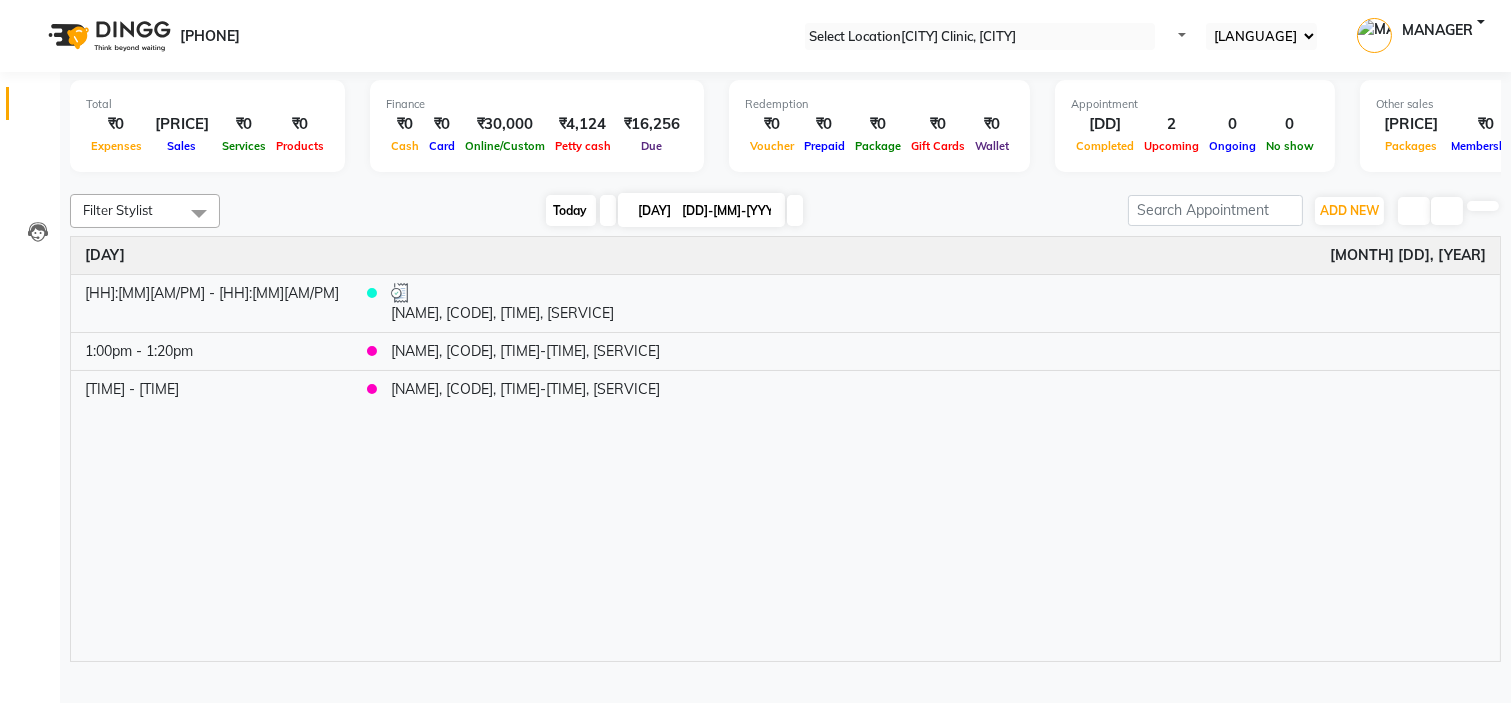 click on "Today" at bounding box center [571, 210] 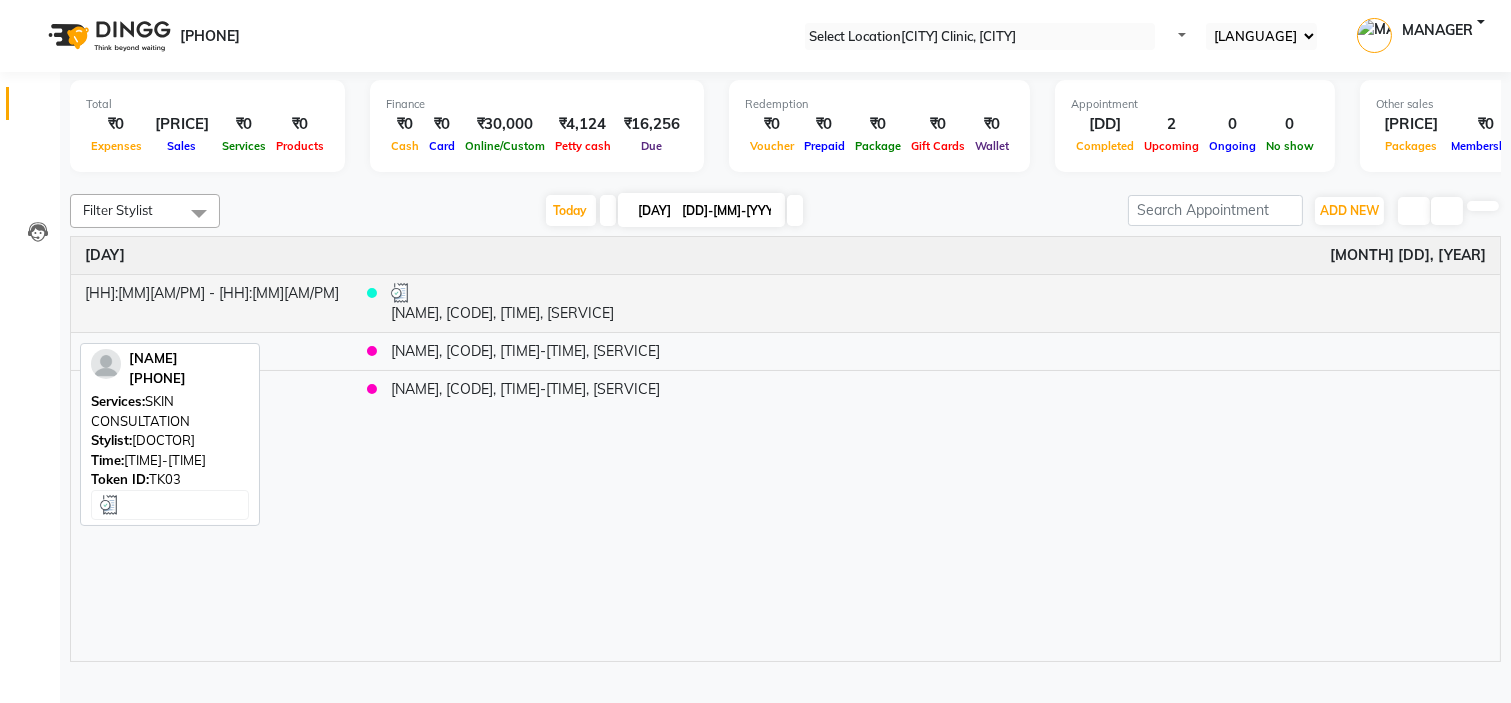 click on "[NAME], [CODE], [TIME], [SERVICE]" at bounding box center [938, 303] 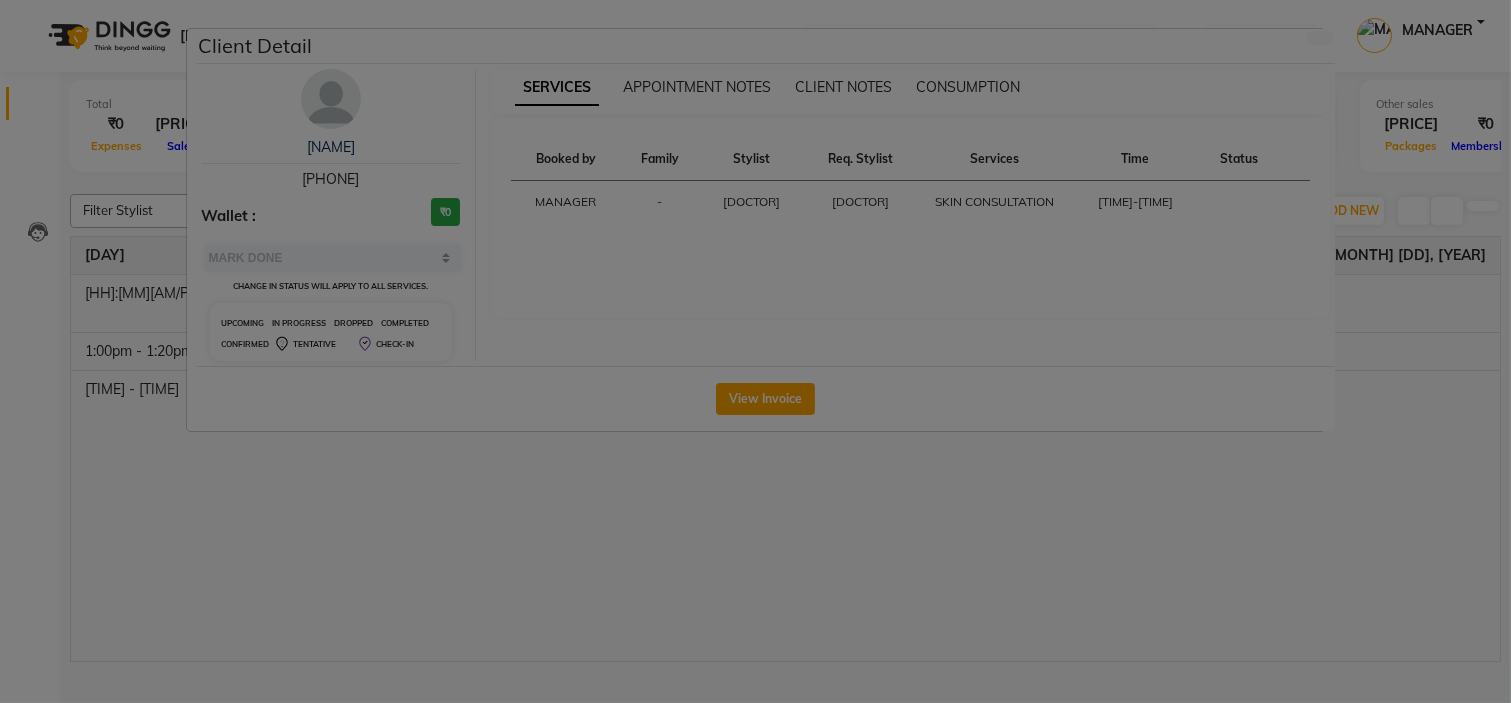 click on "[NAME] [PHONE]" at bounding box center [331, 163] 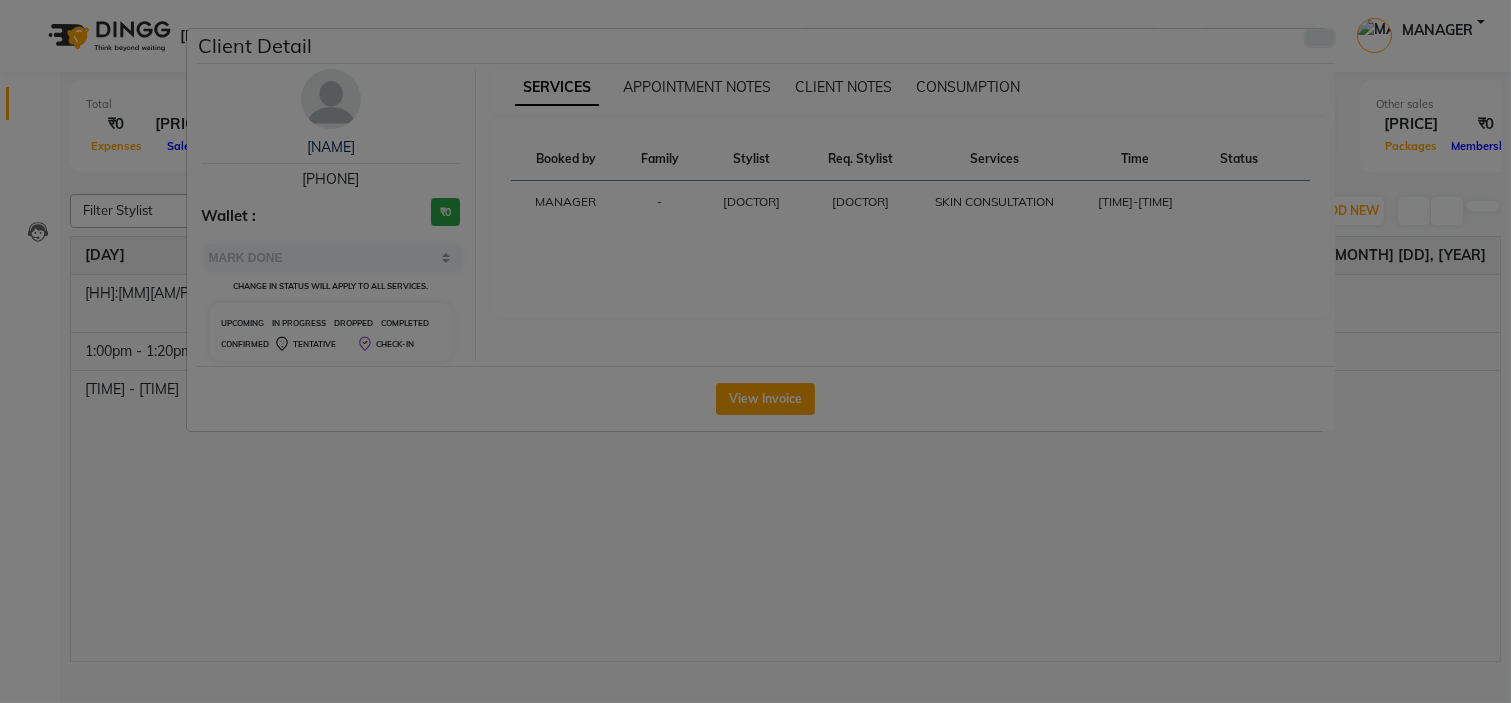 click at bounding box center (1320, 38) 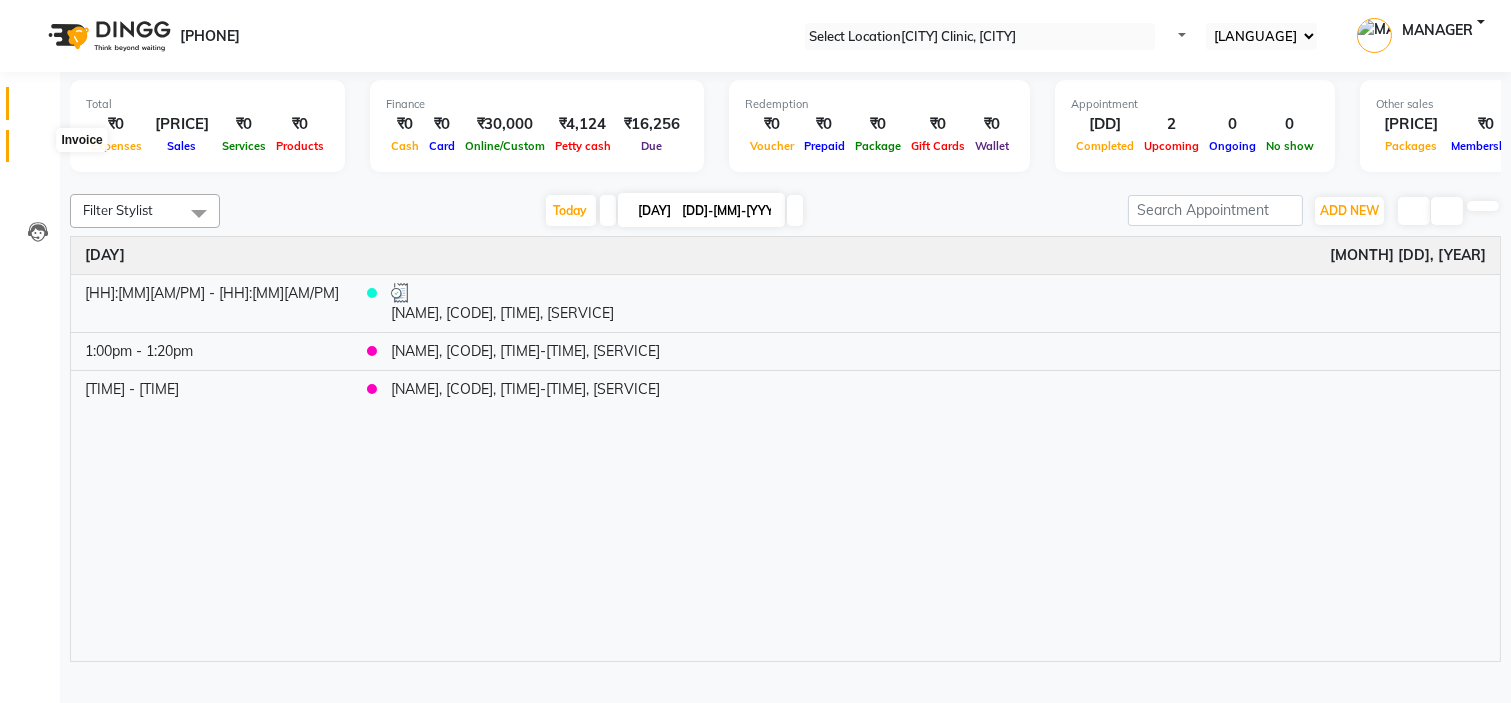 click at bounding box center [38, 151] 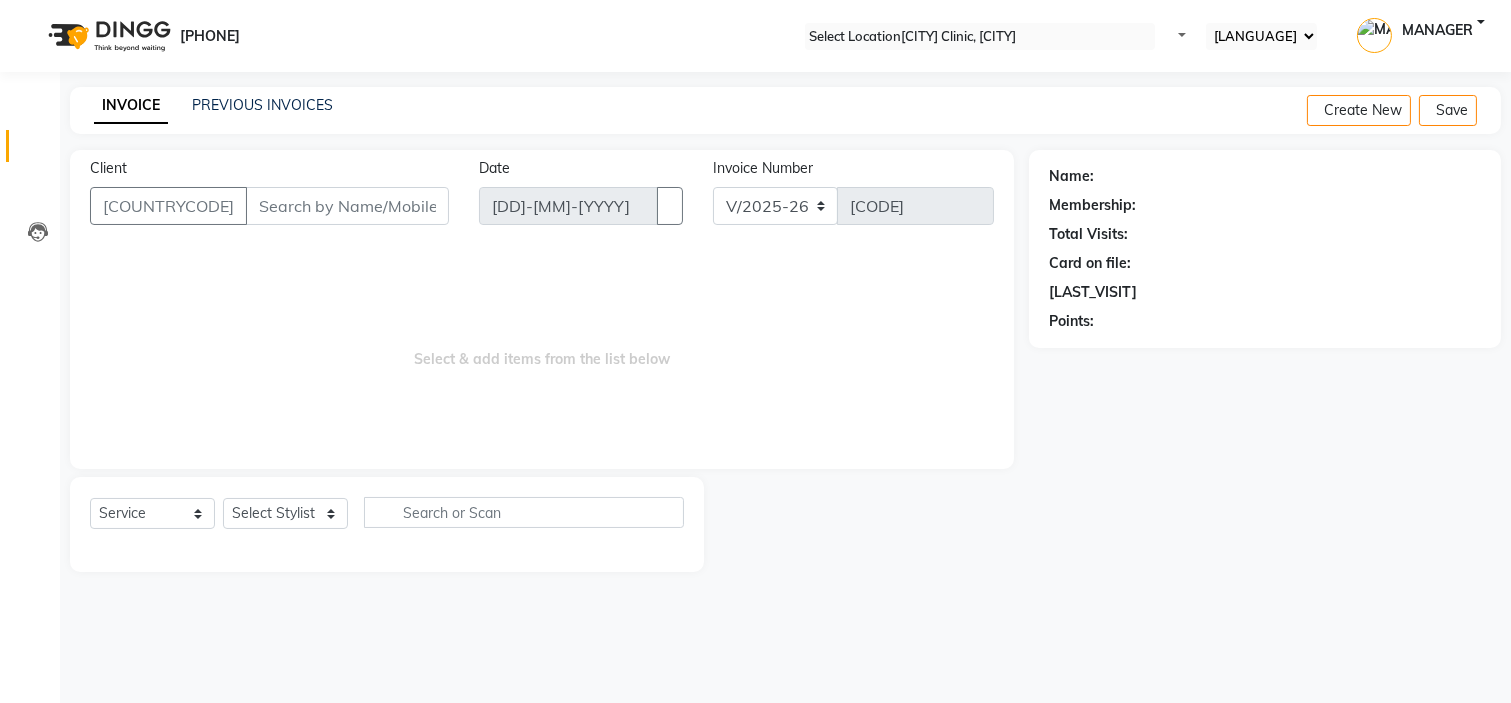 click on "Client" at bounding box center (347, 206) 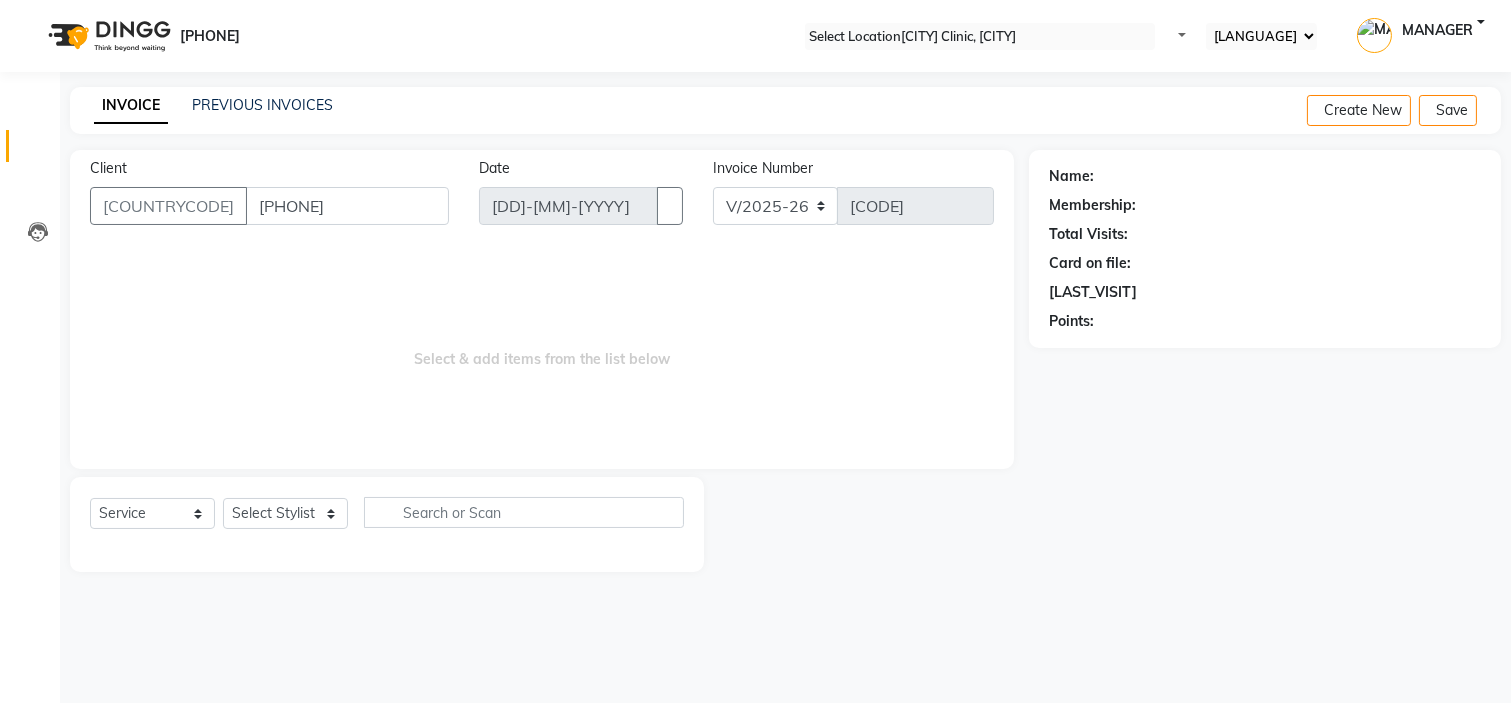 type on "[PHONE]" 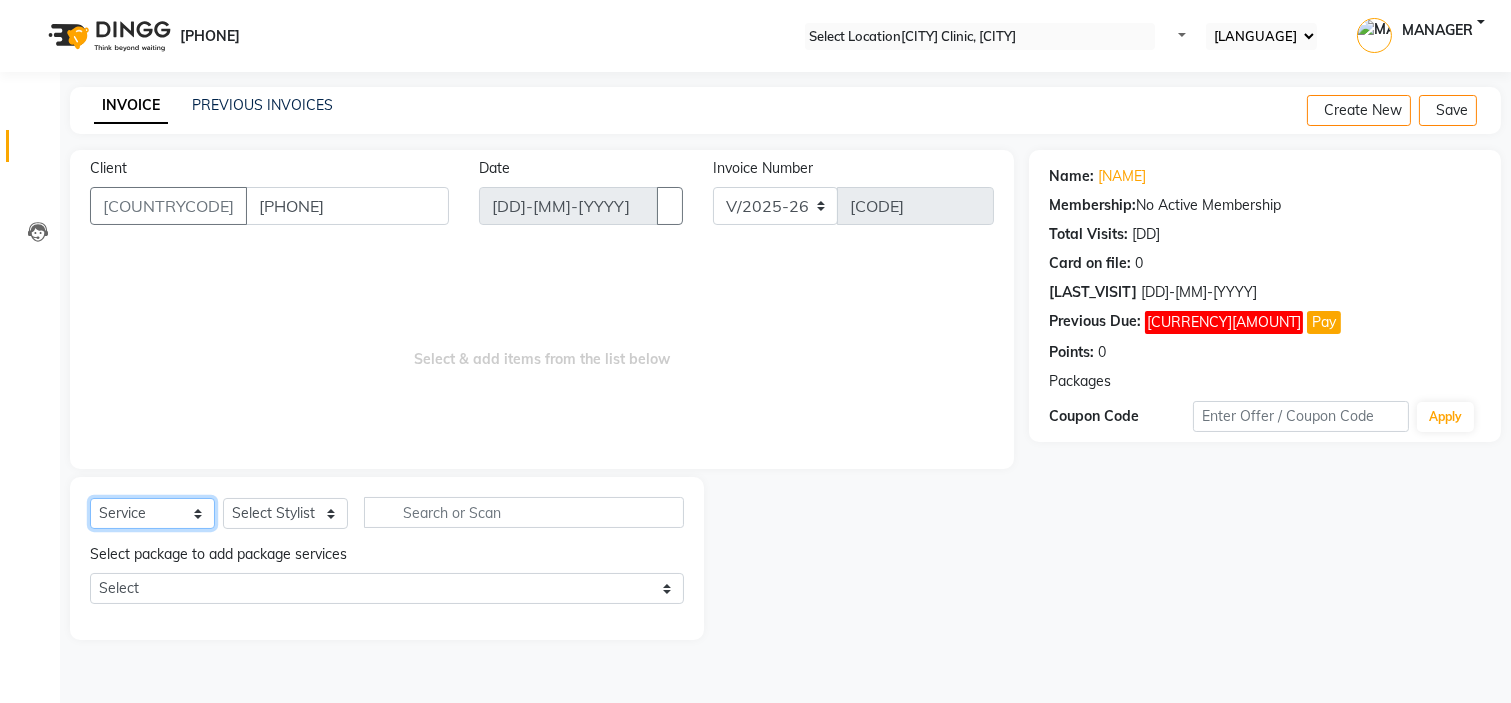 click on "Select  Service  Product  Membership  Package Voucher Prepaid Gift Card" at bounding box center (152, 513) 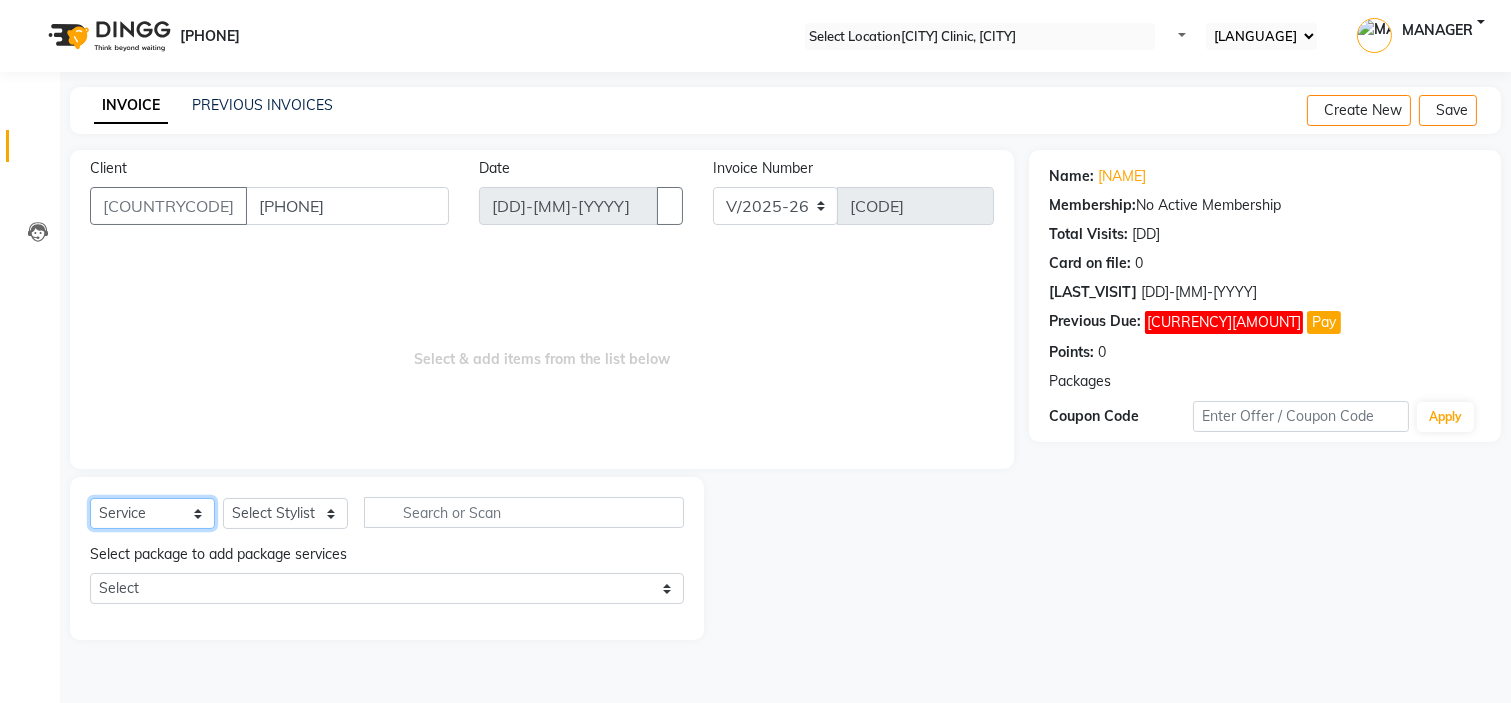 select on "product" 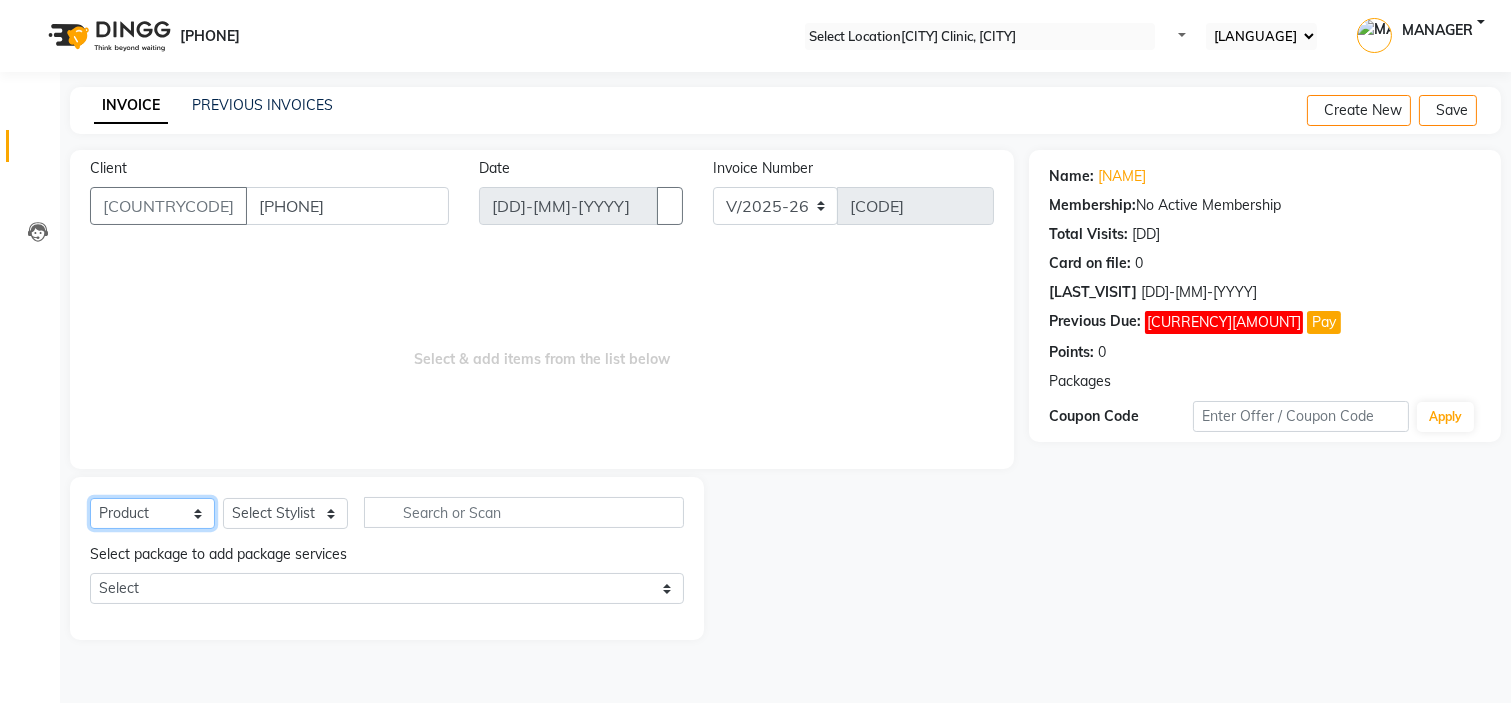 click on "Select  Service  Product  Membership  Package Voucher Prepaid Gift Card" at bounding box center (152, 513) 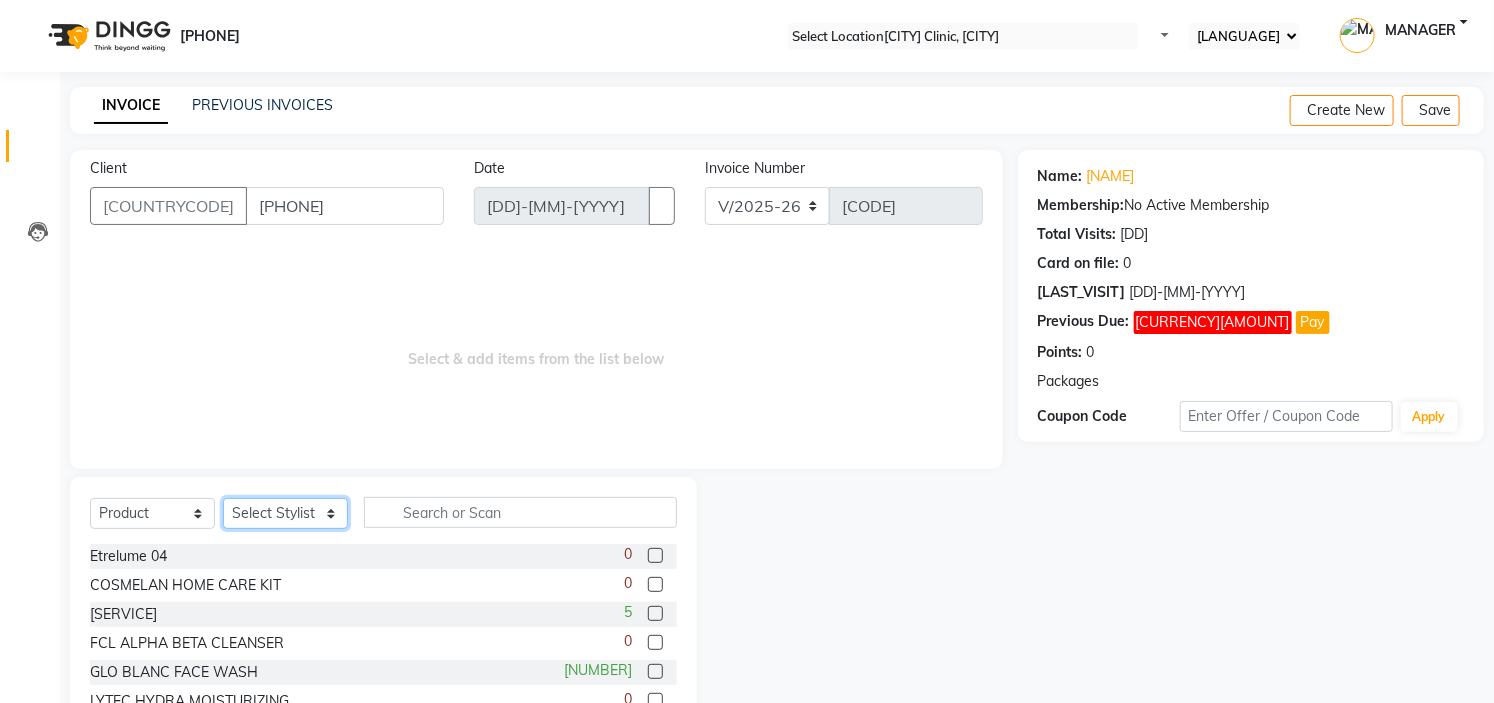 click on "Select Stylist [NAME] [NAME] [NAME] [NAME] [NAME] [NAME] [NAME]" at bounding box center [285, 513] 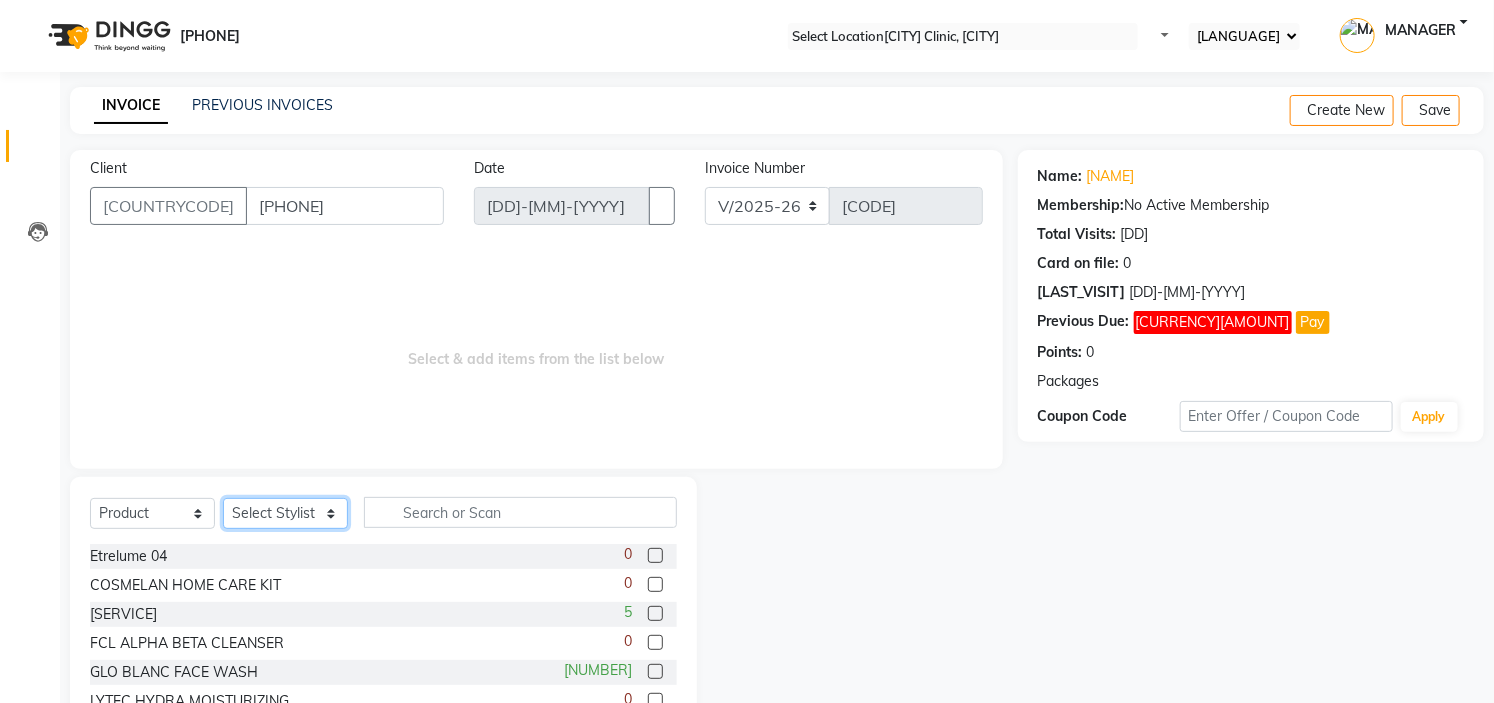 select on "[POSTAL_CODE]" 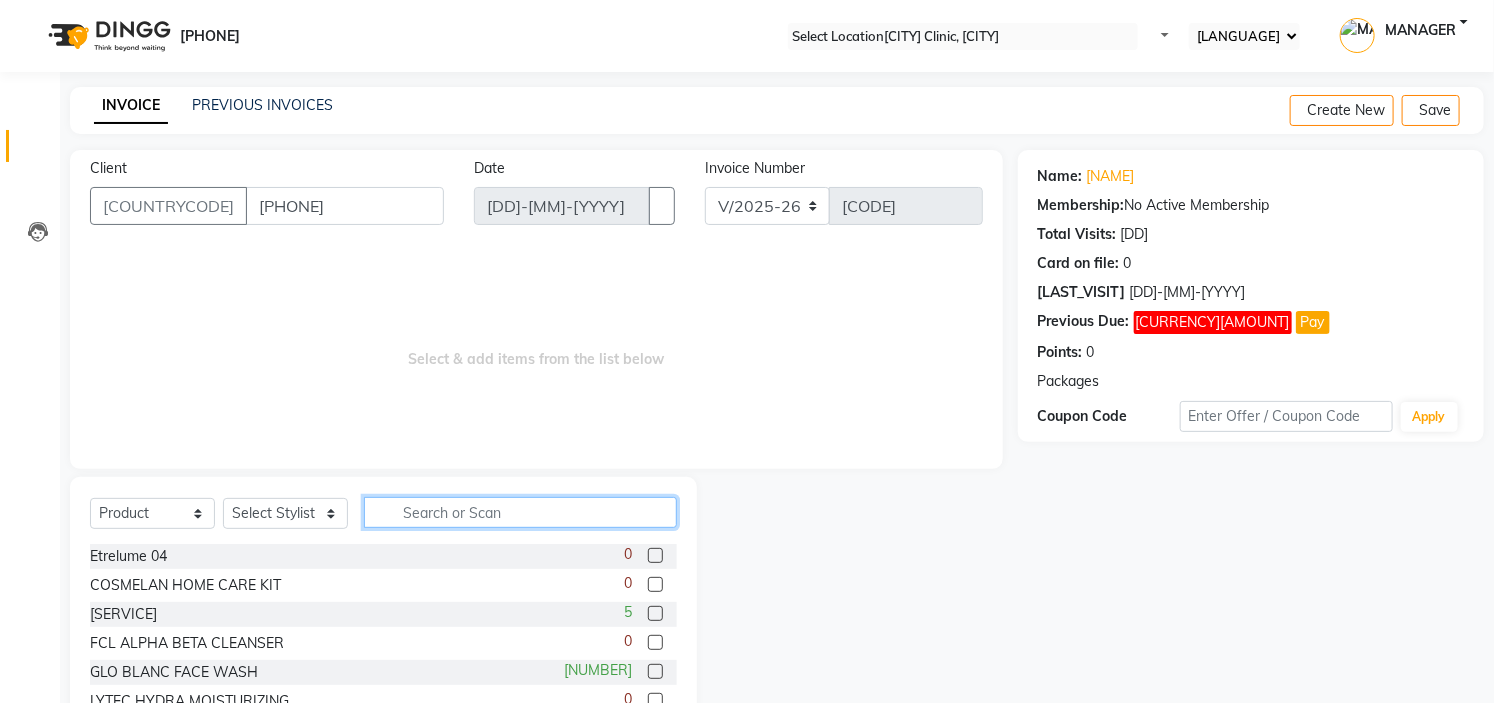 click at bounding box center (520, 512) 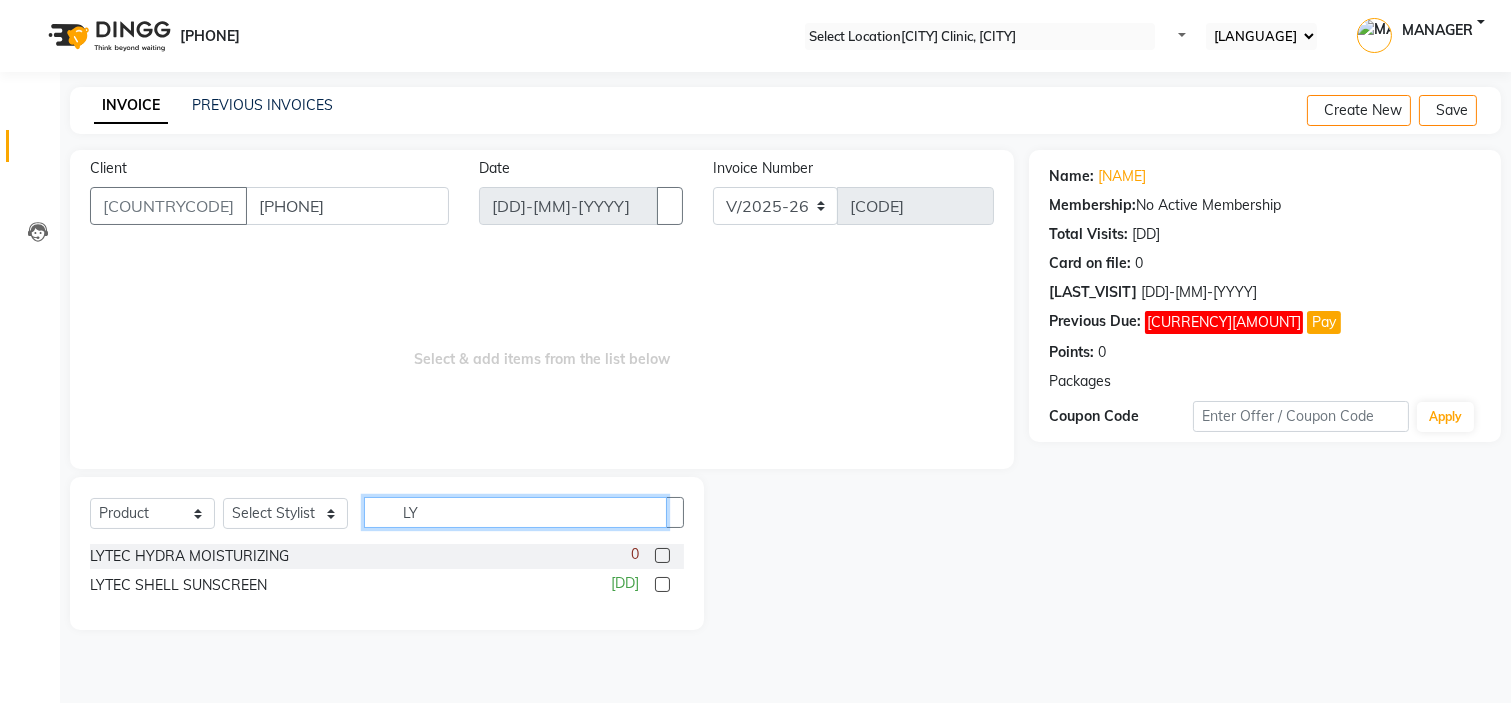 type on "LY" 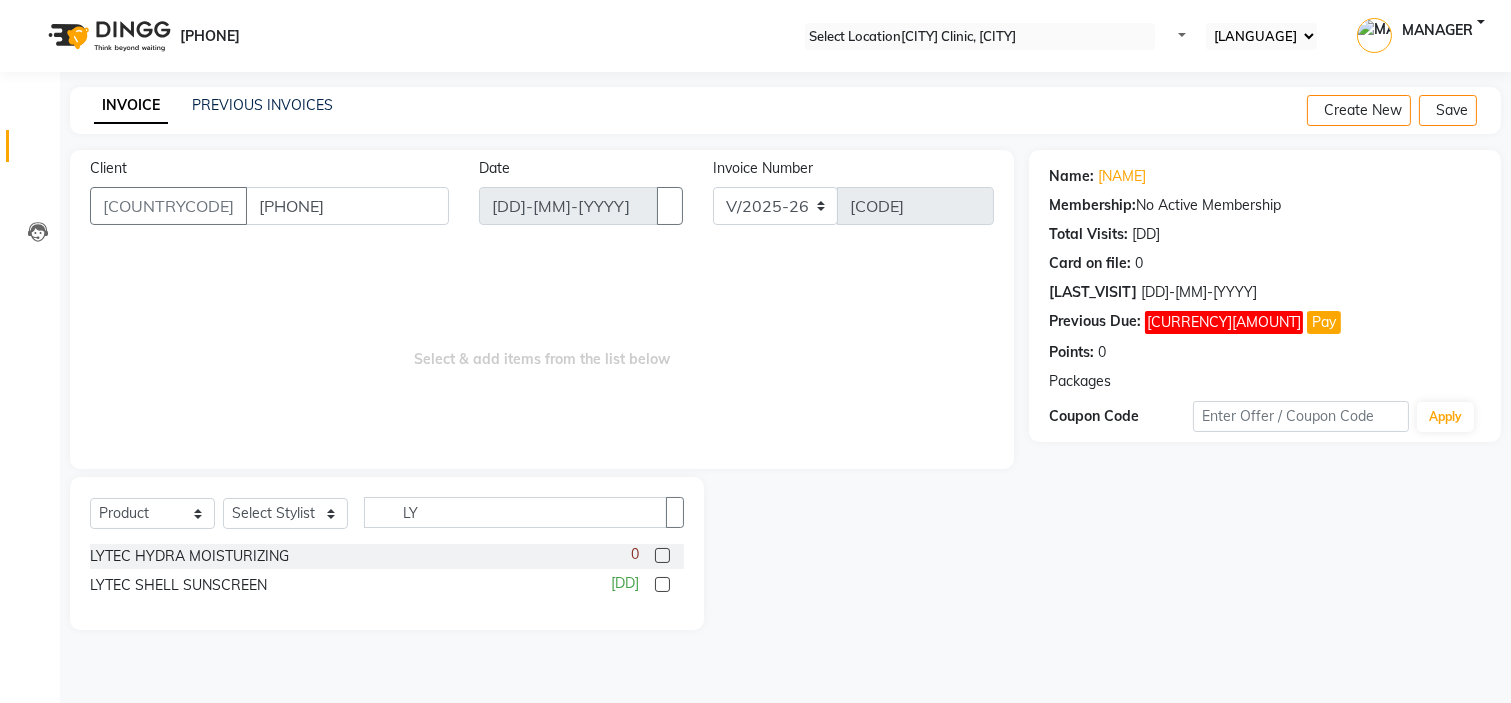 click at bounding box center (662, 584) 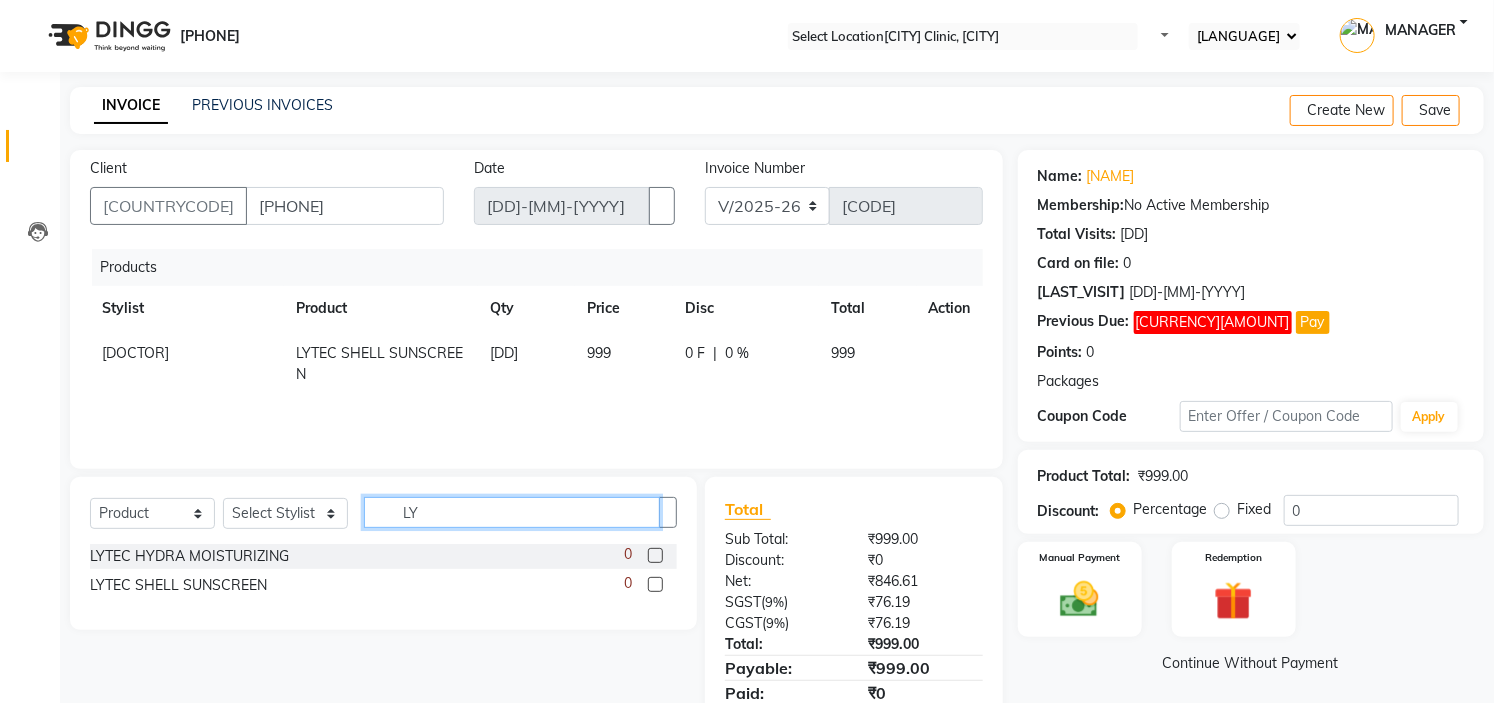click on "LY" at bounding box center (512, 512) 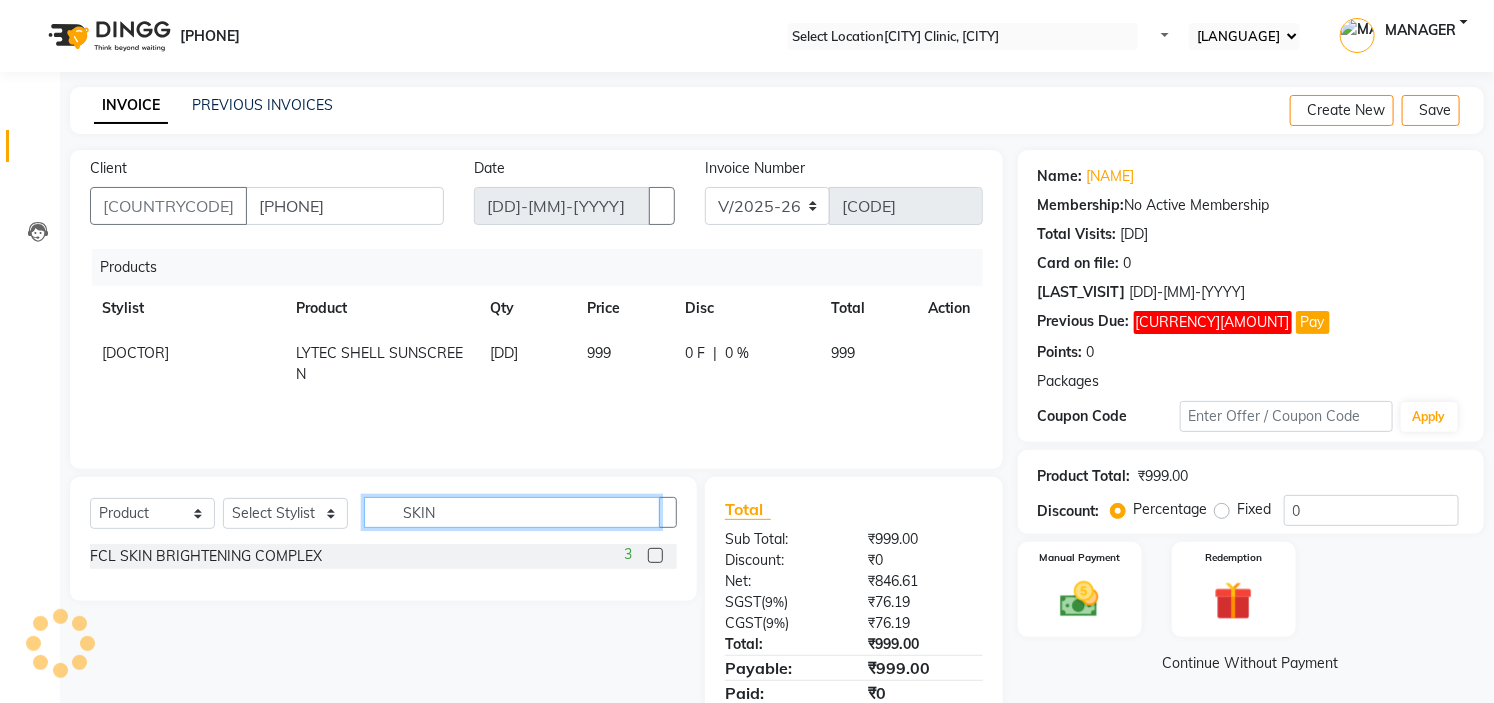 type on "SKIN" 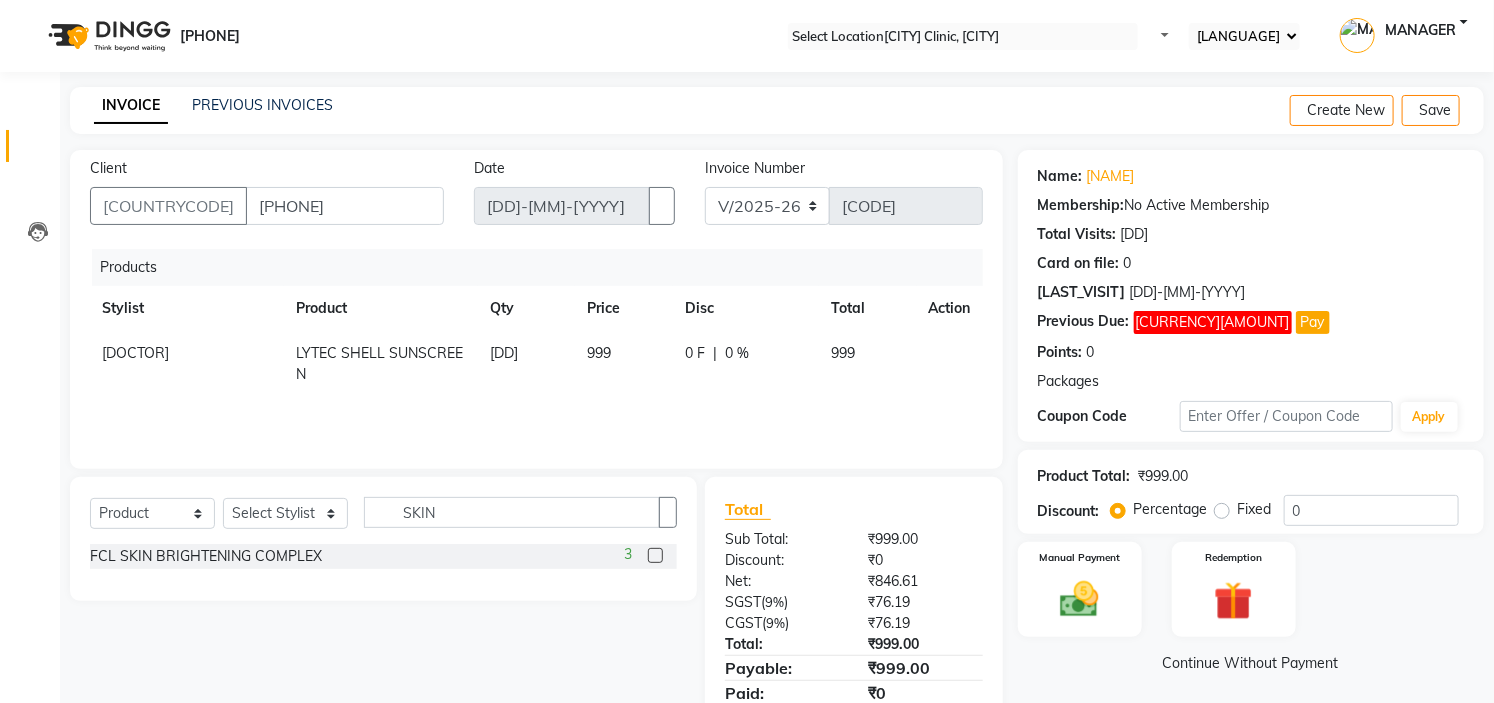 click at bounding box center (655, 555) 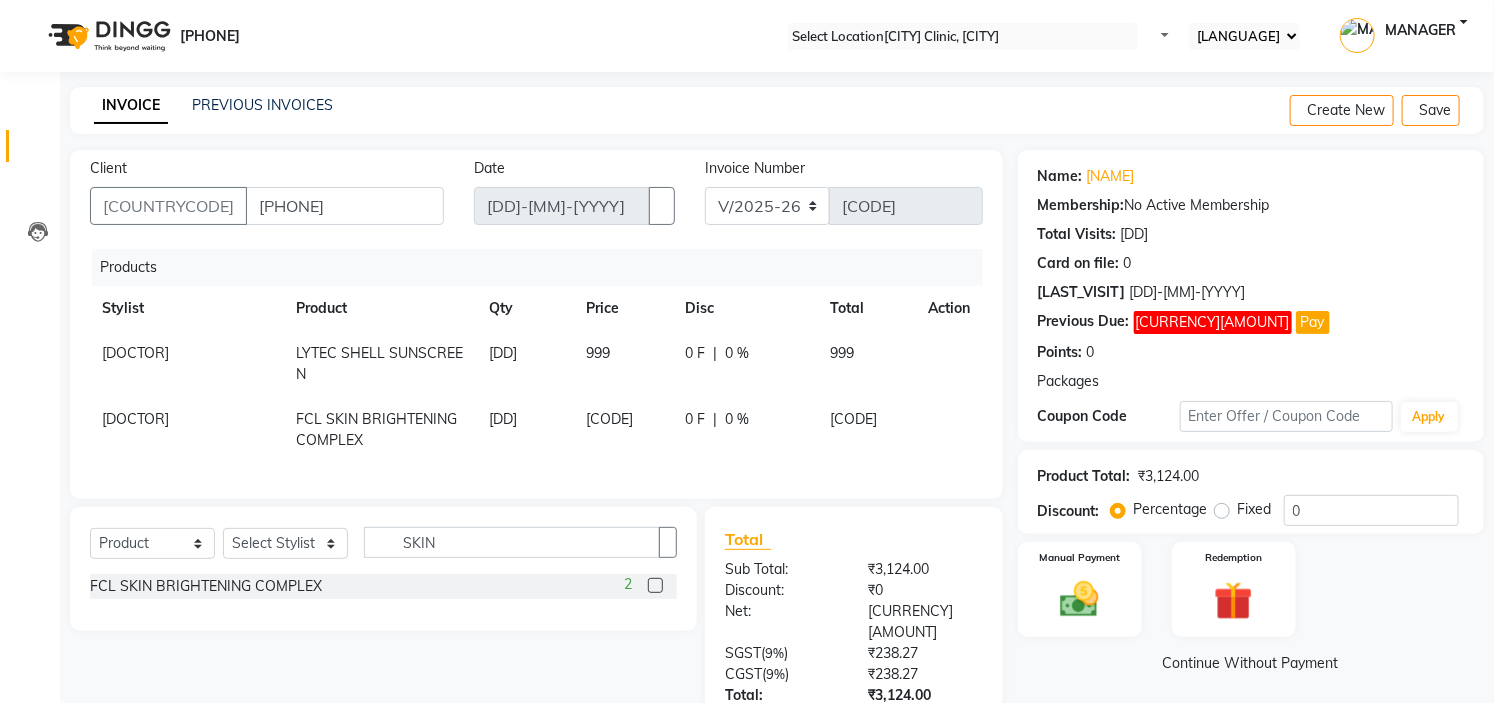 scroll, scrollTop: 122, scrollLeft: 0, axis: vertical 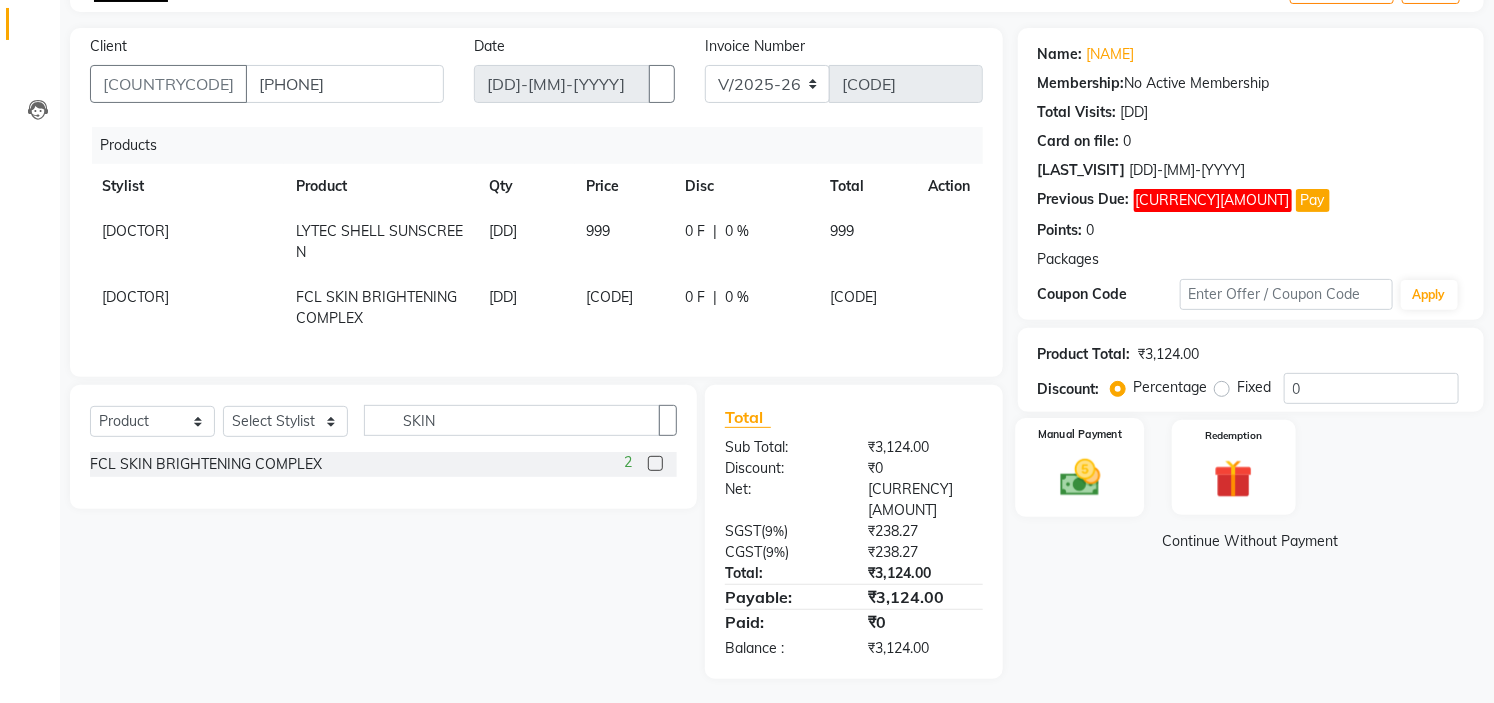 click at bounding box center [1080, 477] 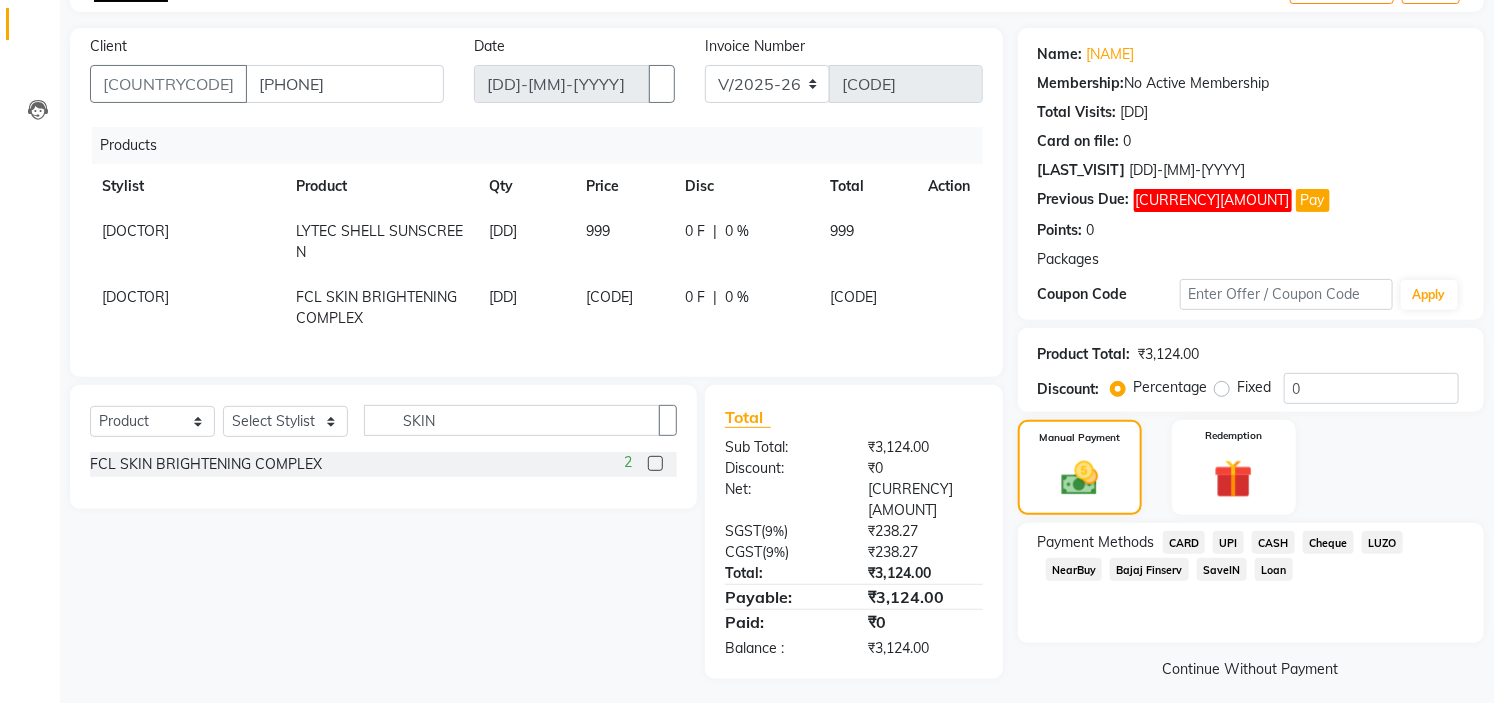 click on "UPI" at bounding box center [1184, 542] 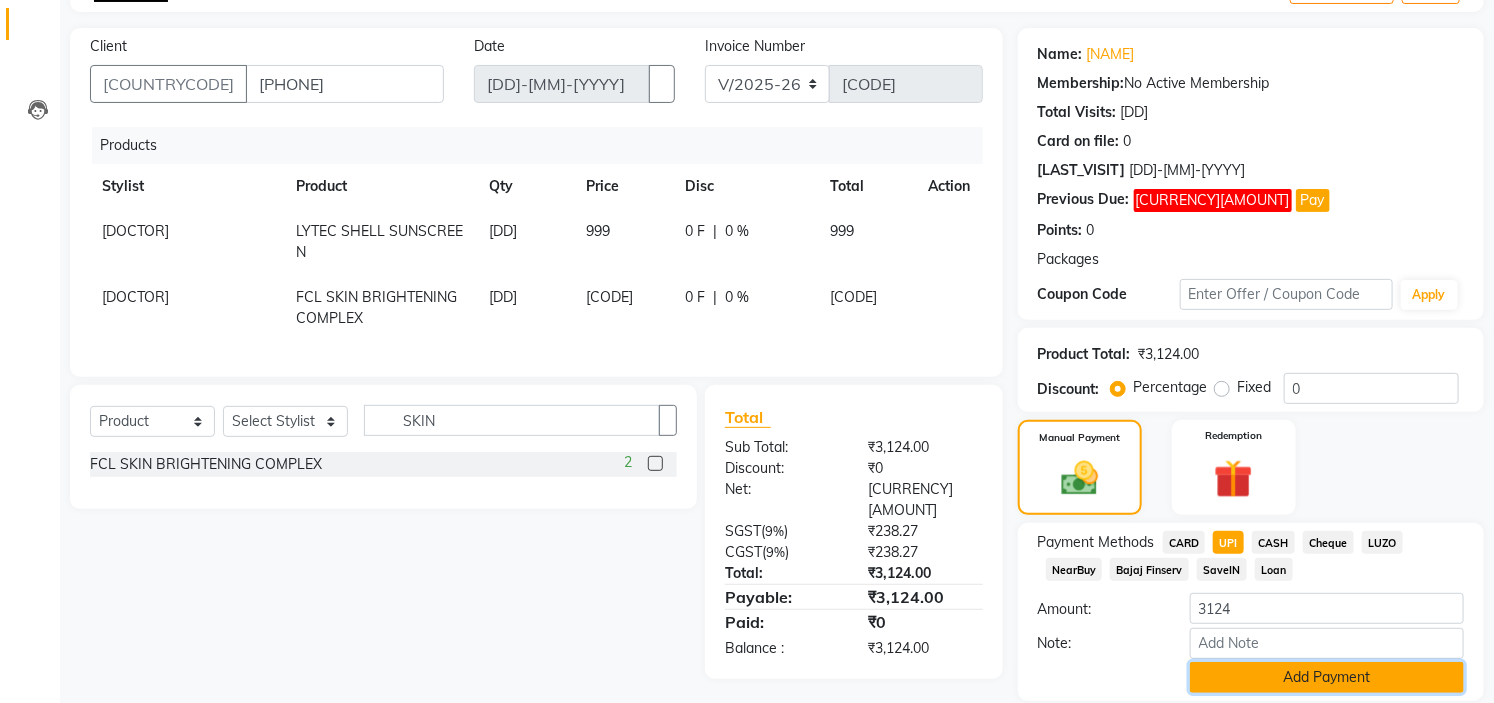 click on "Add Payment" at bounding box center [1327, 677] 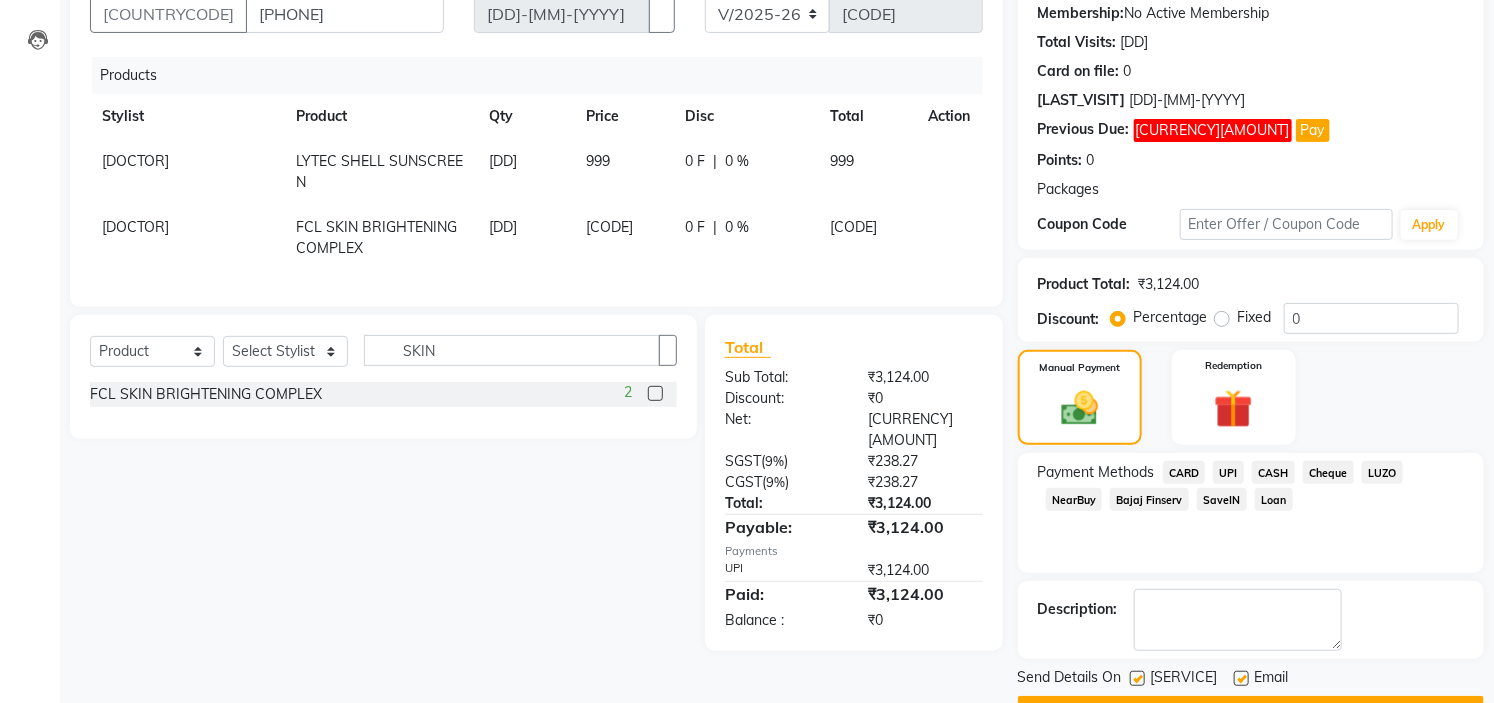 scroll, scrollTop: 248, scrollLeft: 0, axis: vertical 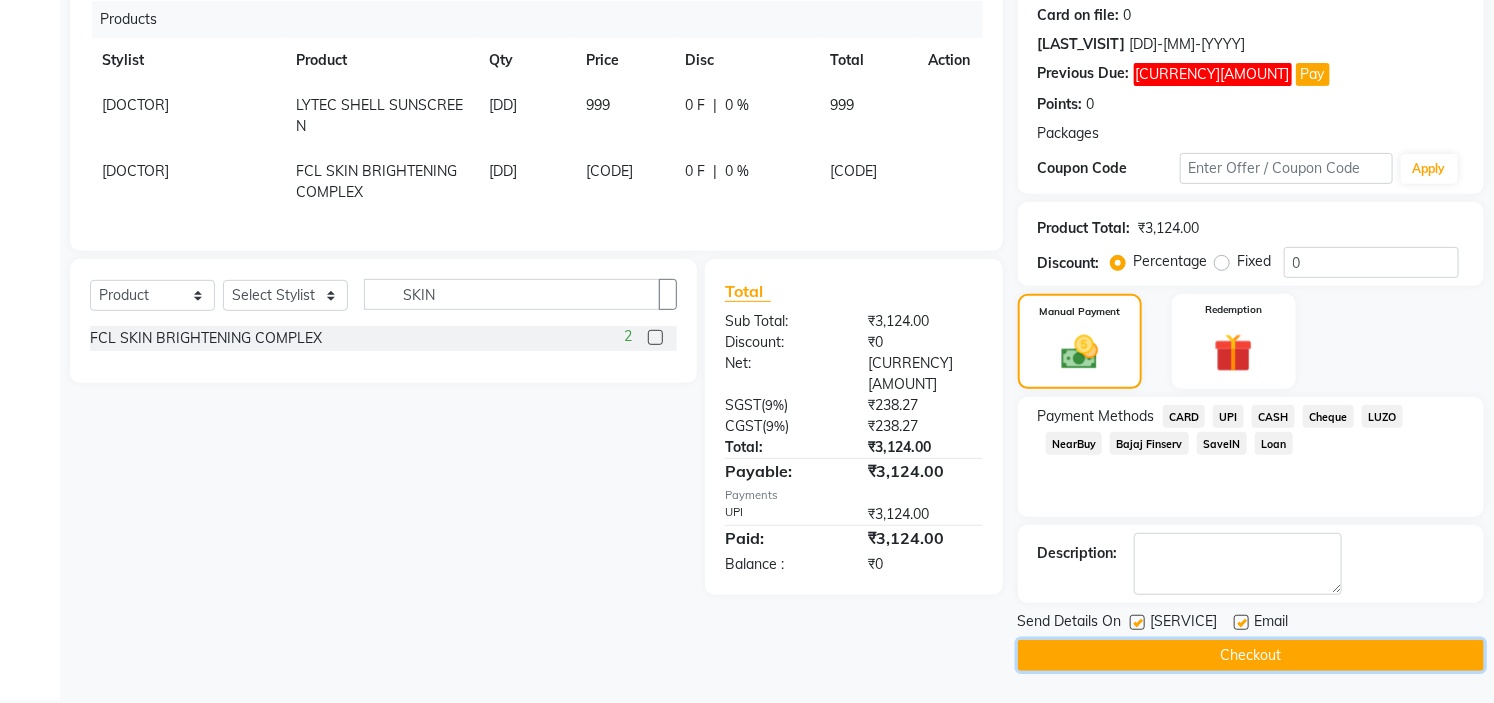 click on "Checkout" at bounding box center (1251, 655) 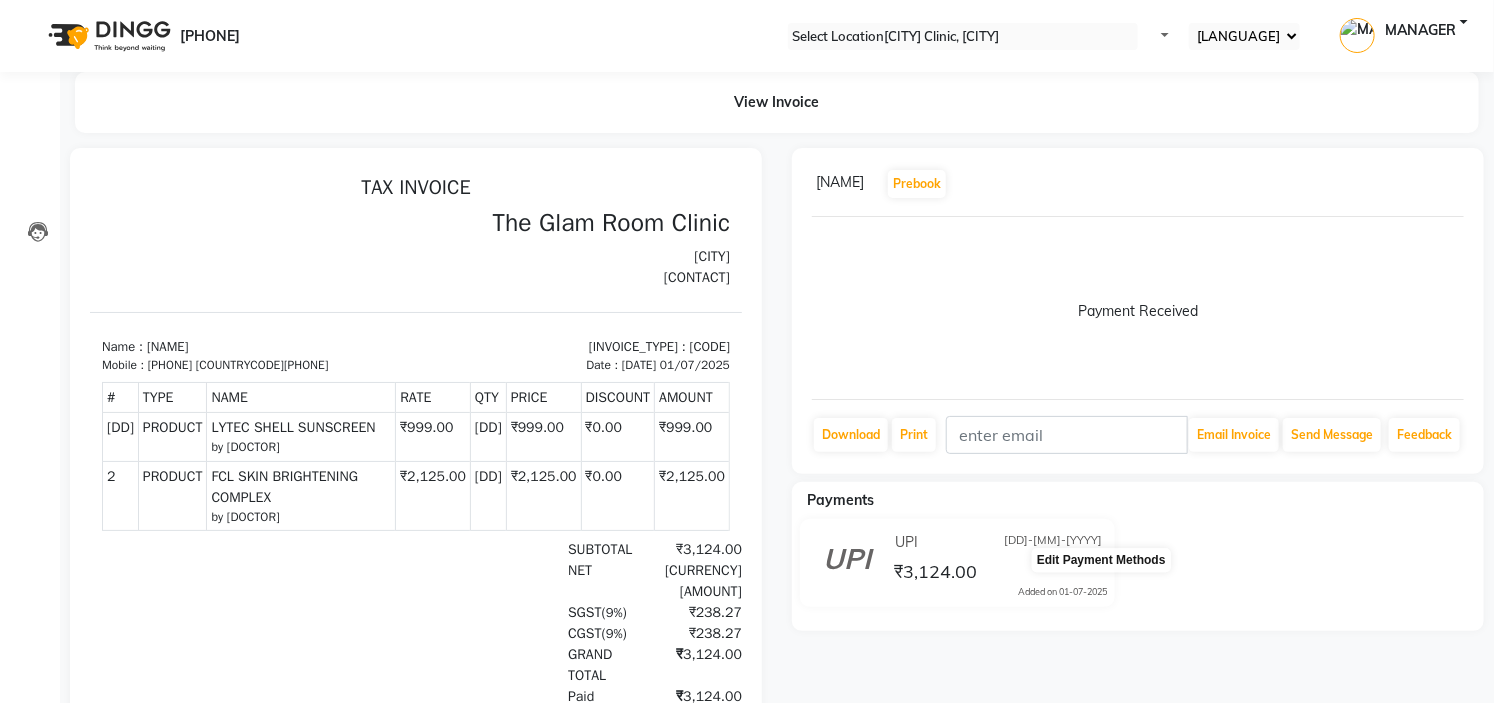 scroll, scrollTop: 0, scrollLeft: 0, axis: both 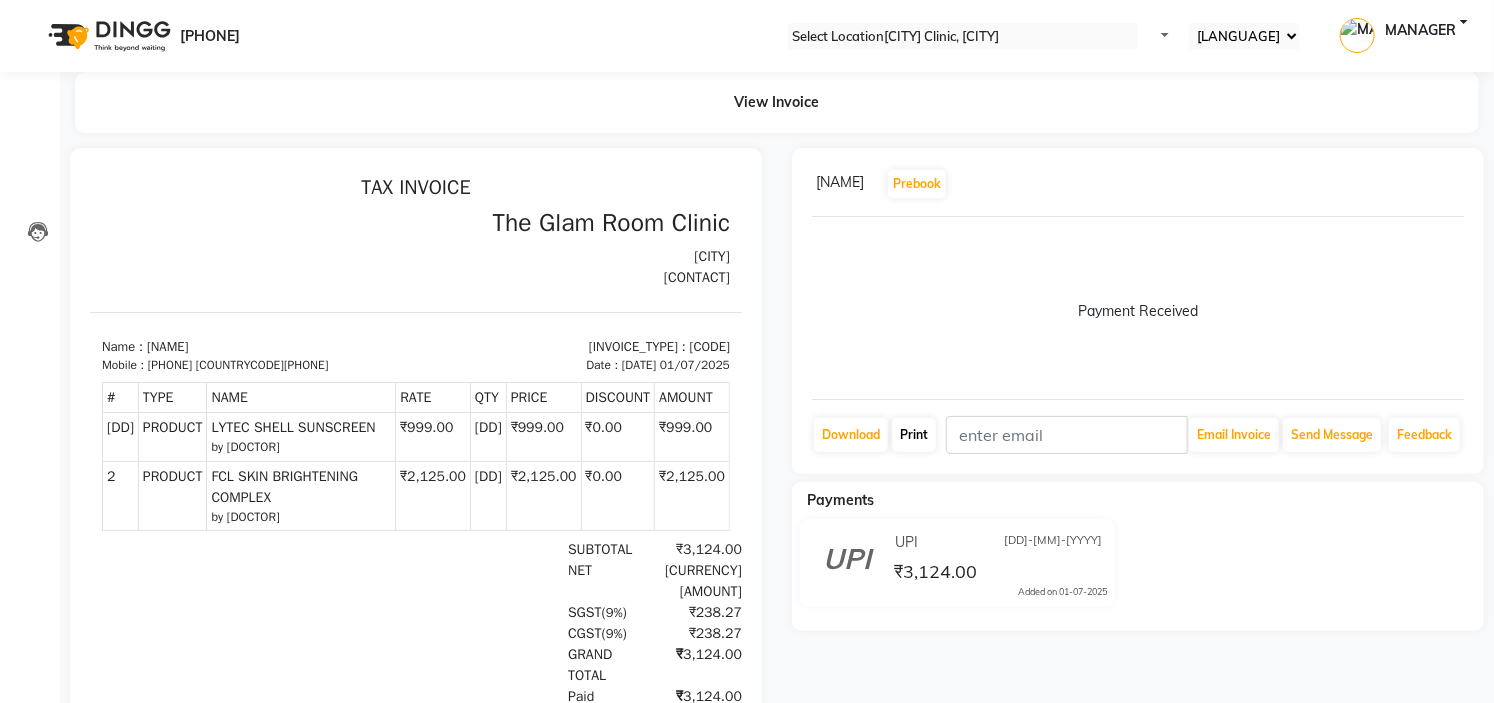 click on "Print" at bounding box center [851, 435] 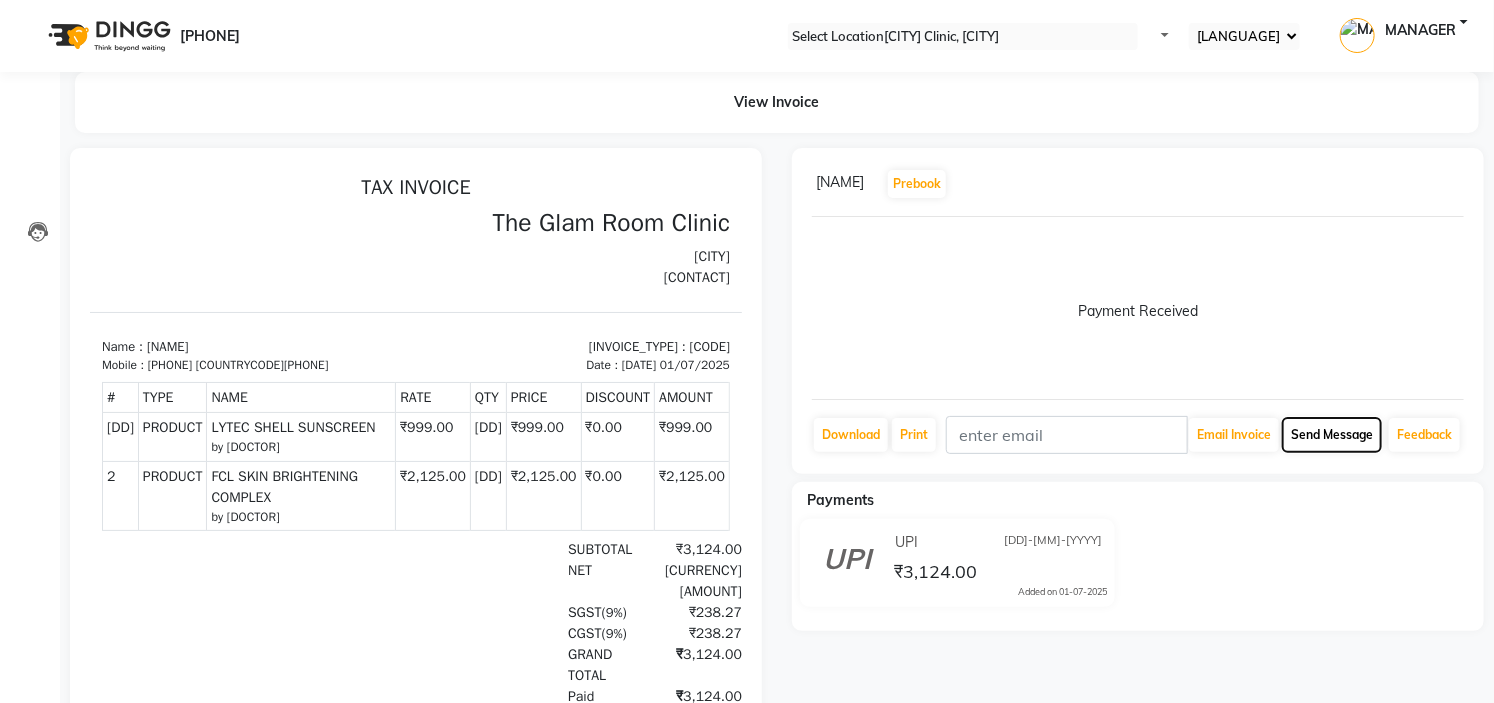 click on "Send Message" at bounding box center [1234, 435] 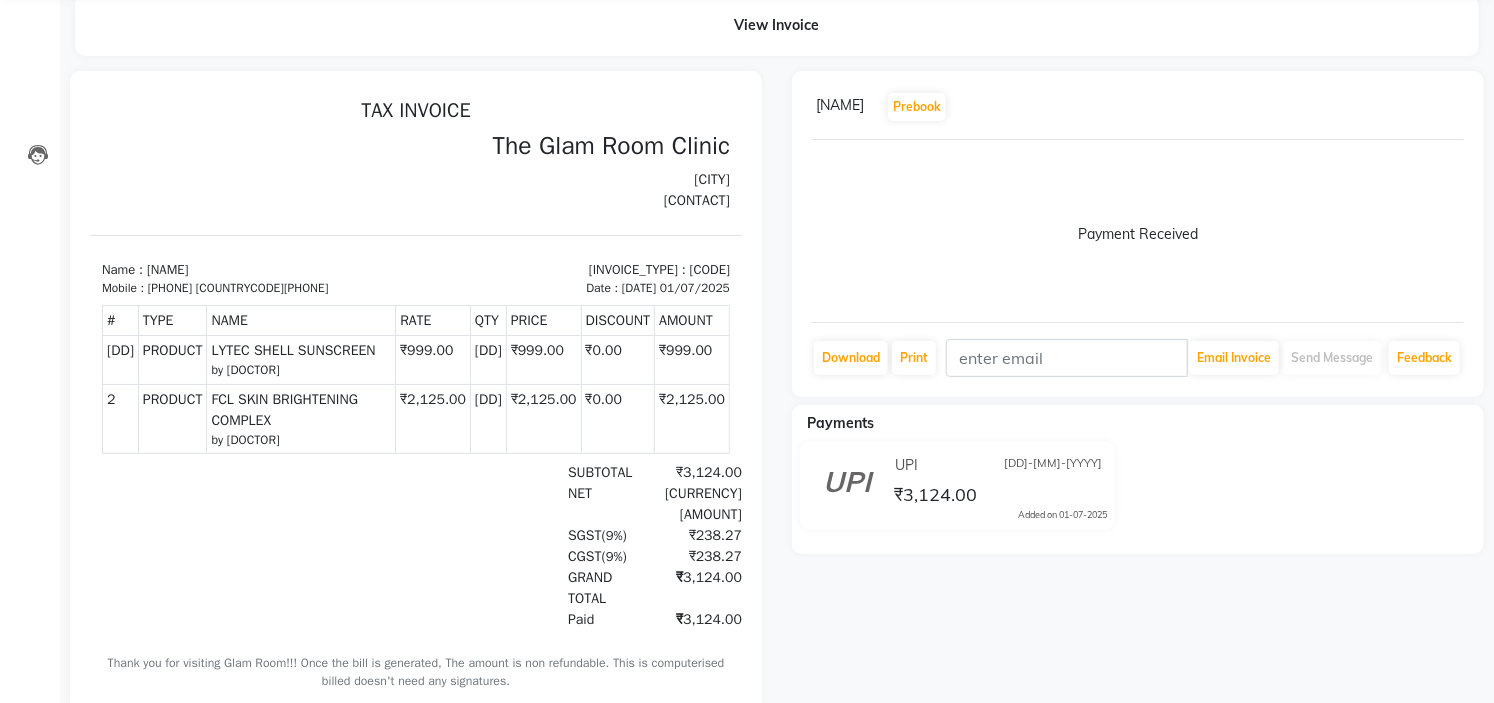 scroll, scrollTop: 133, scrollLeft: 0, axis: vertical 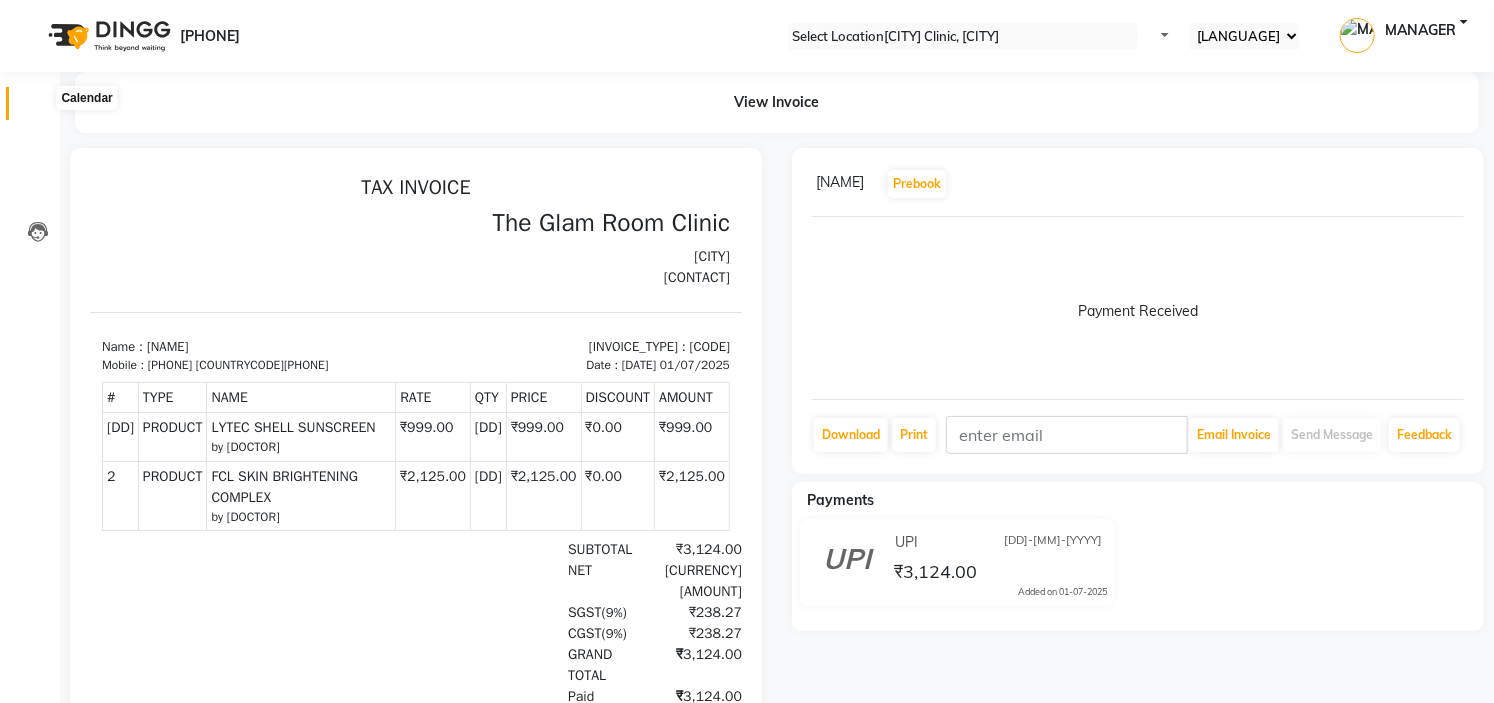 click at bounding box center [38, 108] 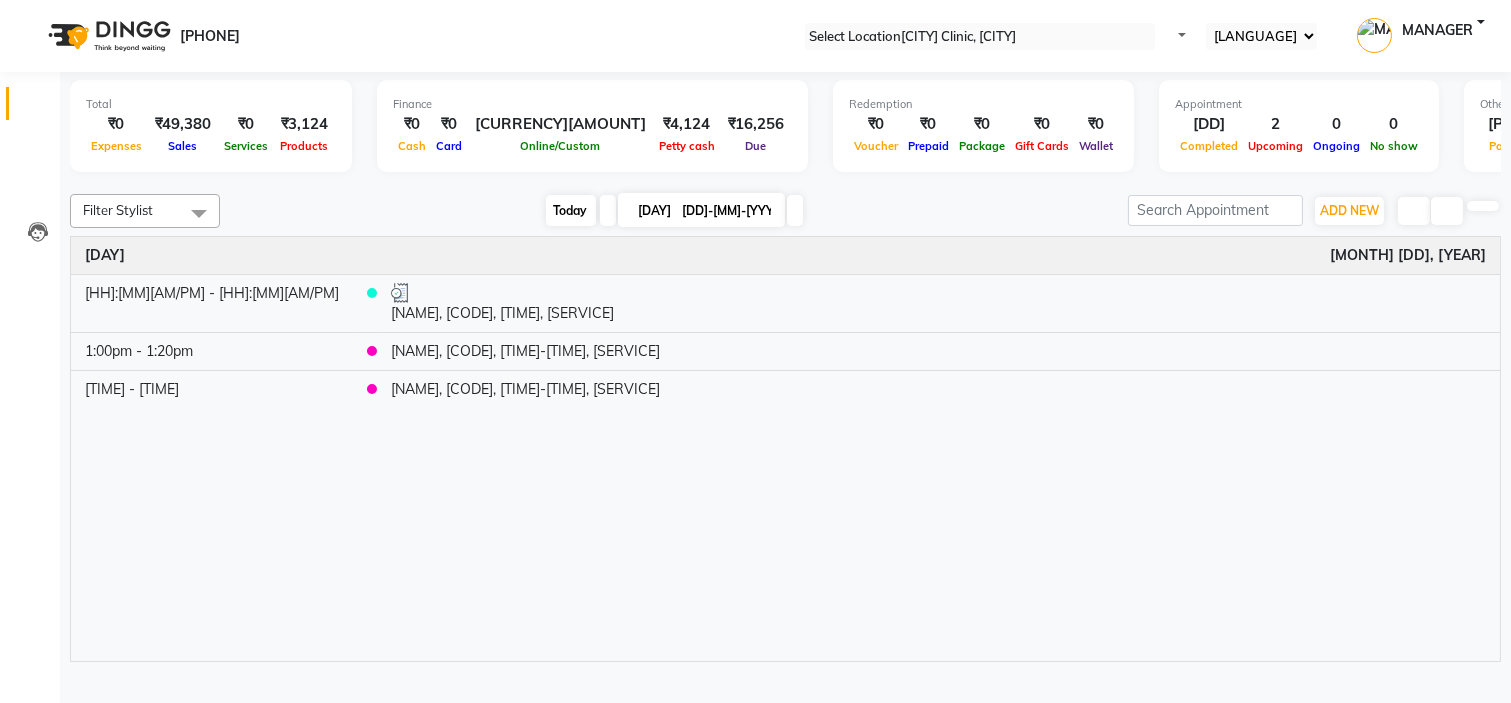 click on "Today" at bounding box center (571, 210) 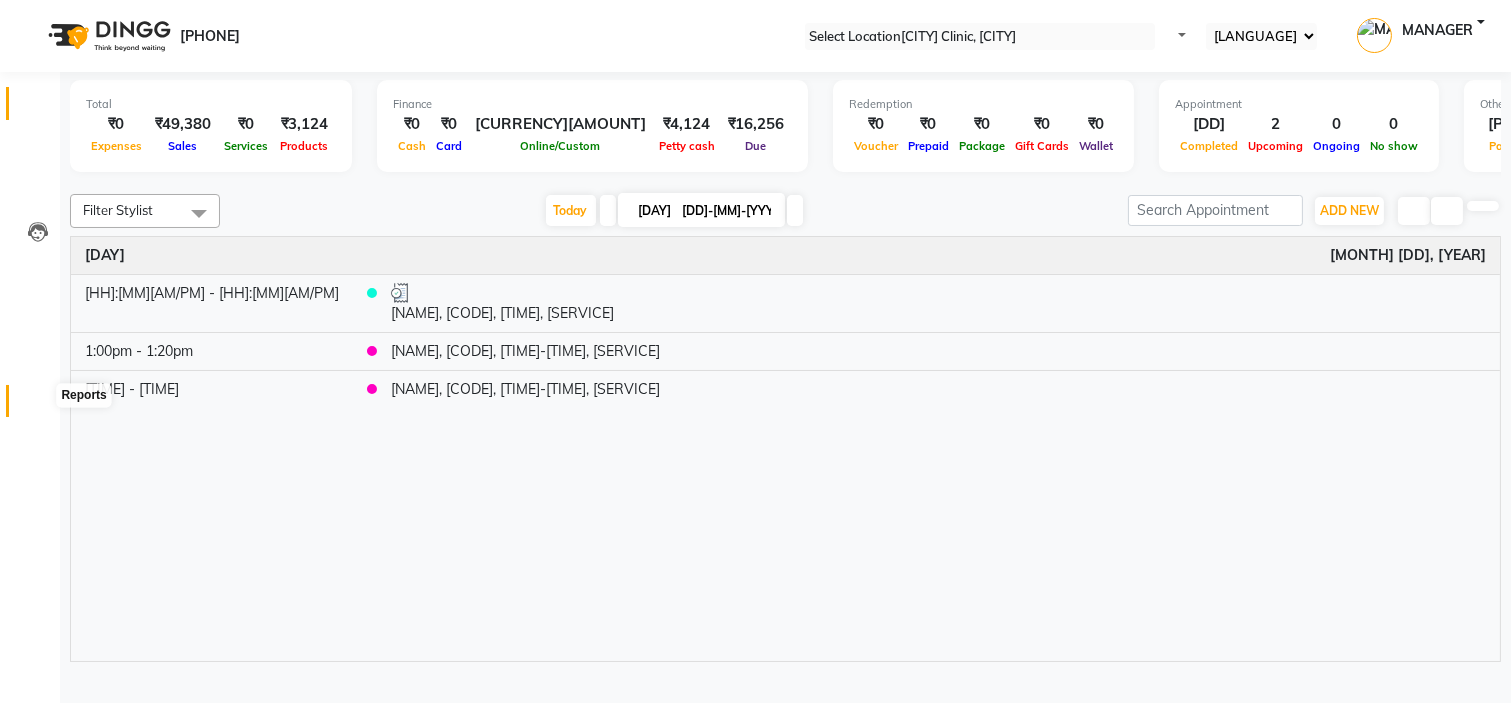 click at bounding box center (38, 406) 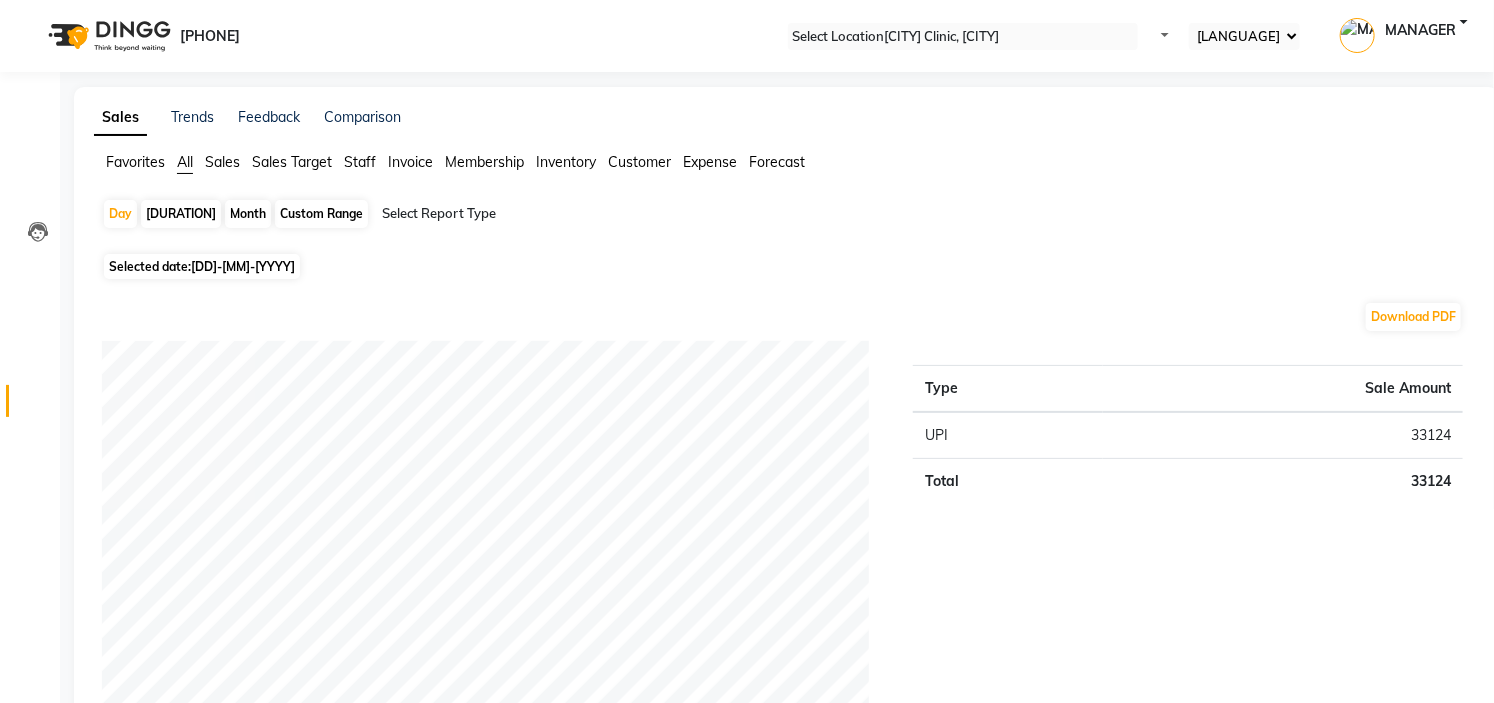 click on "Staff" at bounding box center (135, 162) 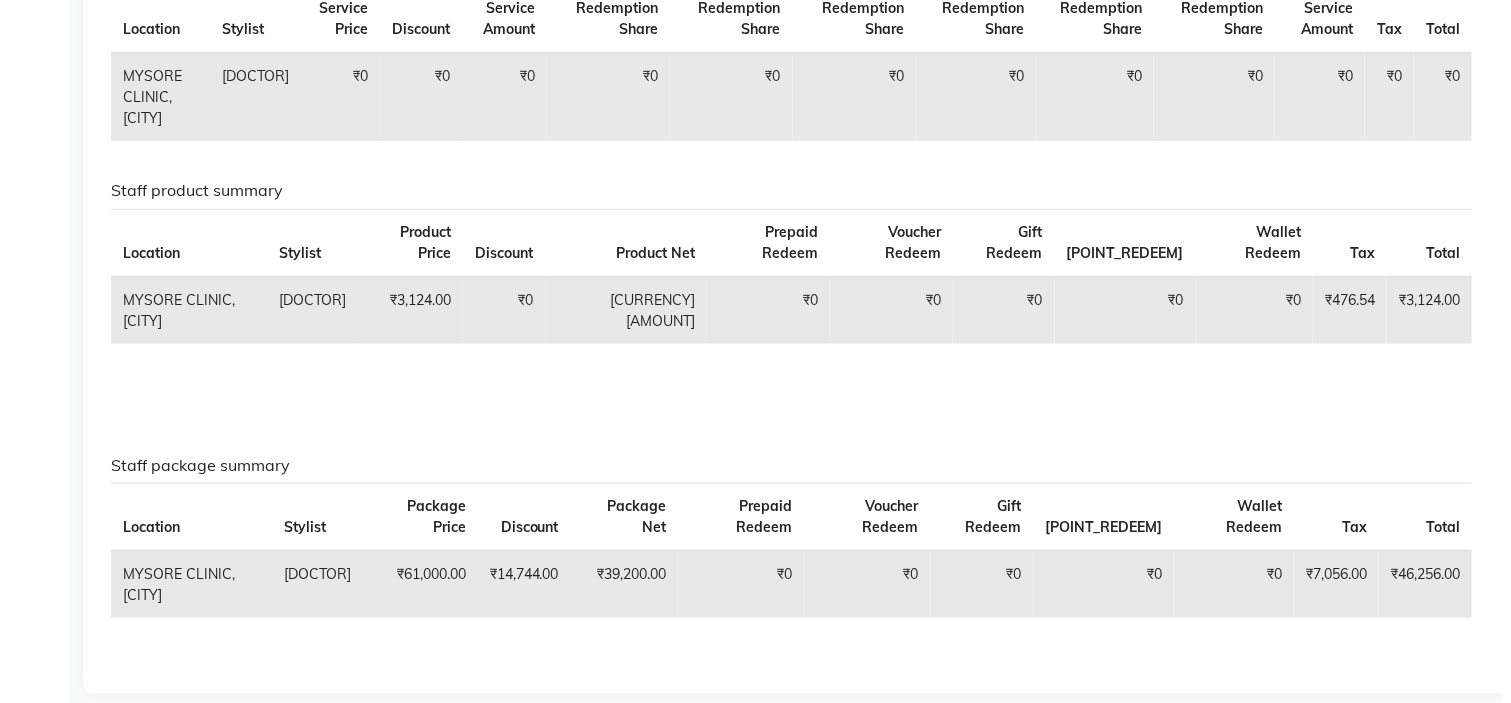 scroll, scrollTop: 0, scrollLeft: 0, axis: both 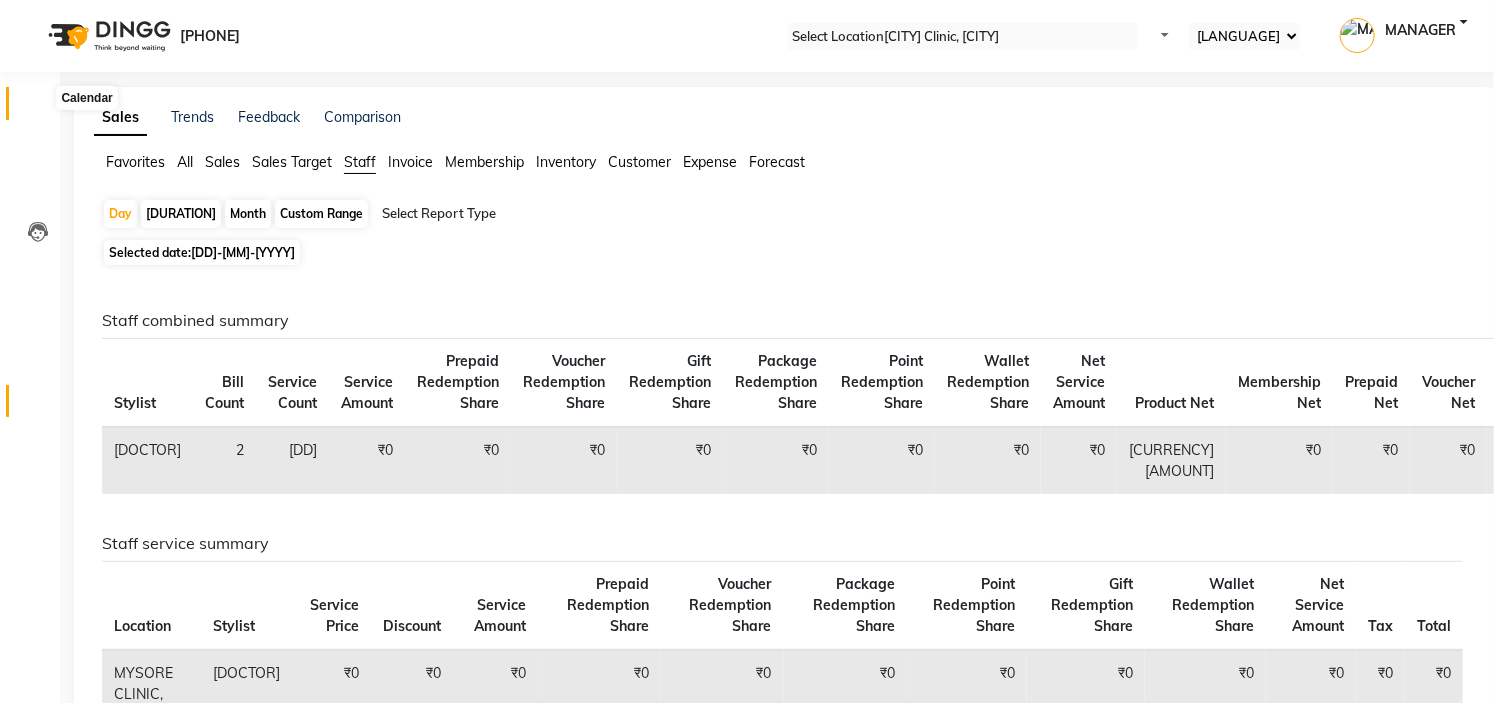 click at bounding box center [38, 108] 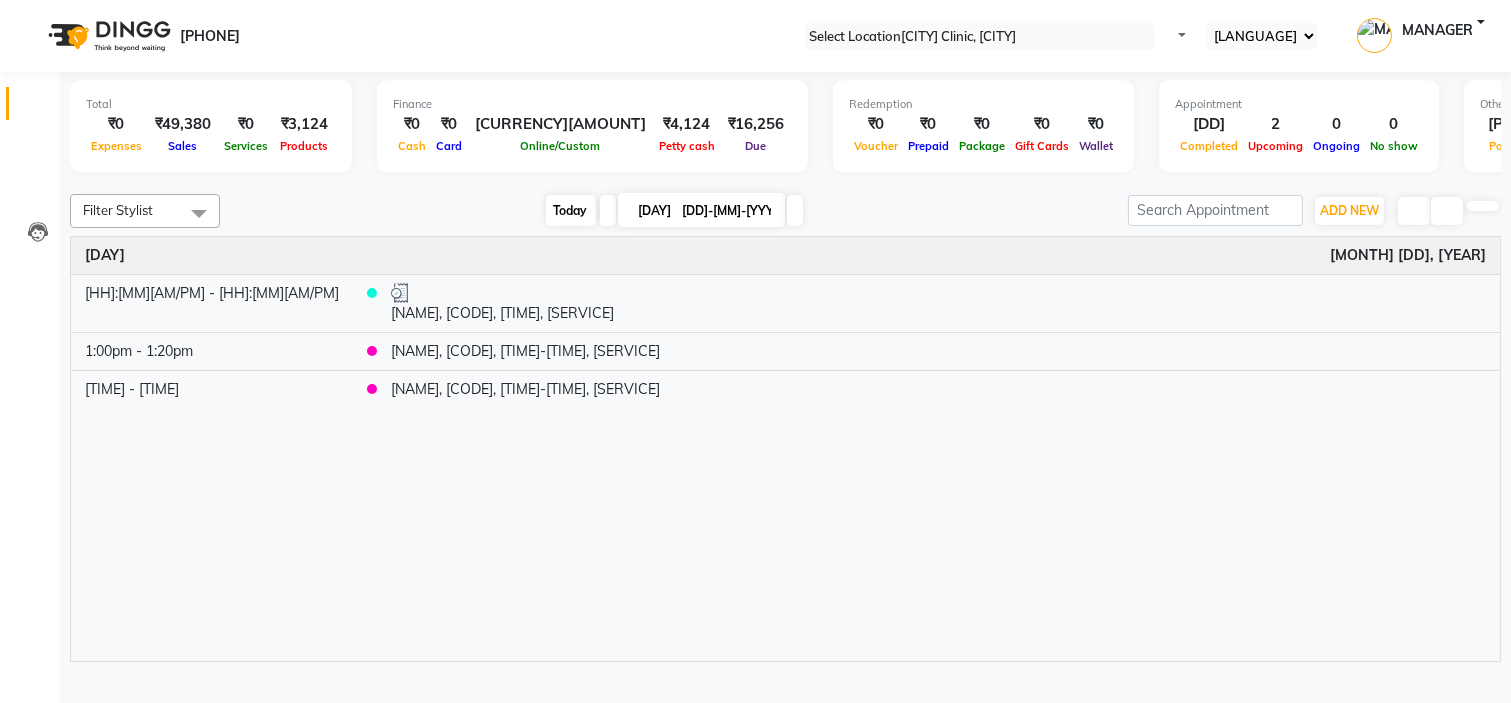 click on "Today" at bounding box center [571, 210] 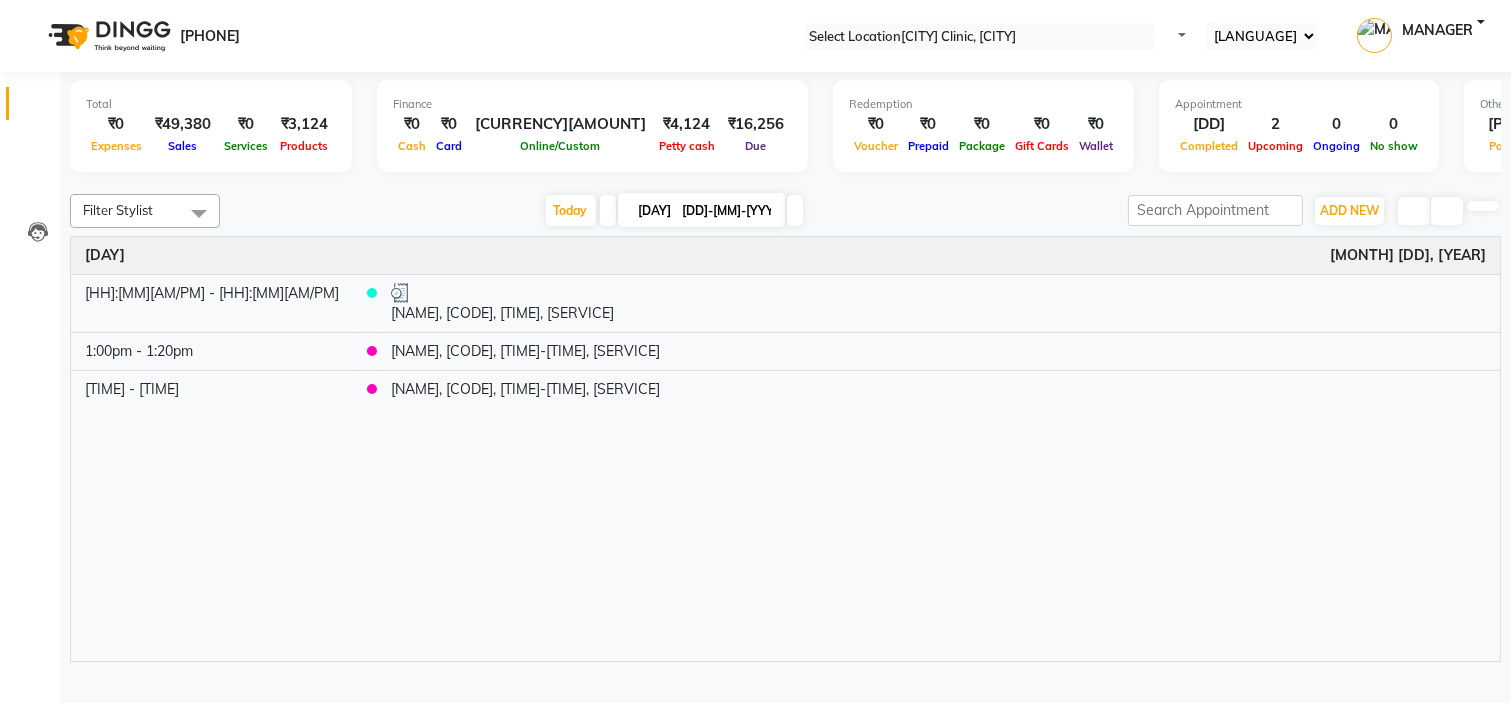 click at bounding box center (795, 210) 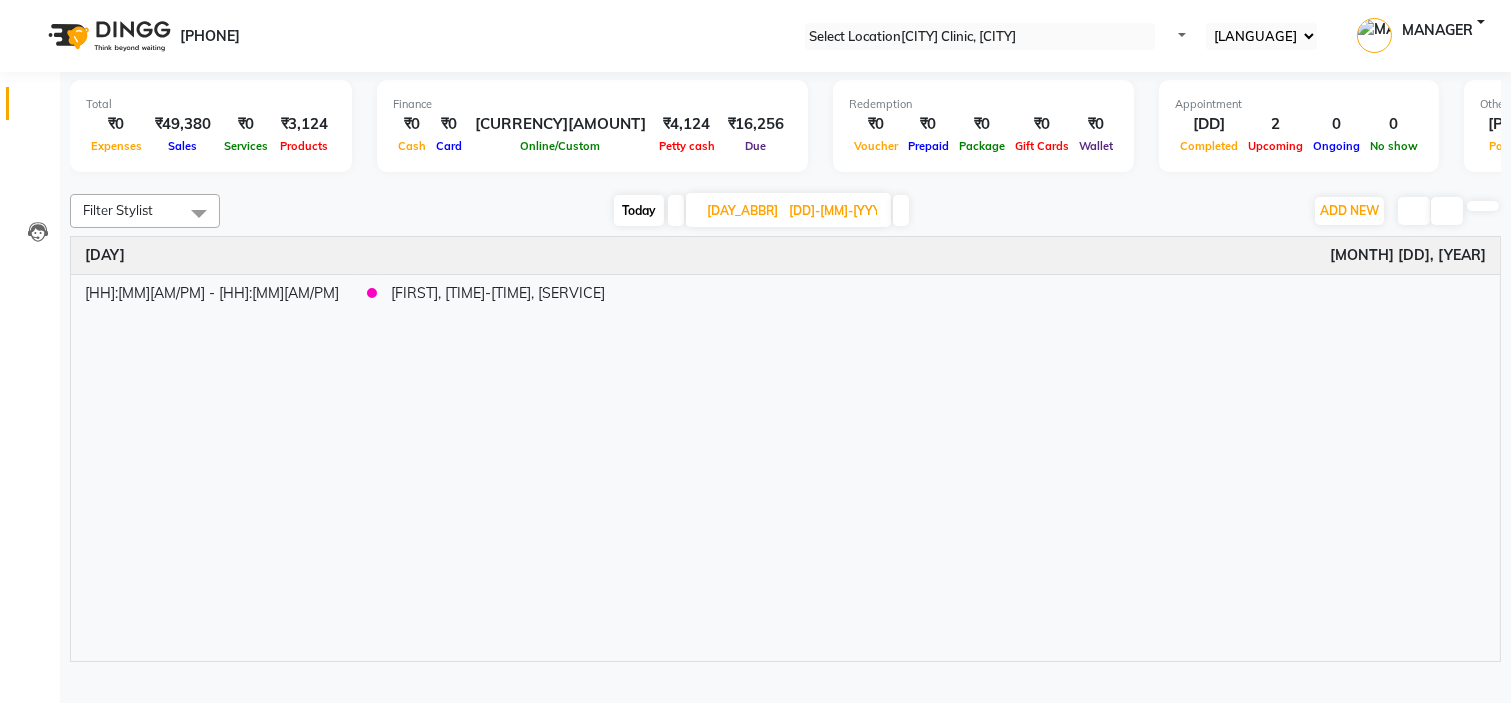 click on "[DD]-[MM]-[YYYY]" at bounding box center (833, 211) 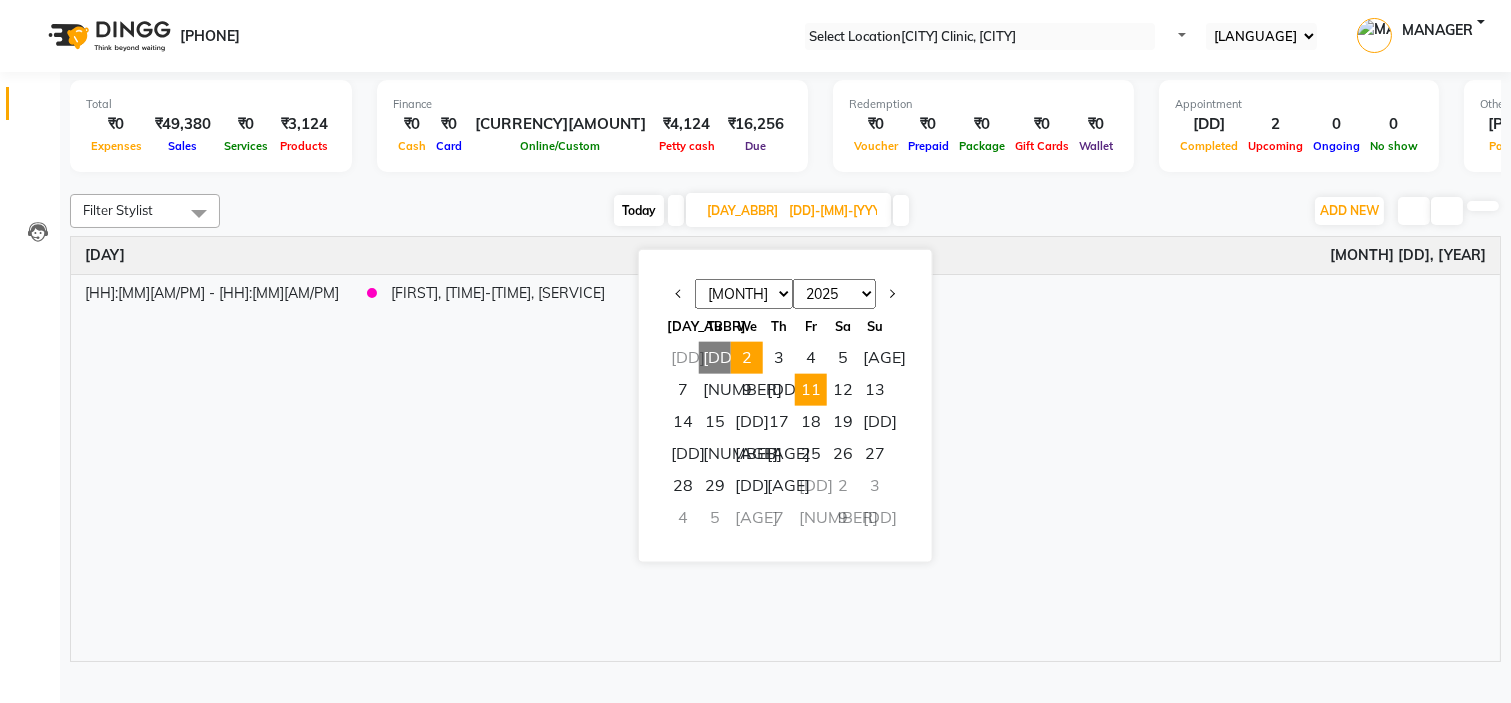 click on "11" at bounding box center (811, 390) 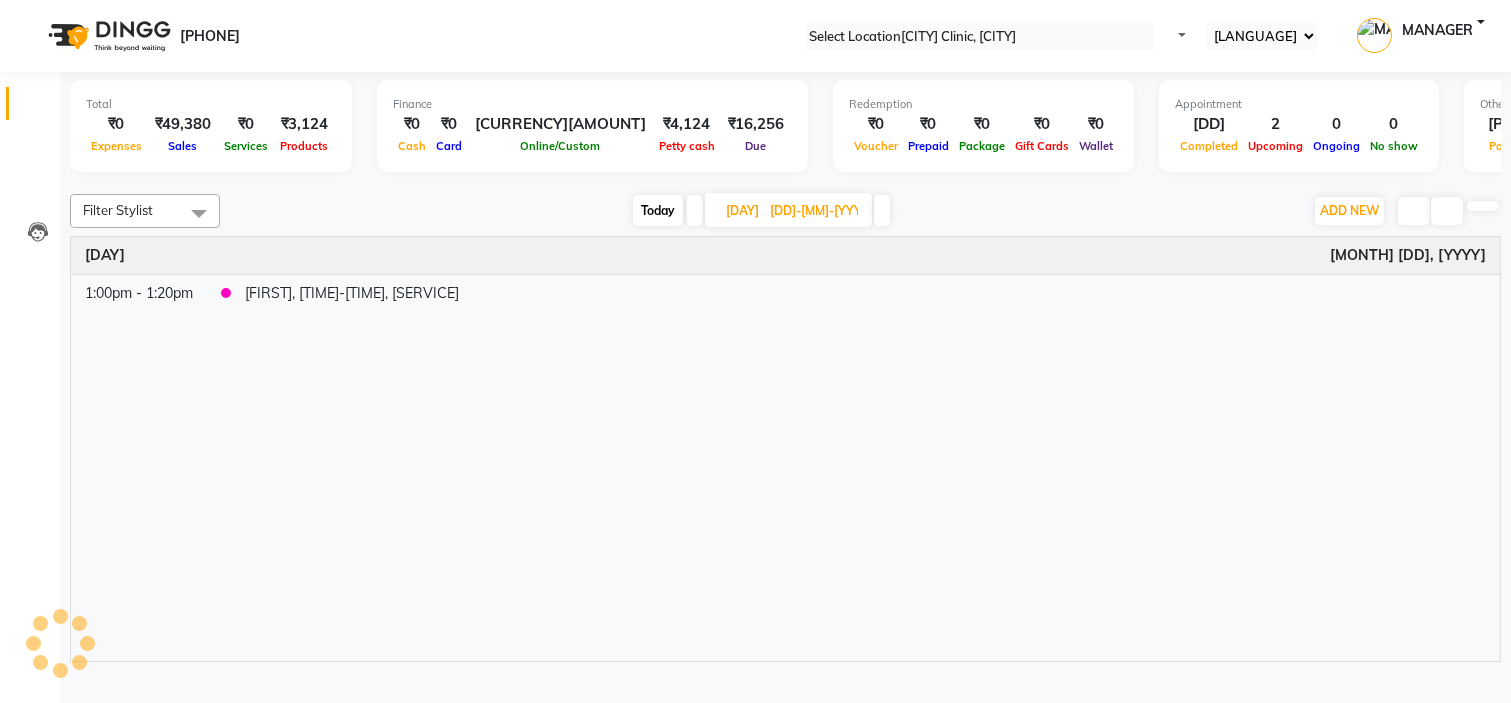 click on "Reminder" at bounding box center (39, 791) 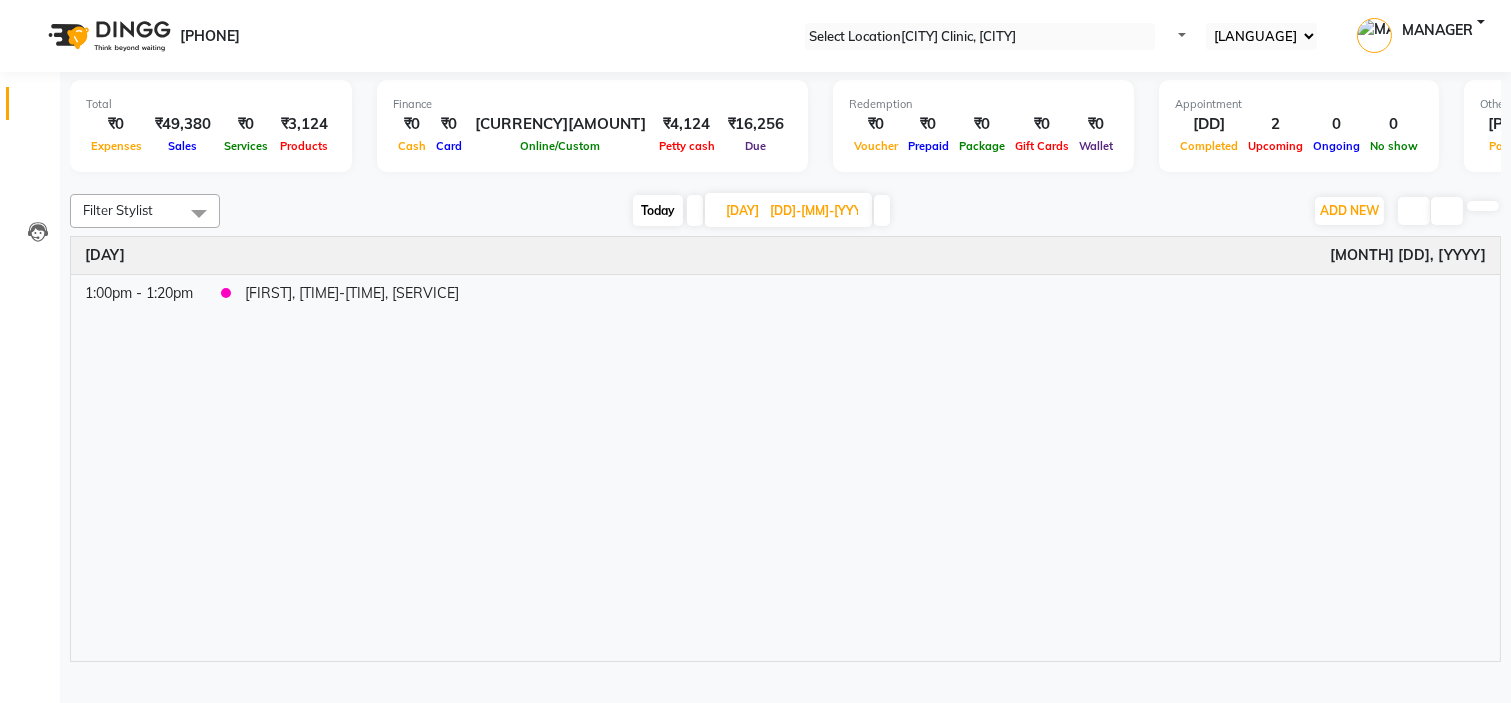 click on "Today" at bounding box center (658, 210) 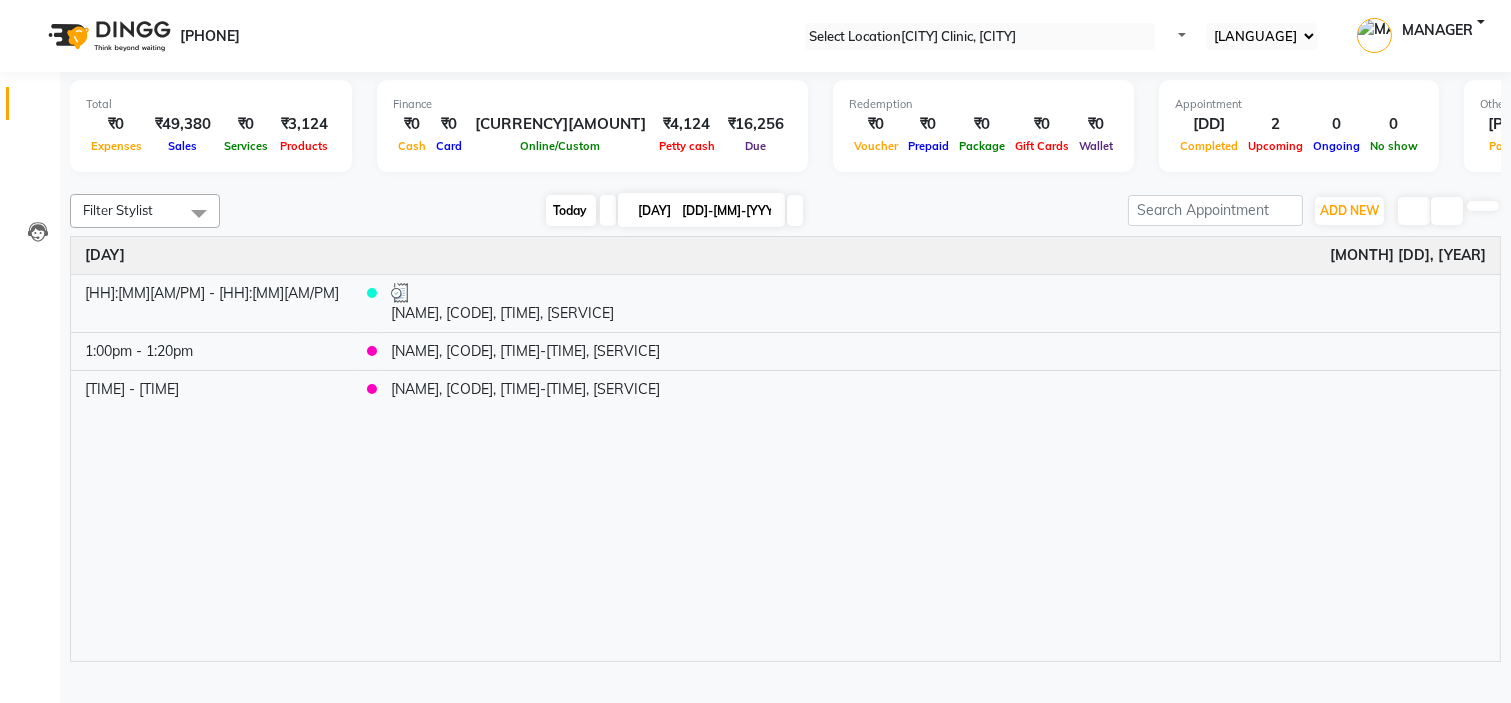 click on "Today" at bounding box center (571, 210) 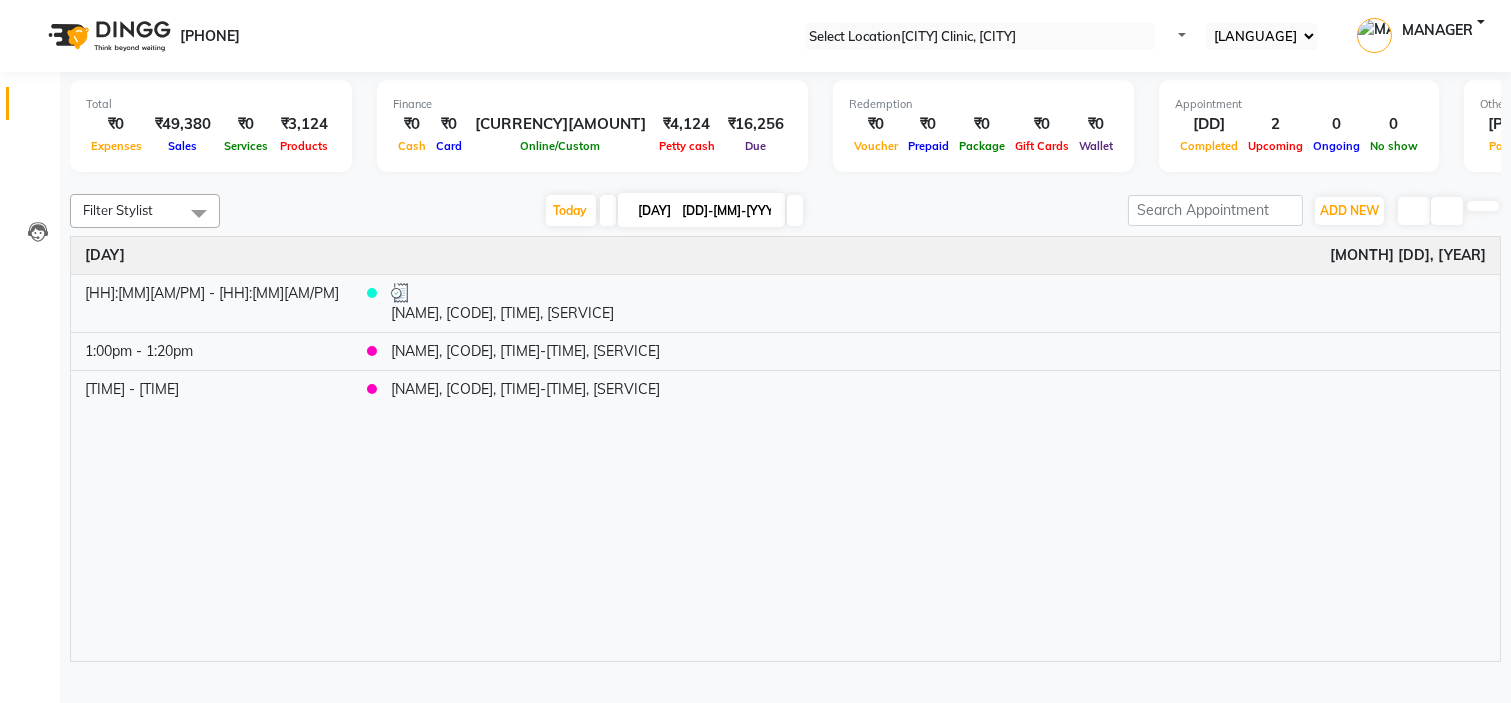 click on "[TIME] [DAY] [MONTH] [DD], [YYYY] [TIME]-[TIME] [NAME], [CODE], [TIME]-[TIME], [SERVICE] [TIME]-[TIME] [NAME], [CODE], [TIME]-[TIME], [SERVICE] [TIME]-[TIME] [NAME], [CODE], [TIME]-[TIME], [SERVICE]" at bounding box center (785, 449) 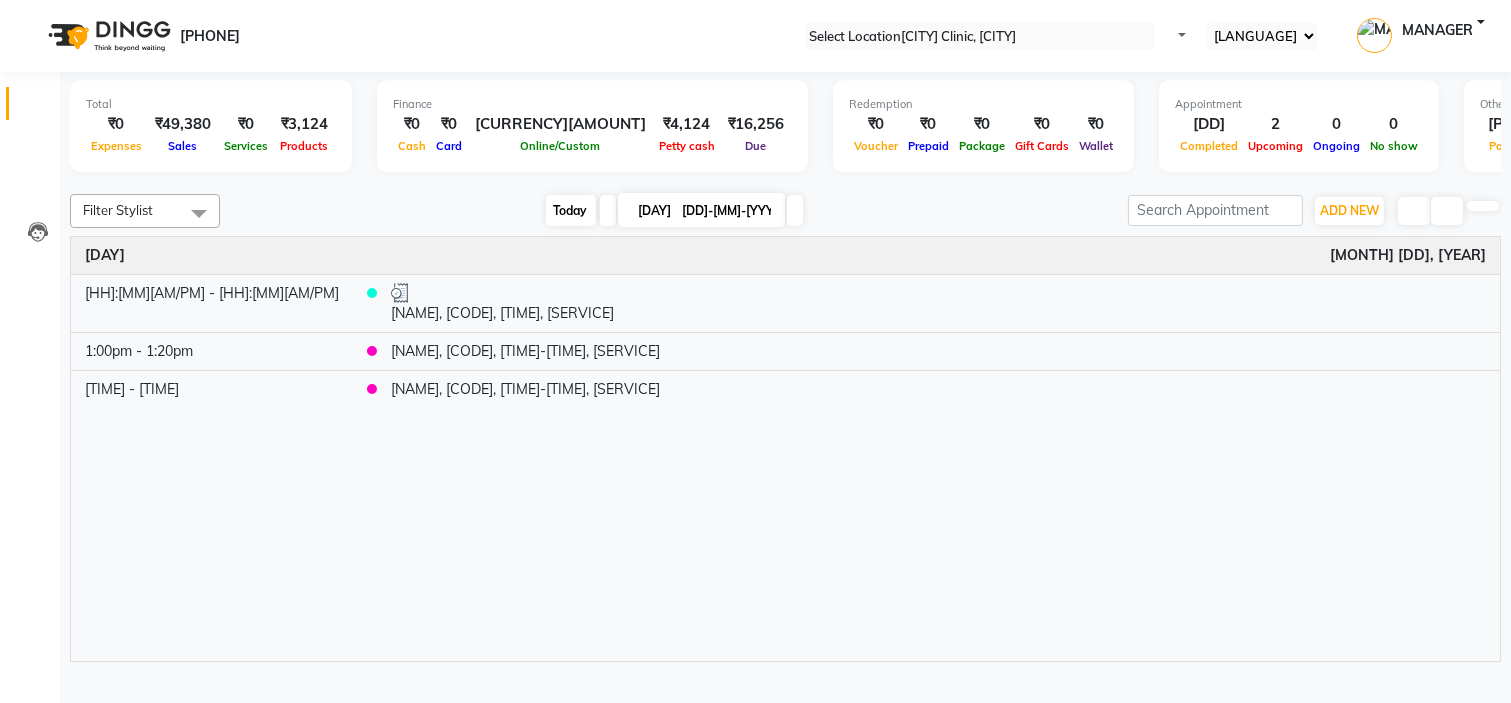 click on "Today" at bounding box center [571, 210] 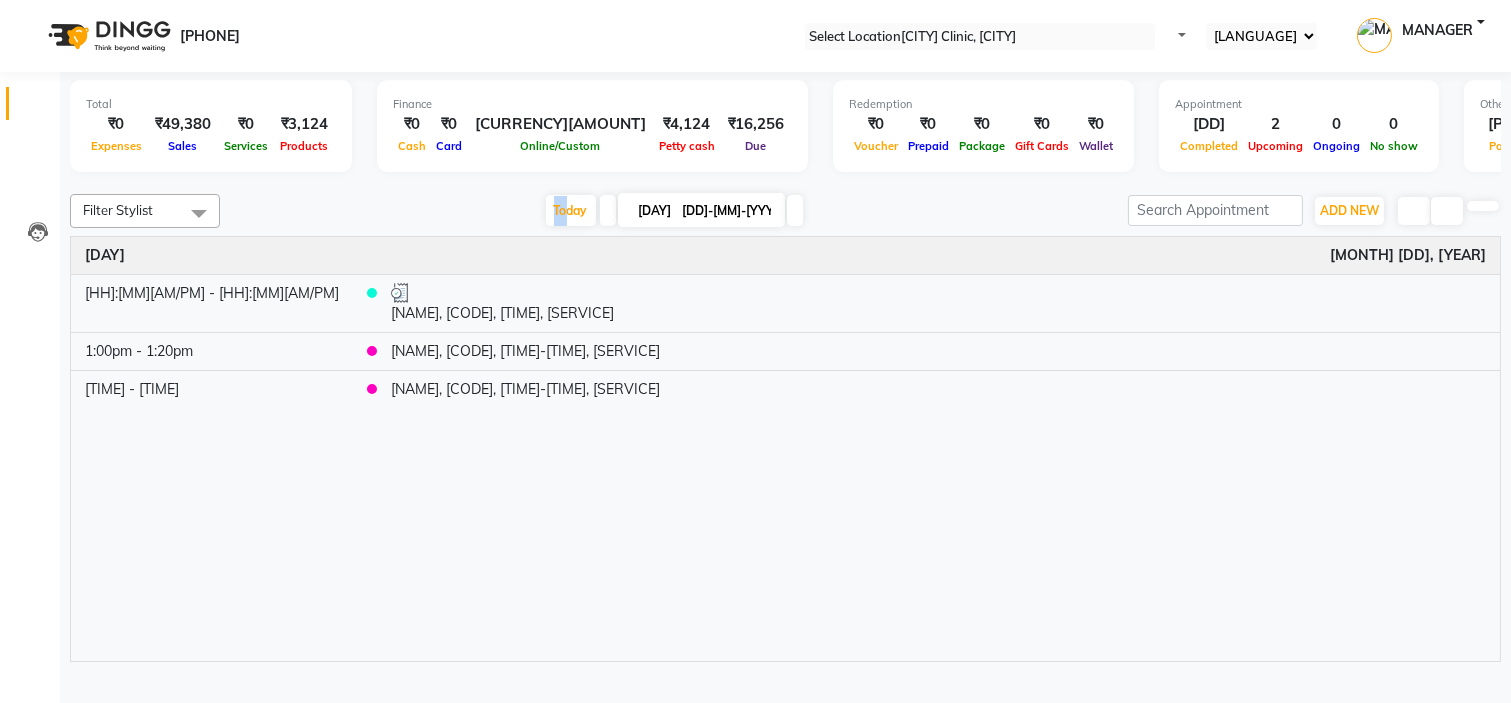 drag, startPoint x: 552, startPoint y: 224, endPoint x: 472, endPoint y: 221, distance: 80.05623 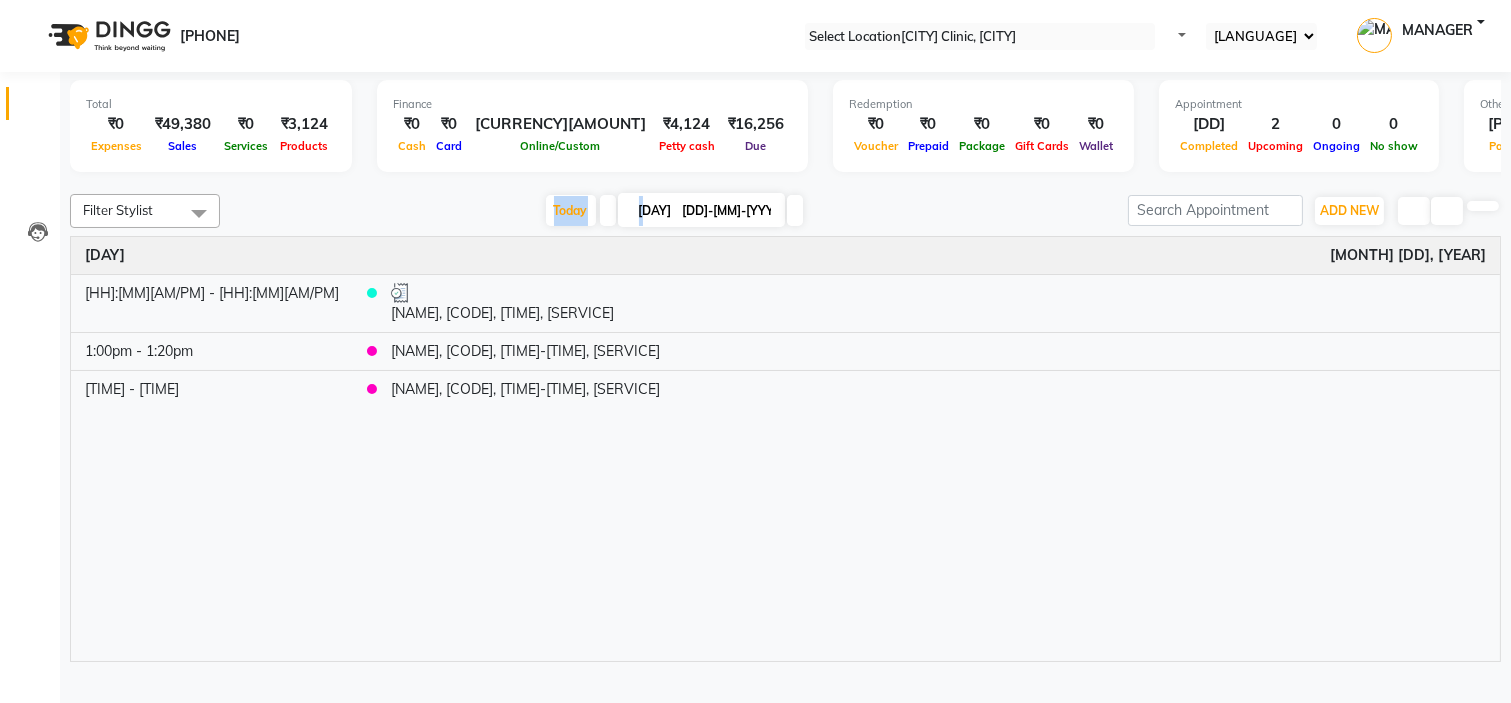 click on "[DAY] [DD]-[MM]-[YYYY]" at bounding box center [674, 211] 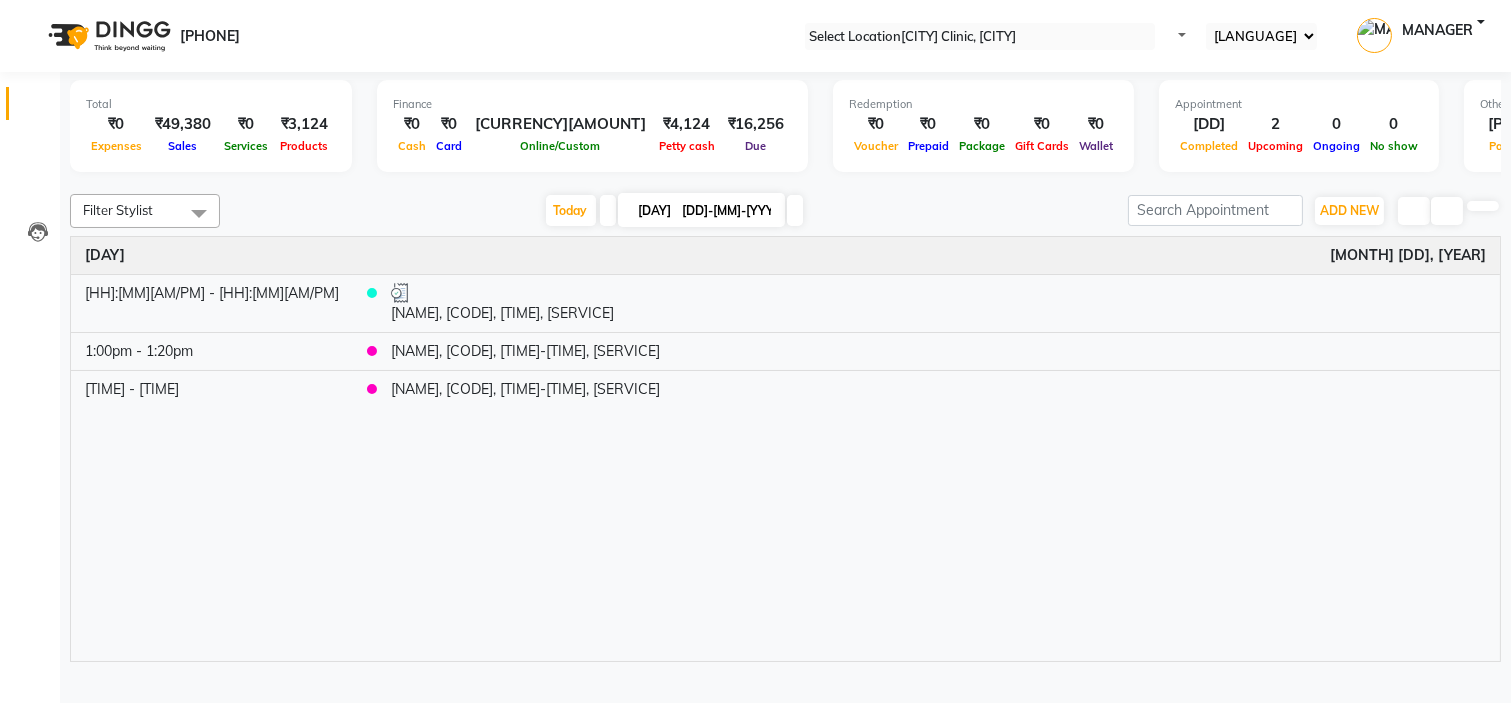 click on "[TIME] [DAY] [MONTH] [DD], [YYYY] [TIME]-[TIME] [NAME], [CODE], [TIME]-[TIME], [SERVICE] [TIME]-[TIME] [NAME], [CODE], [TIME]-[TIME], [SERVICE] [TIME]-[TIME] [NAME], [CODE], [TIME]-[TIME], [SERVICE]" at bounding box center [785, 449] 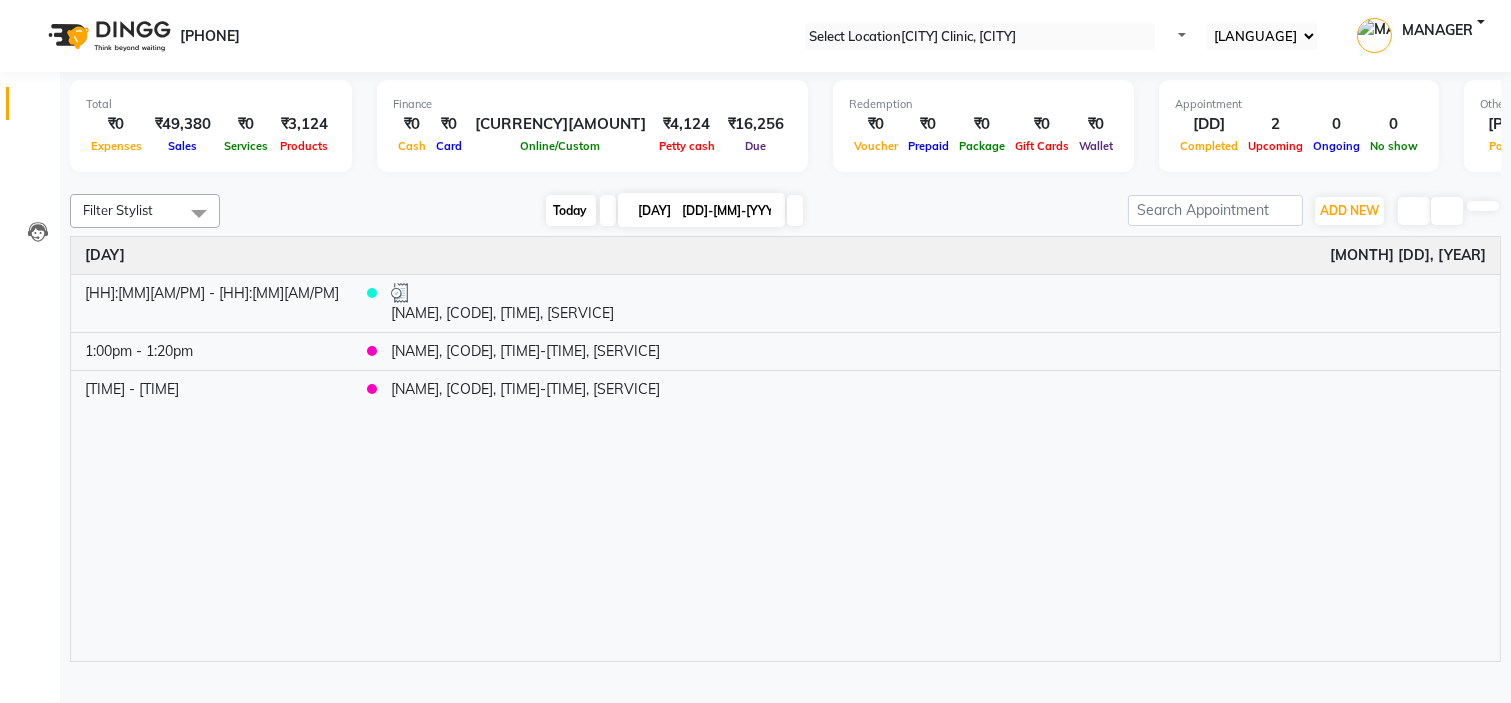 click on "Today" at bounding box center (571, 210) 